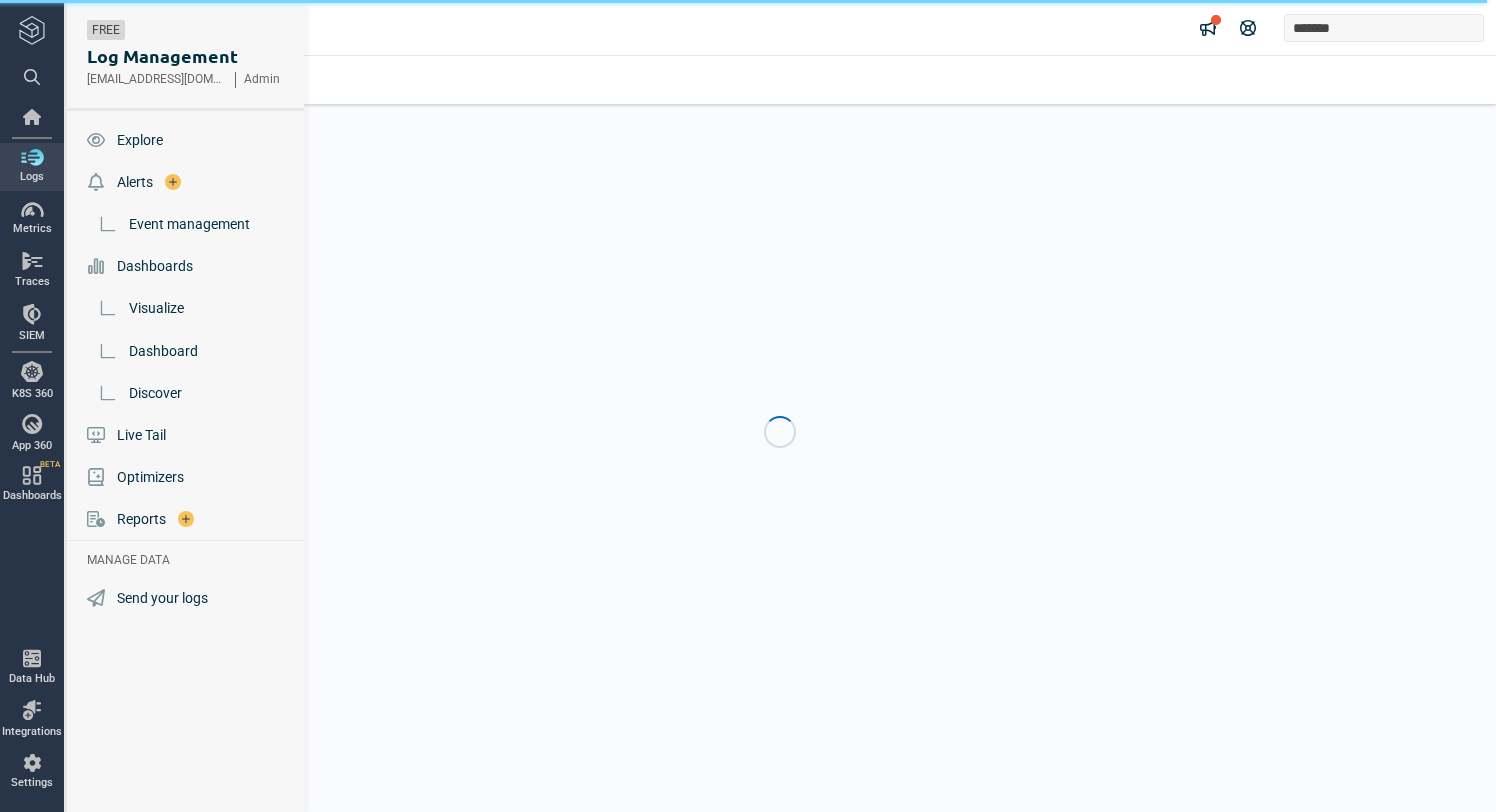 scroll, scrollTop: 0, scrollLeft: 0, axis: both 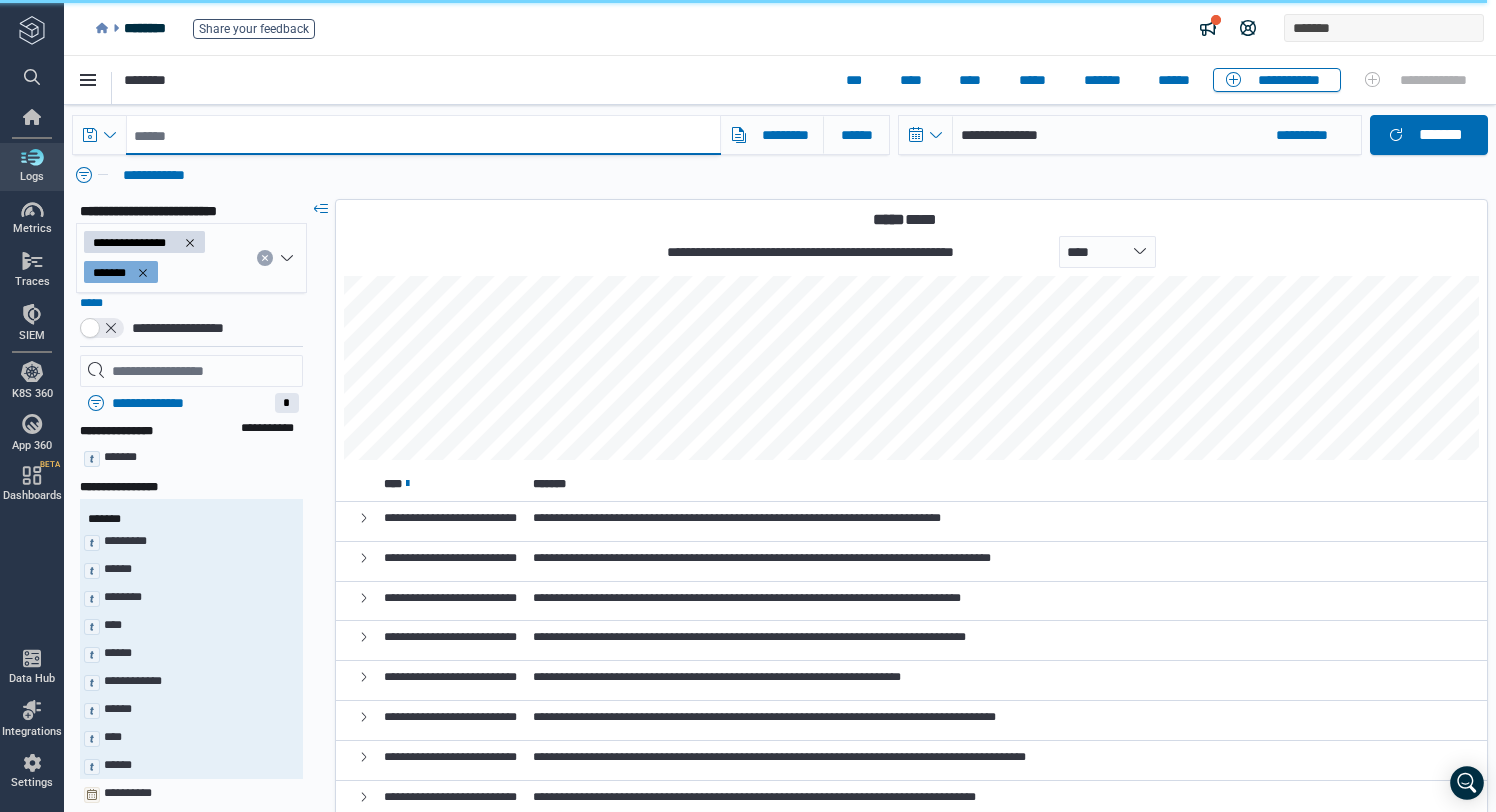 click at bounding box center [423, 135] 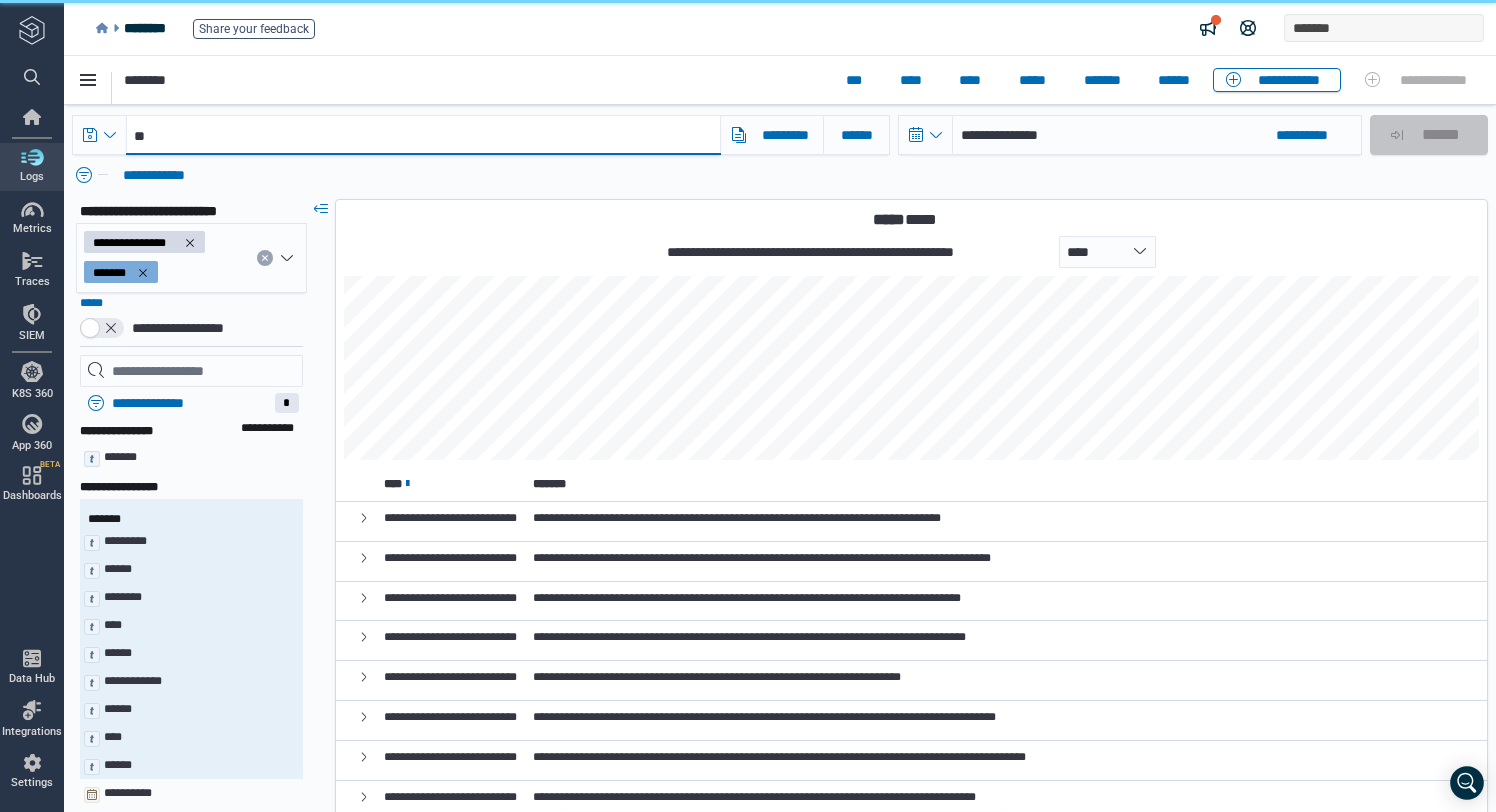 paste on "**********" 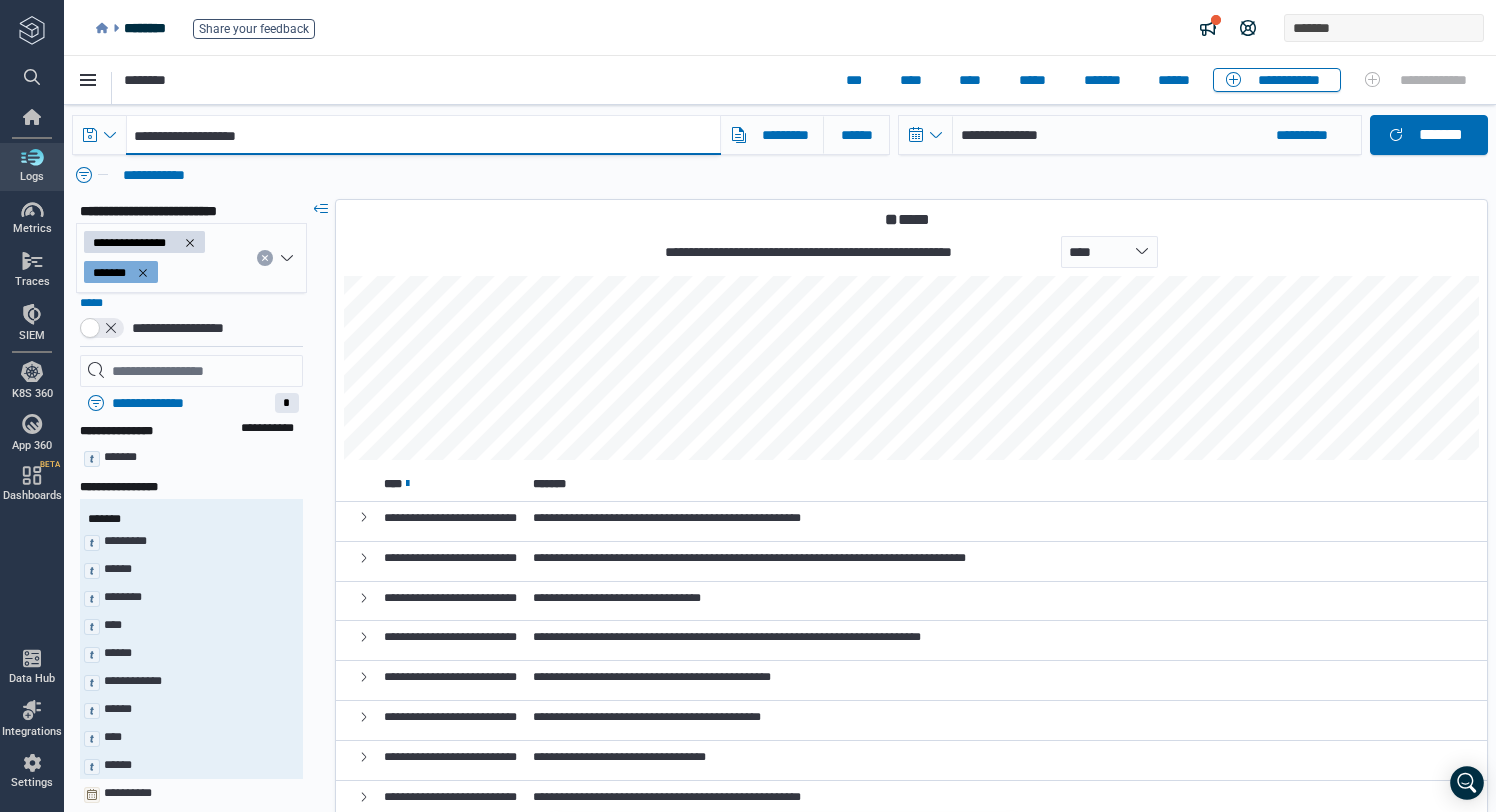 type on "**********" 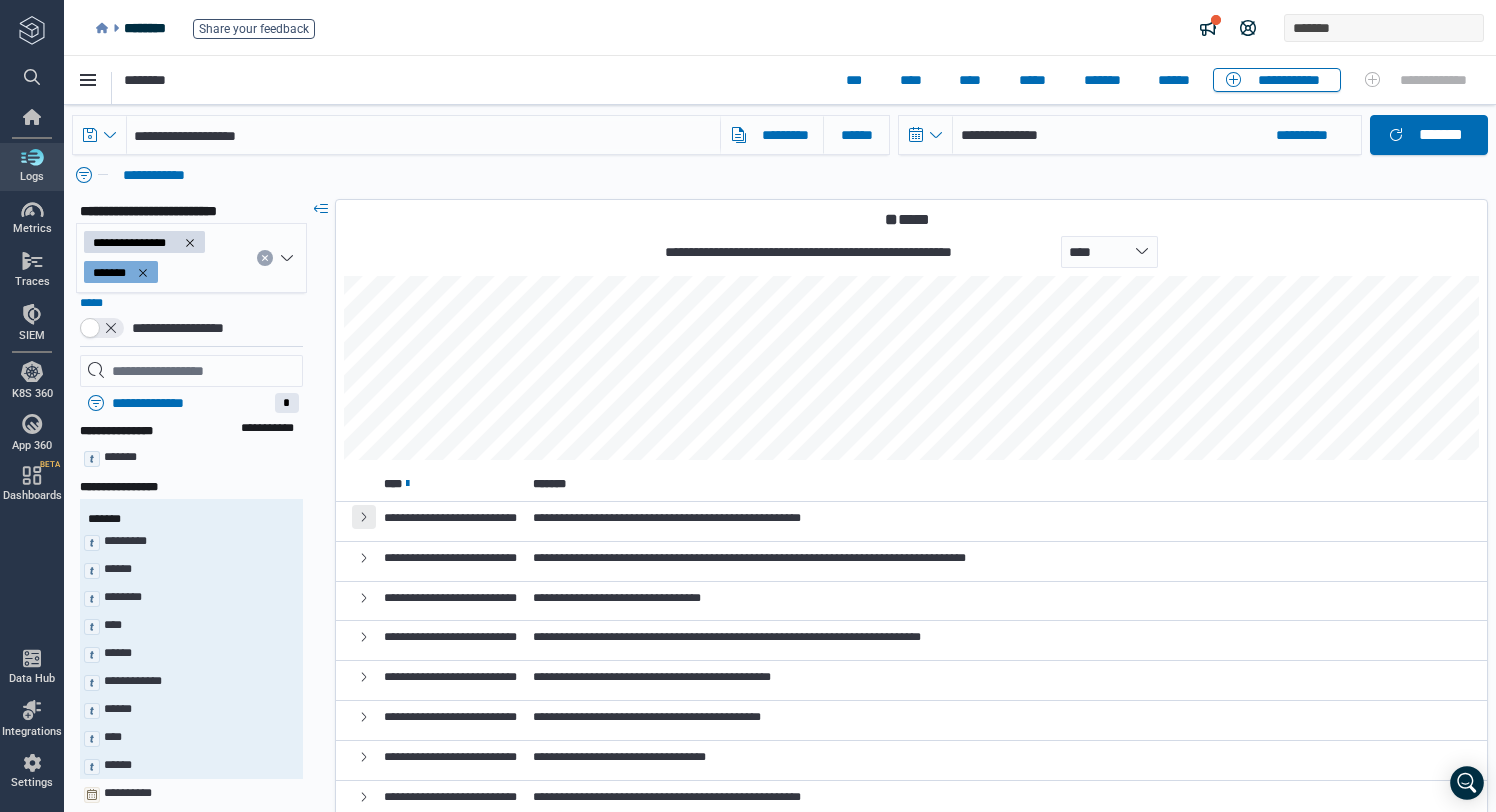 click at bounding box center (364, 517) 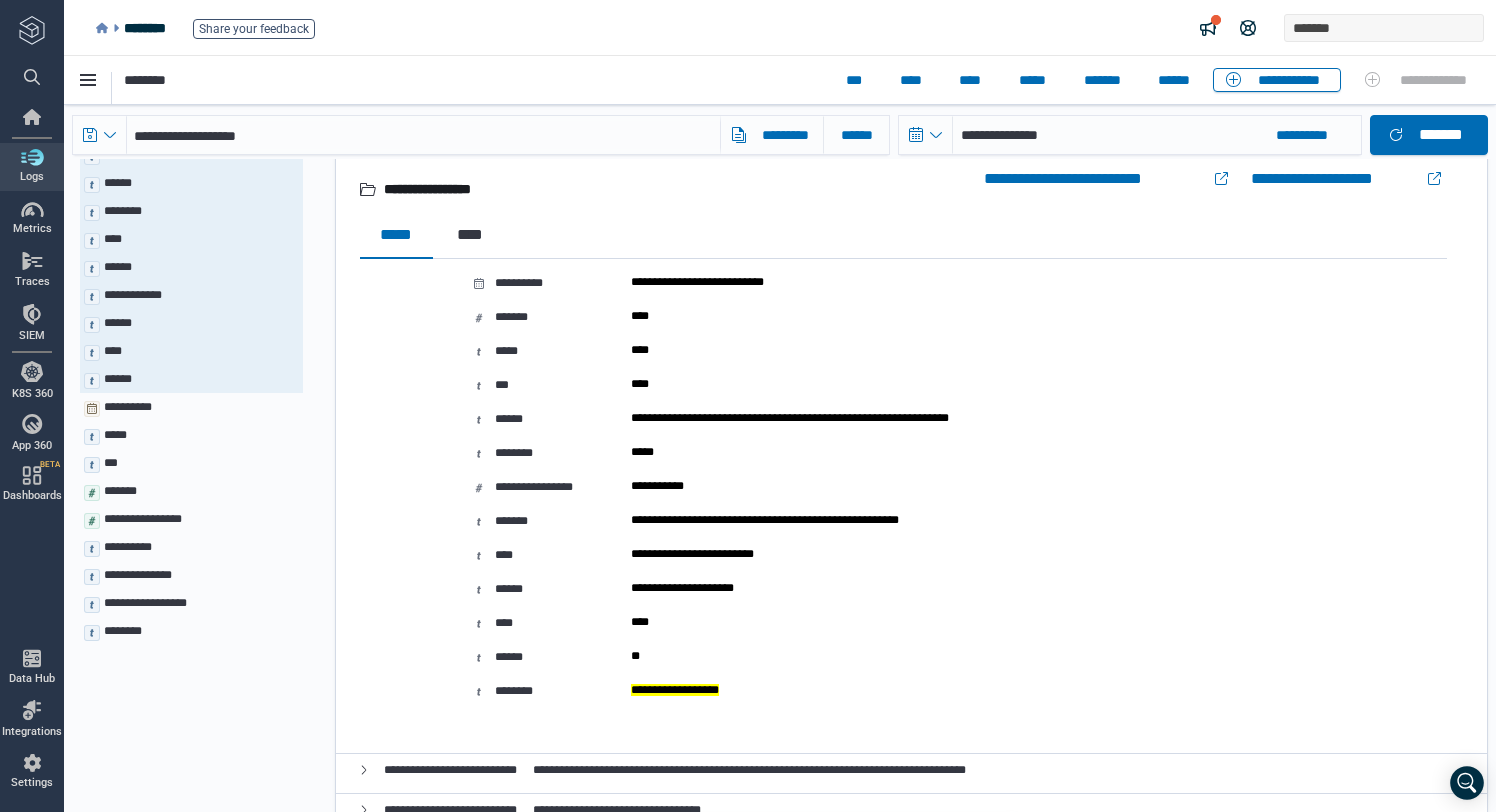 scroll, scrollTop: 392, scrollLeft: 0, axis: vertical 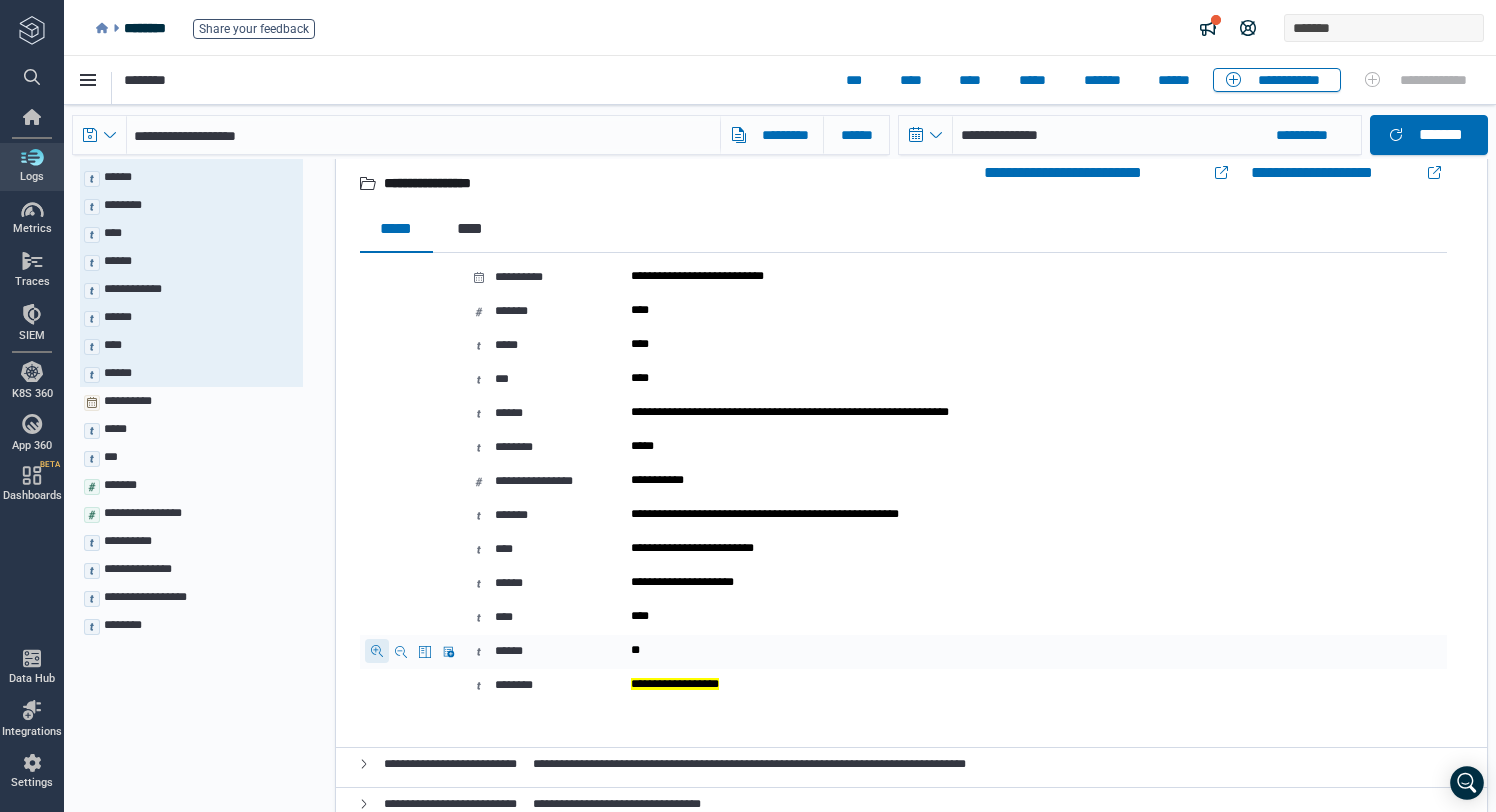 click at bounding box center [377, 651] 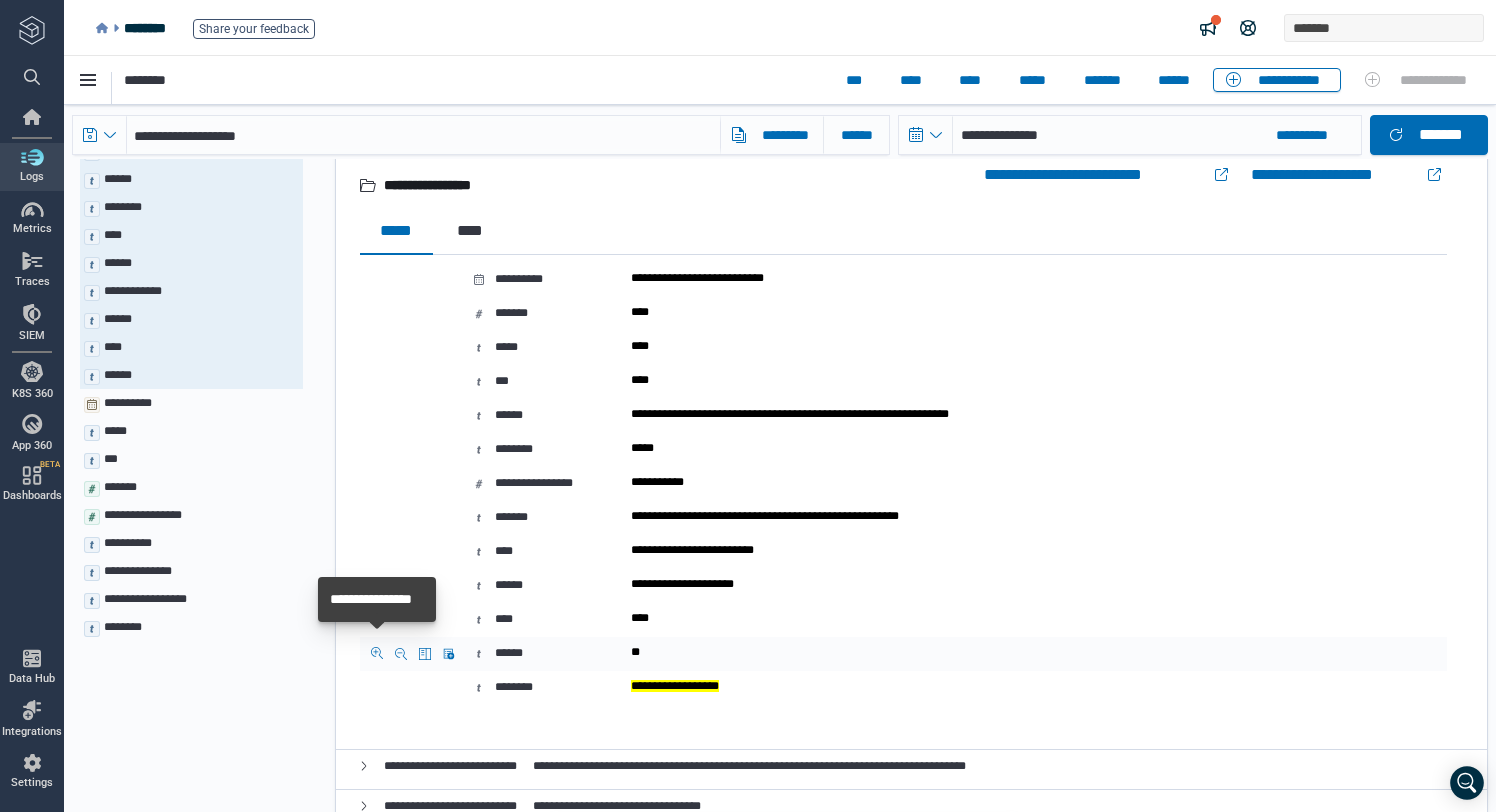 scroll, scrollTop: 0, scrollLeft: 0, axis: both 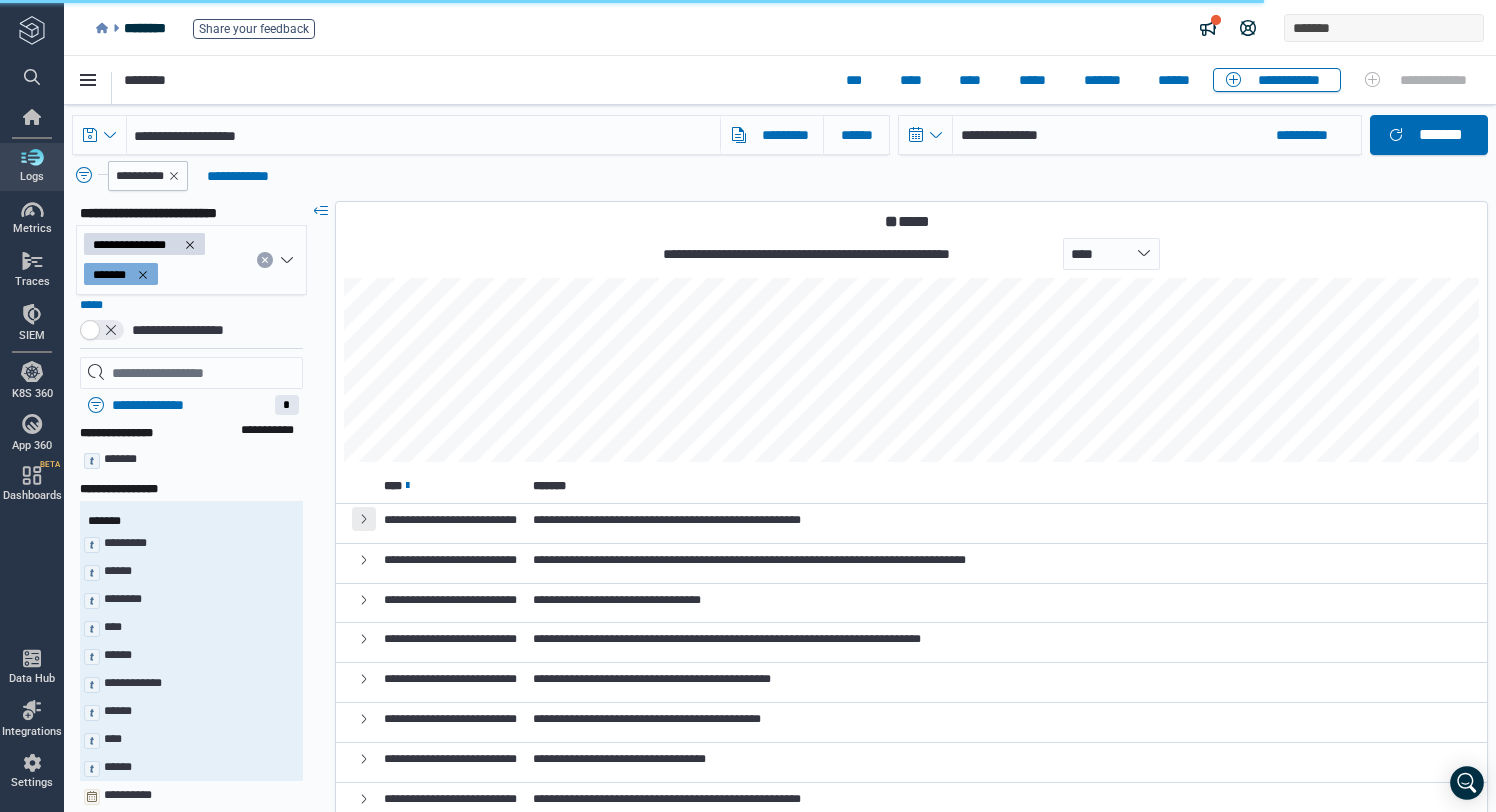 click at bounding box center [364, 519] 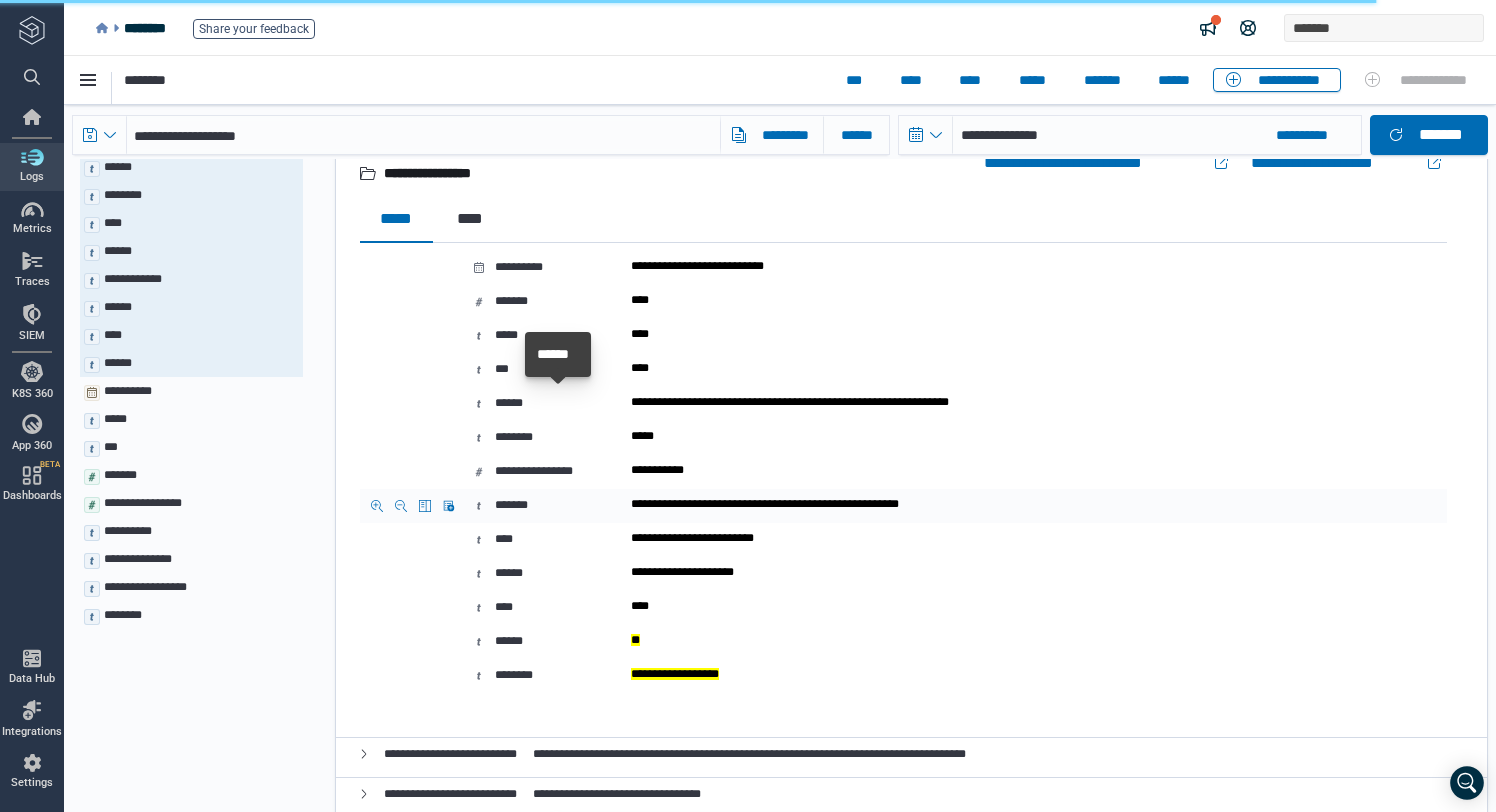 scroll, scrollTop: 385, scrollLeft: 0, axis: vertical 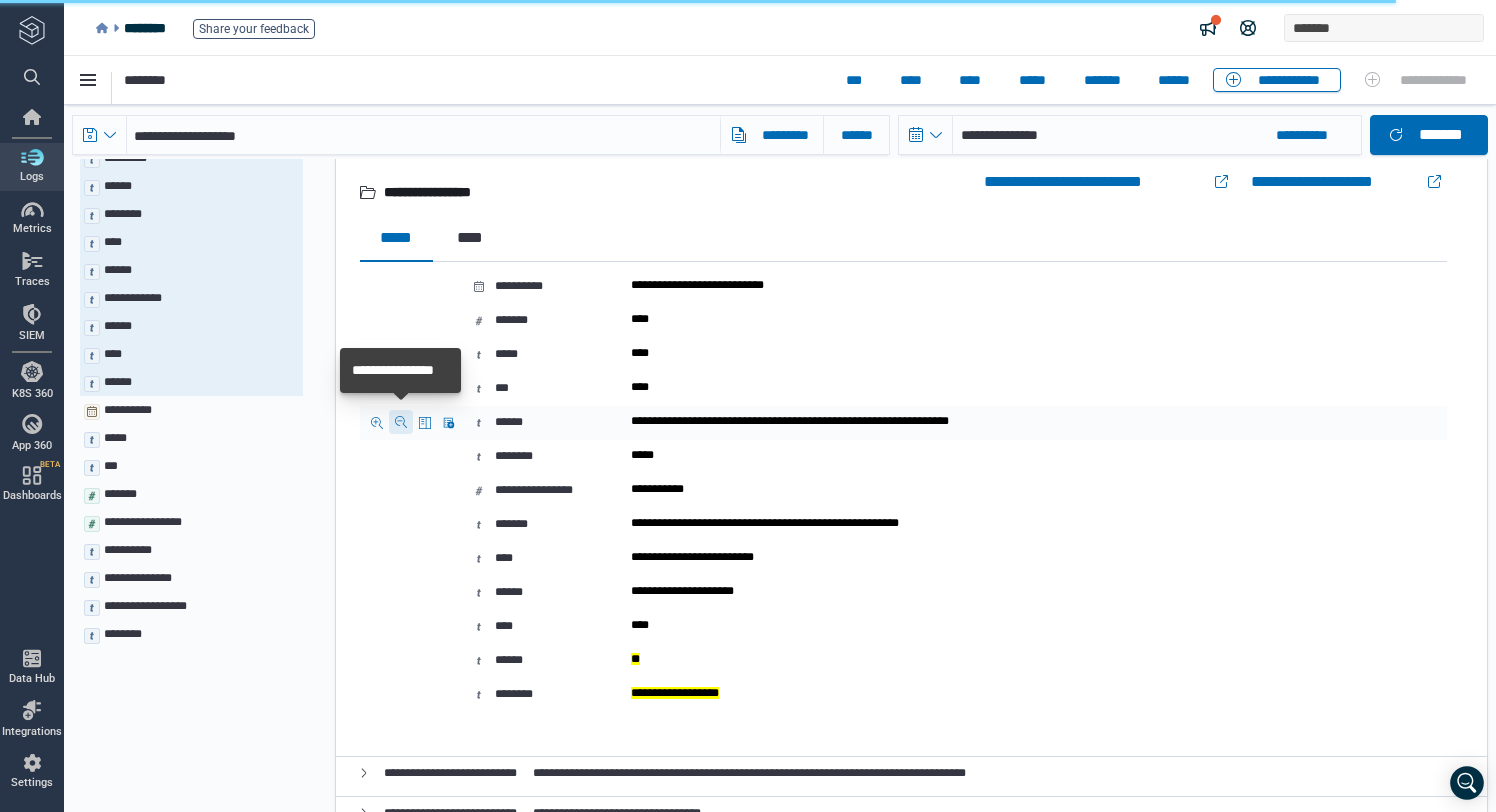 click at bounding box center [401, 422] 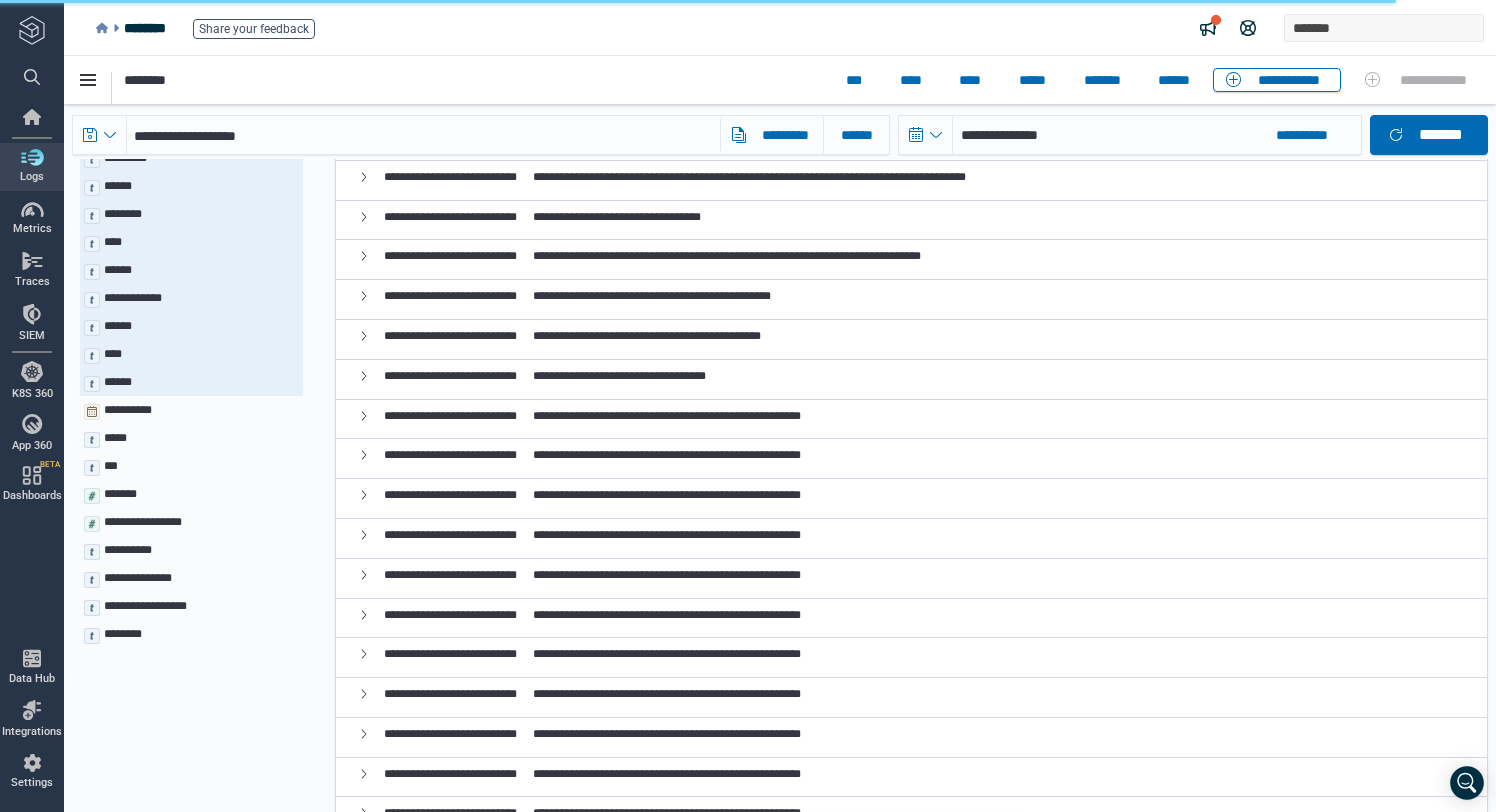 scroll, scrollTop: 0, scrollLeft: 0, axis: both 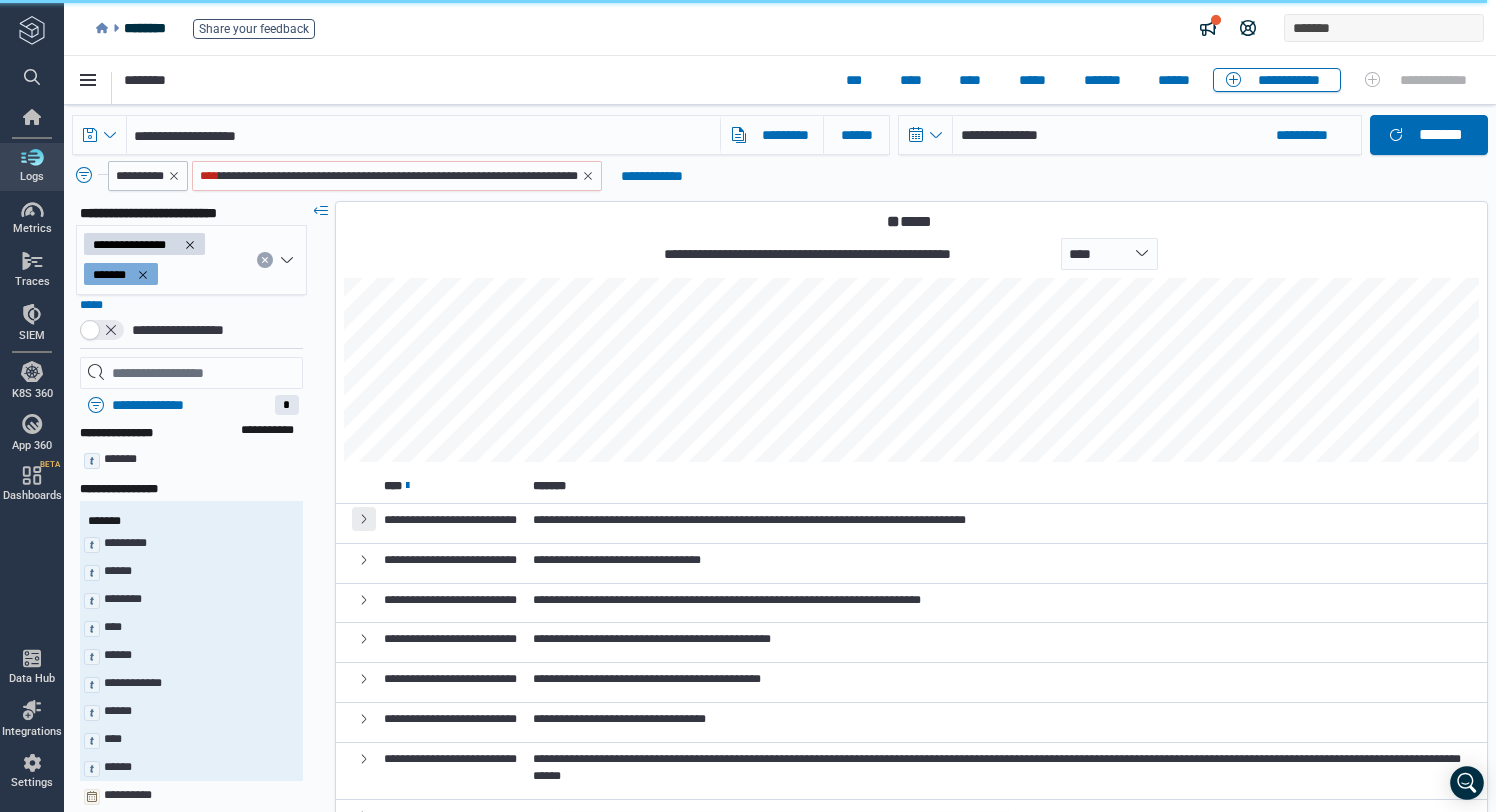 click at bounding box center [364, 519] 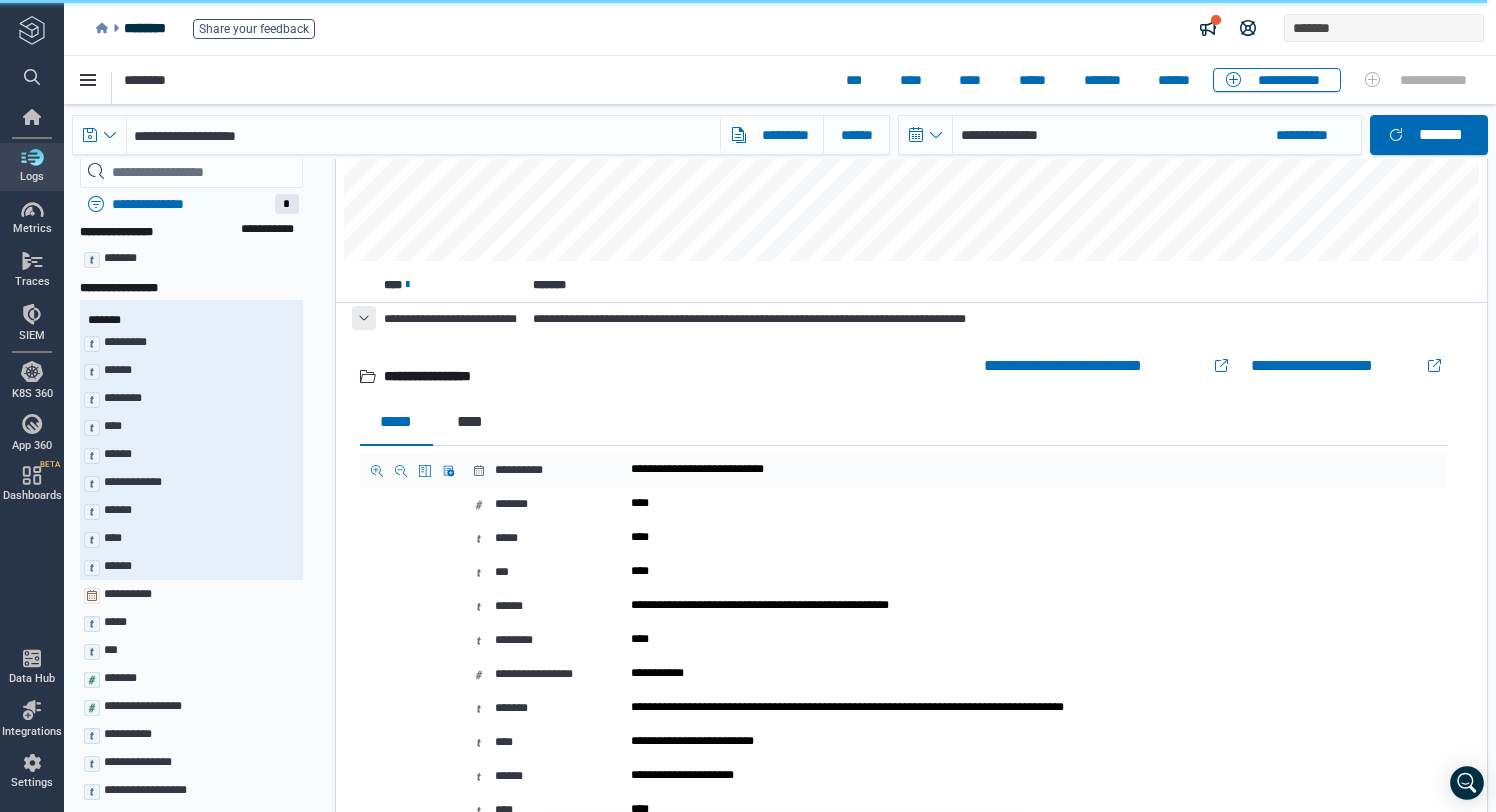 scroll, scrollTop: 264, scrollLeft: 0, axis: vertical 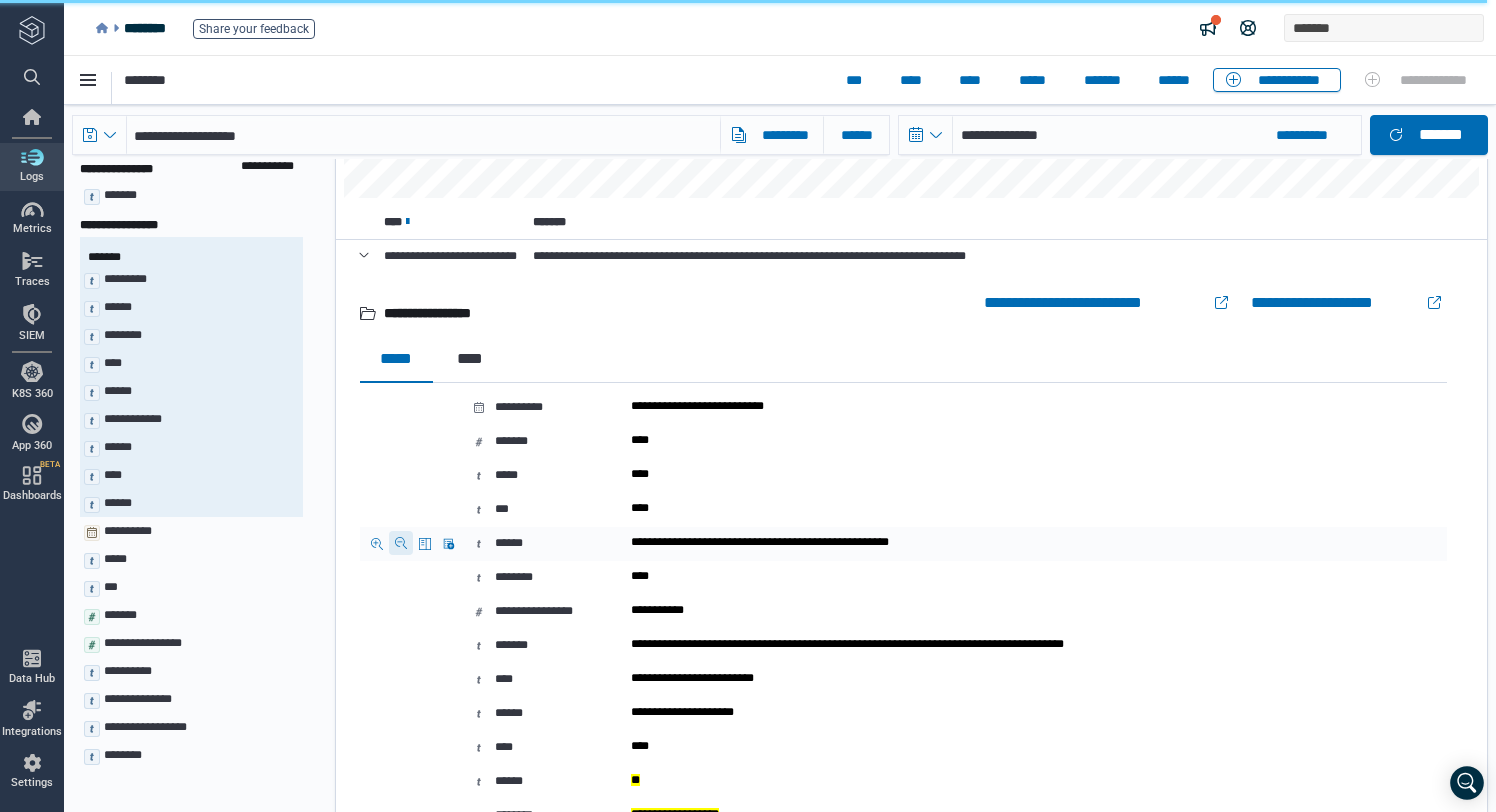 click at bounding box center (401, 543) 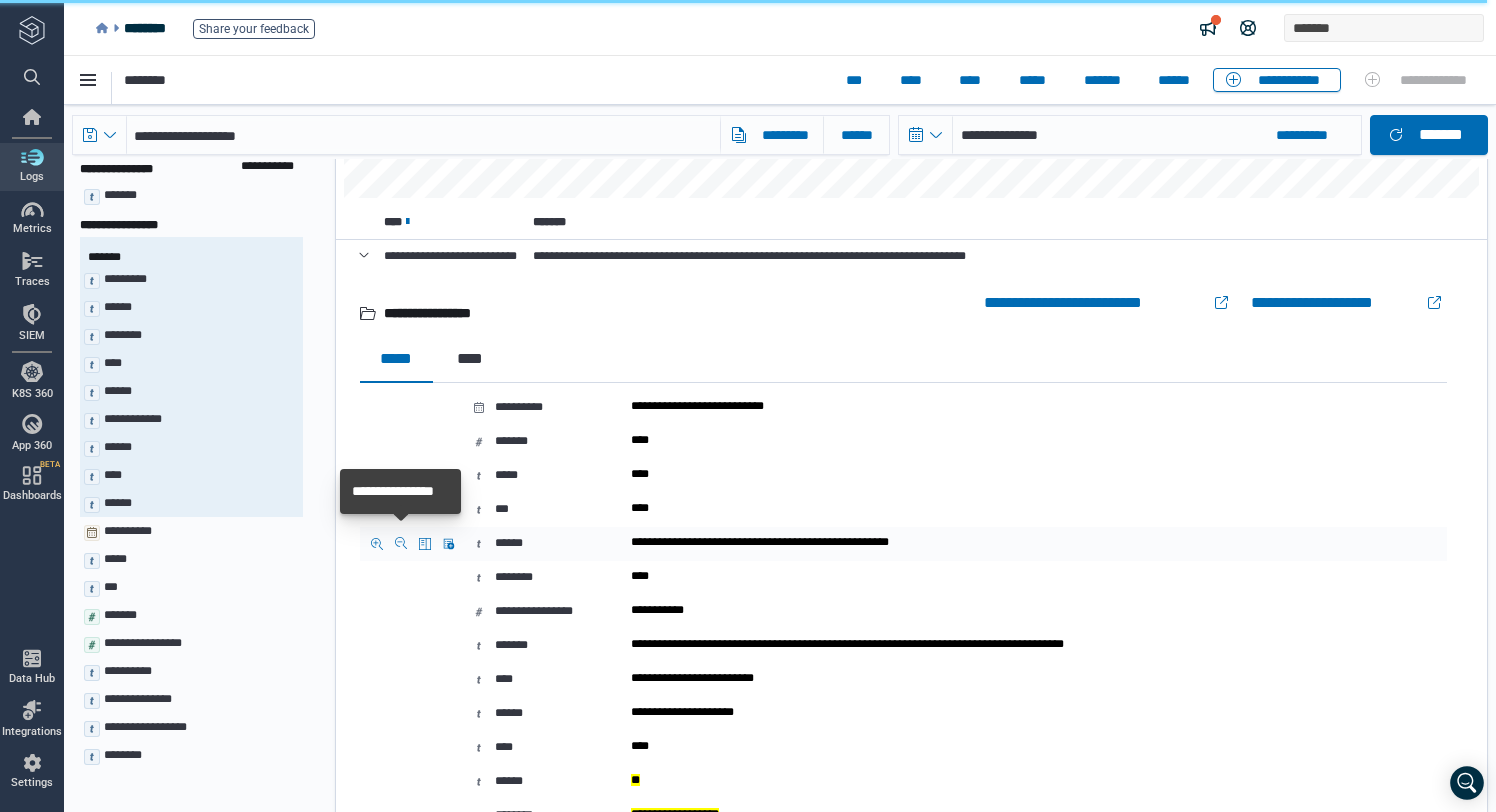 scroll, scrollTop: 0, scrollLeft: 0, axis: both 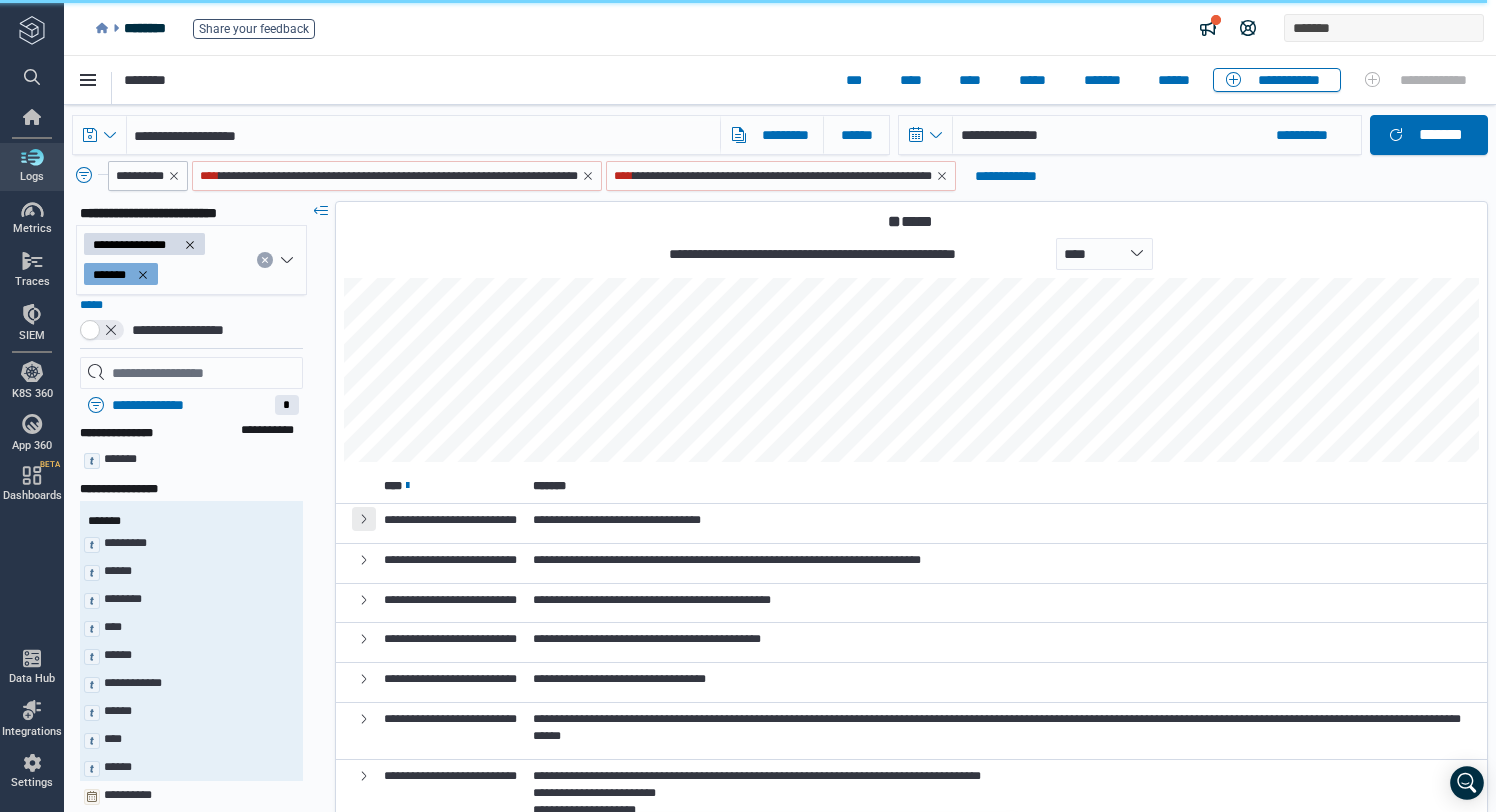click 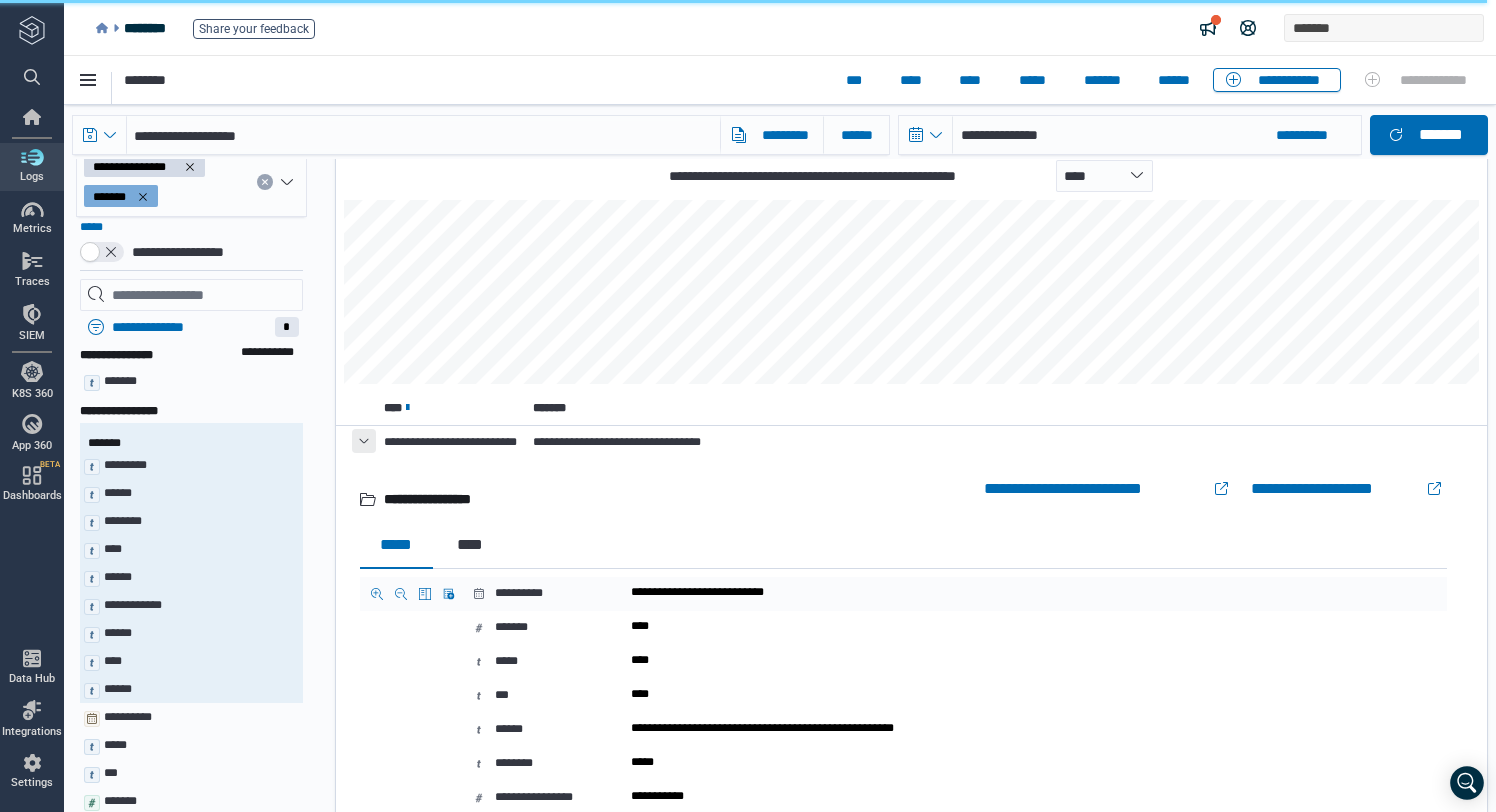 scroll, scrollTop: 91, scrollLeft: 0, axis: vertical 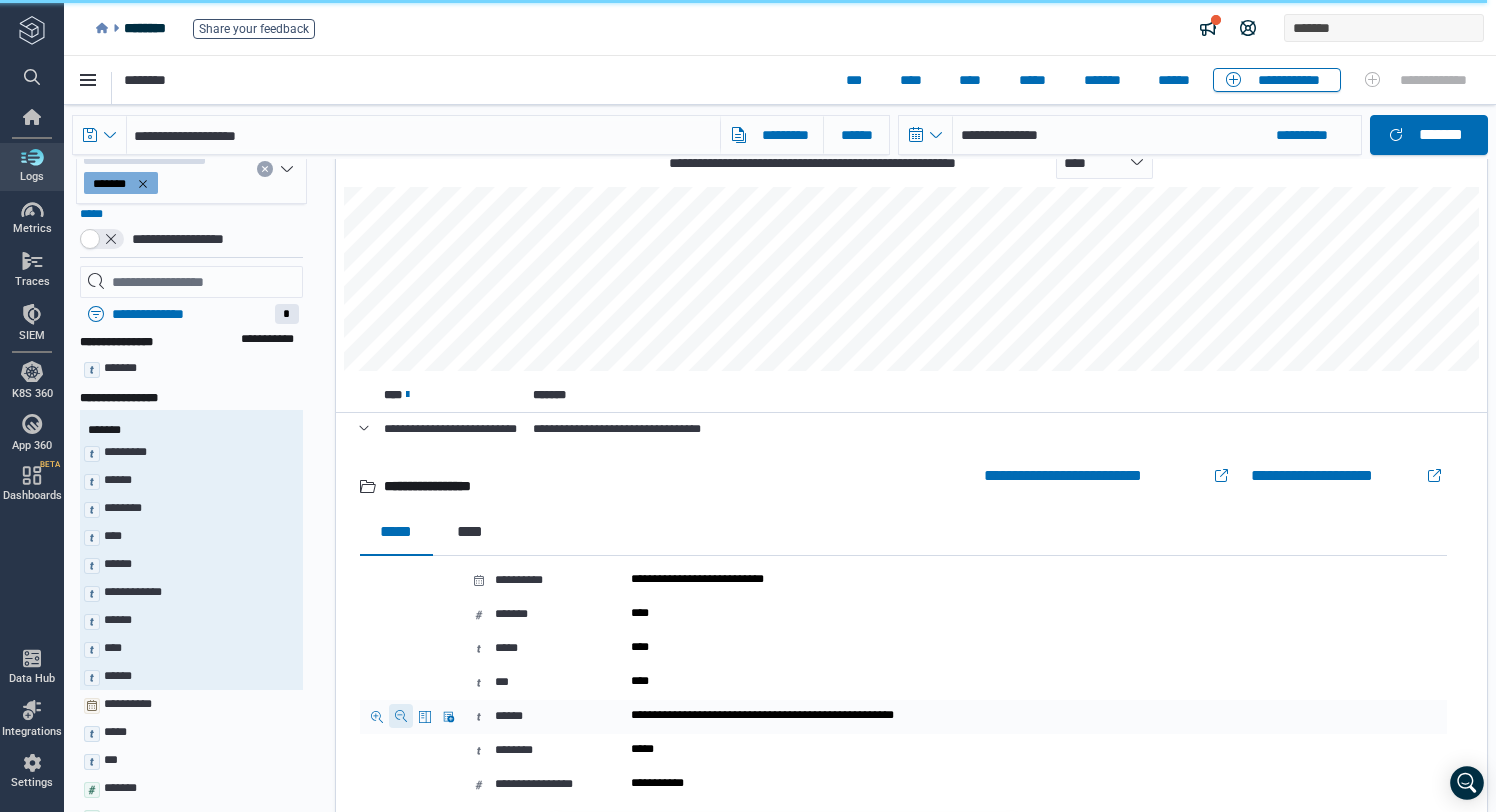 click at bounding box center [401, 716] 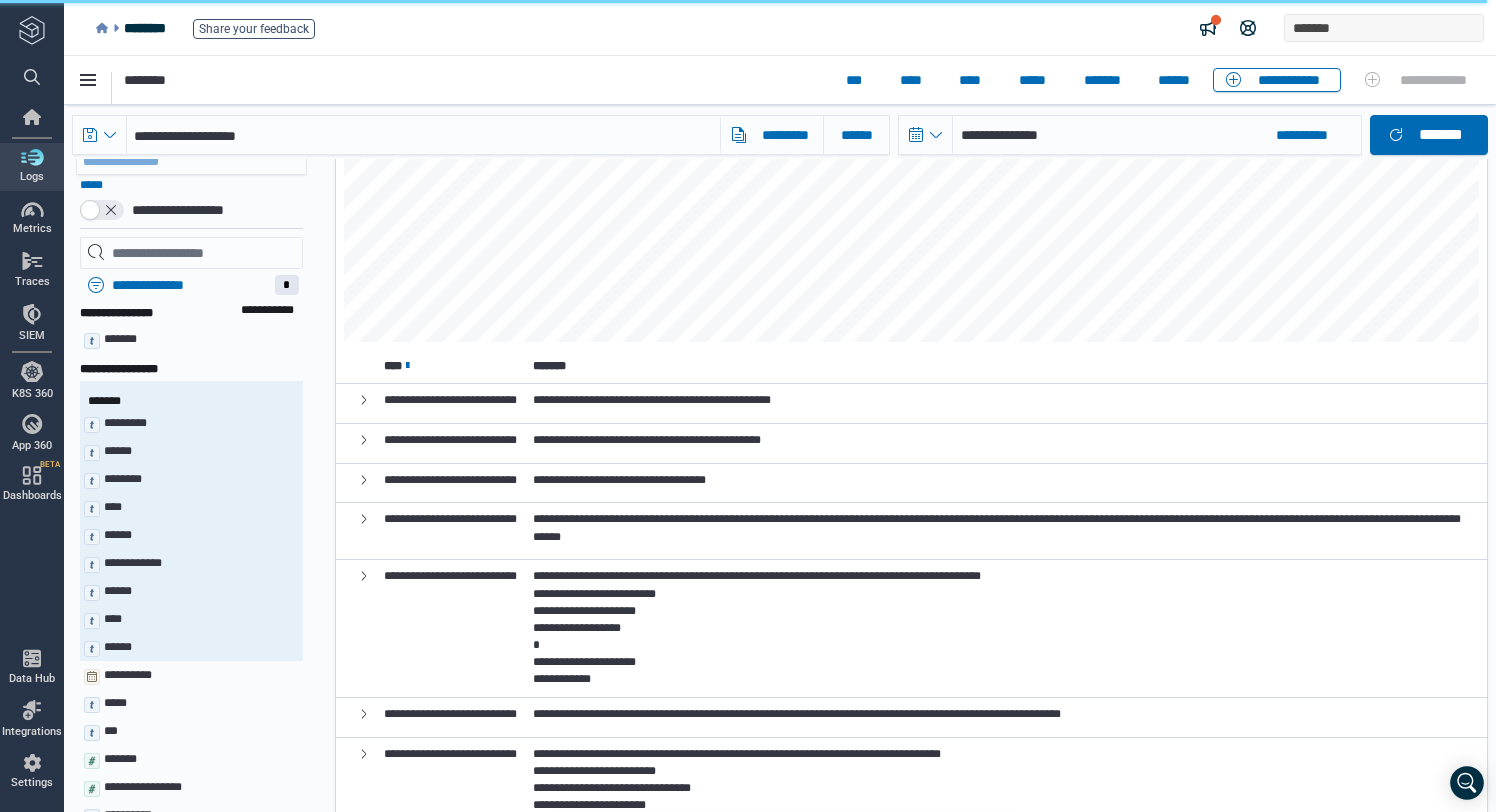 scroll, scrollTop: 159, scrollLeft: 0, axis: vertical 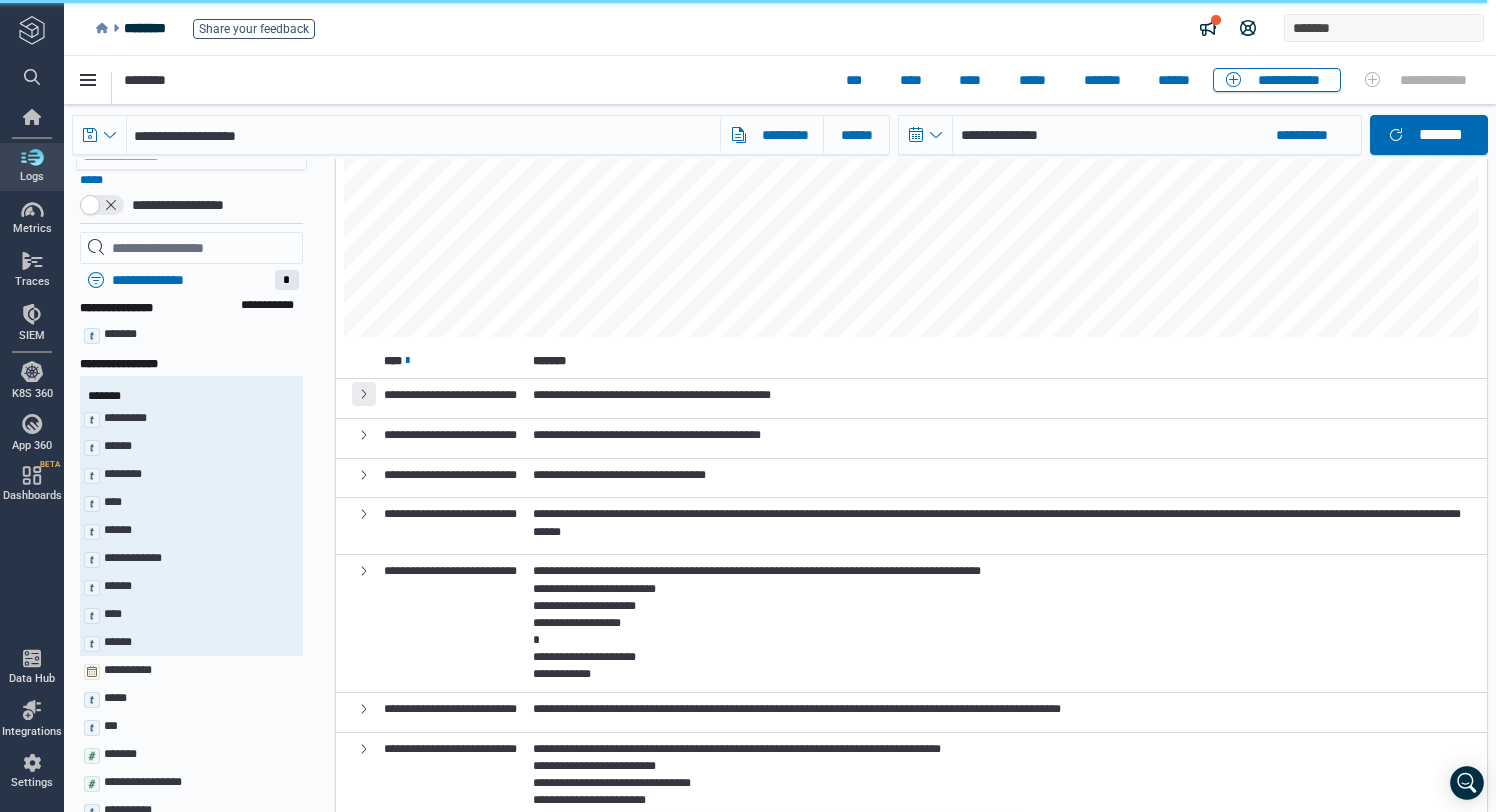 click 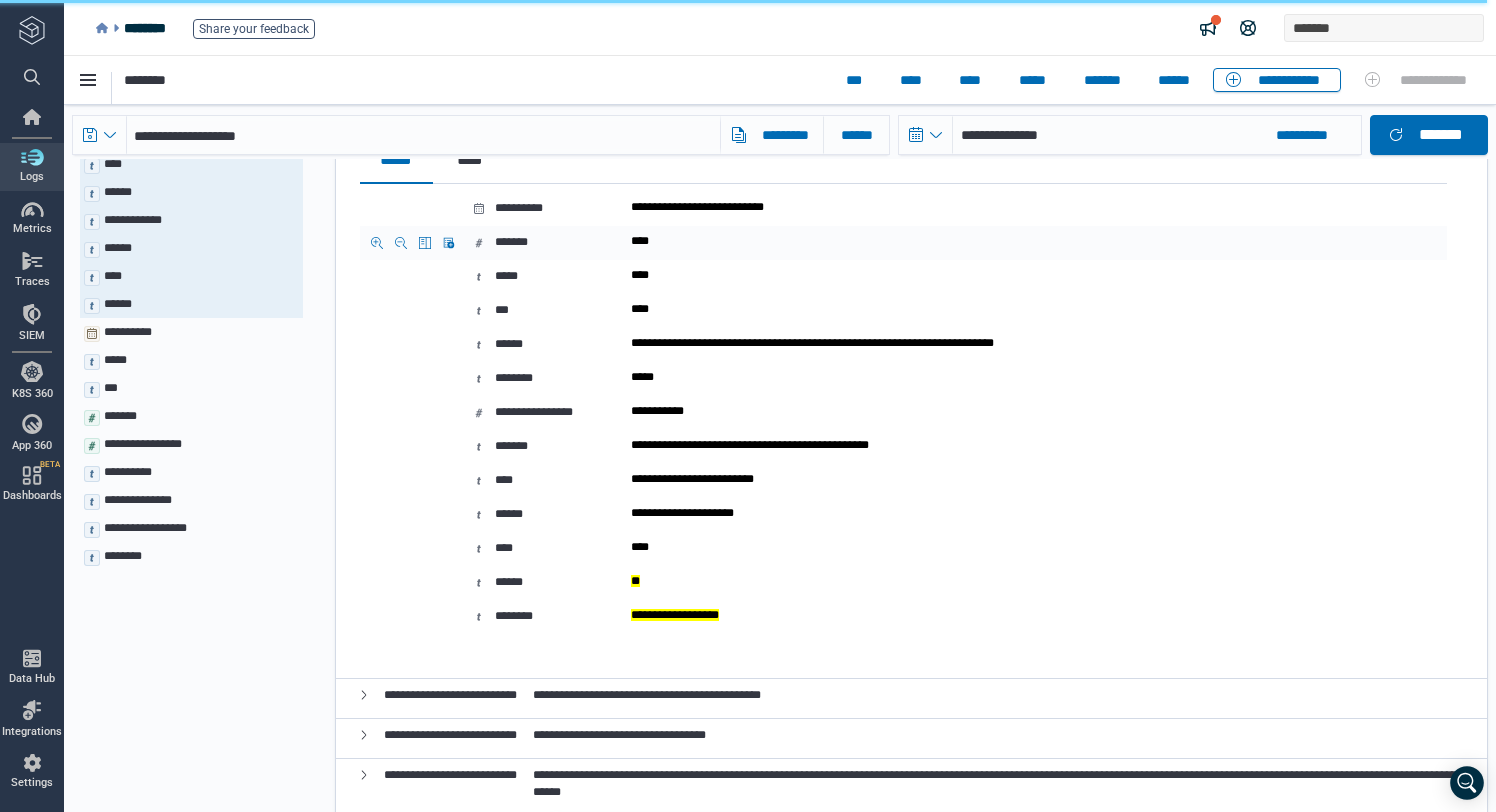 scroll, scrollTop: 500, scrollLeft: 0, axis: vertical 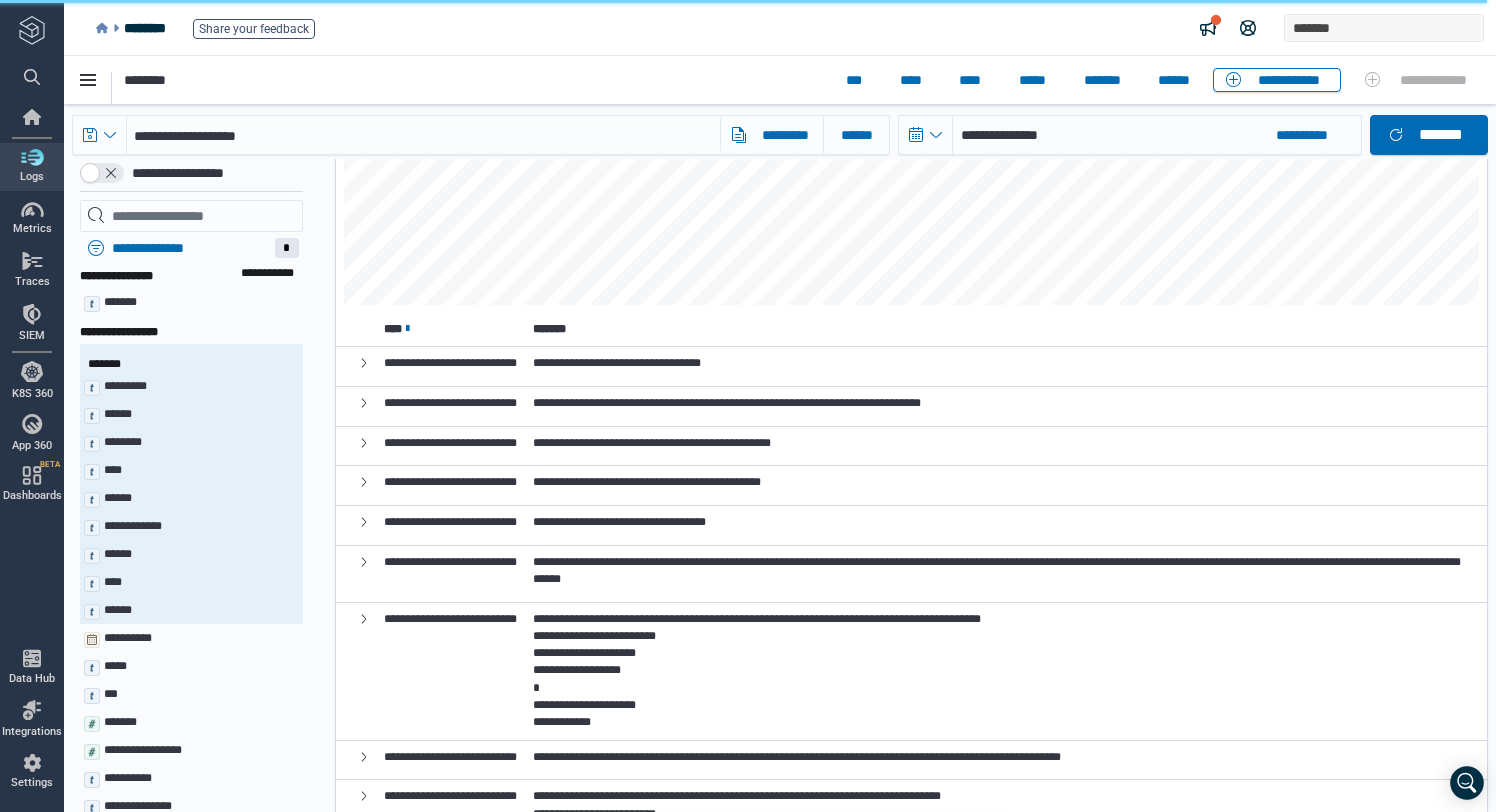 click at bounding box center [344, 671] 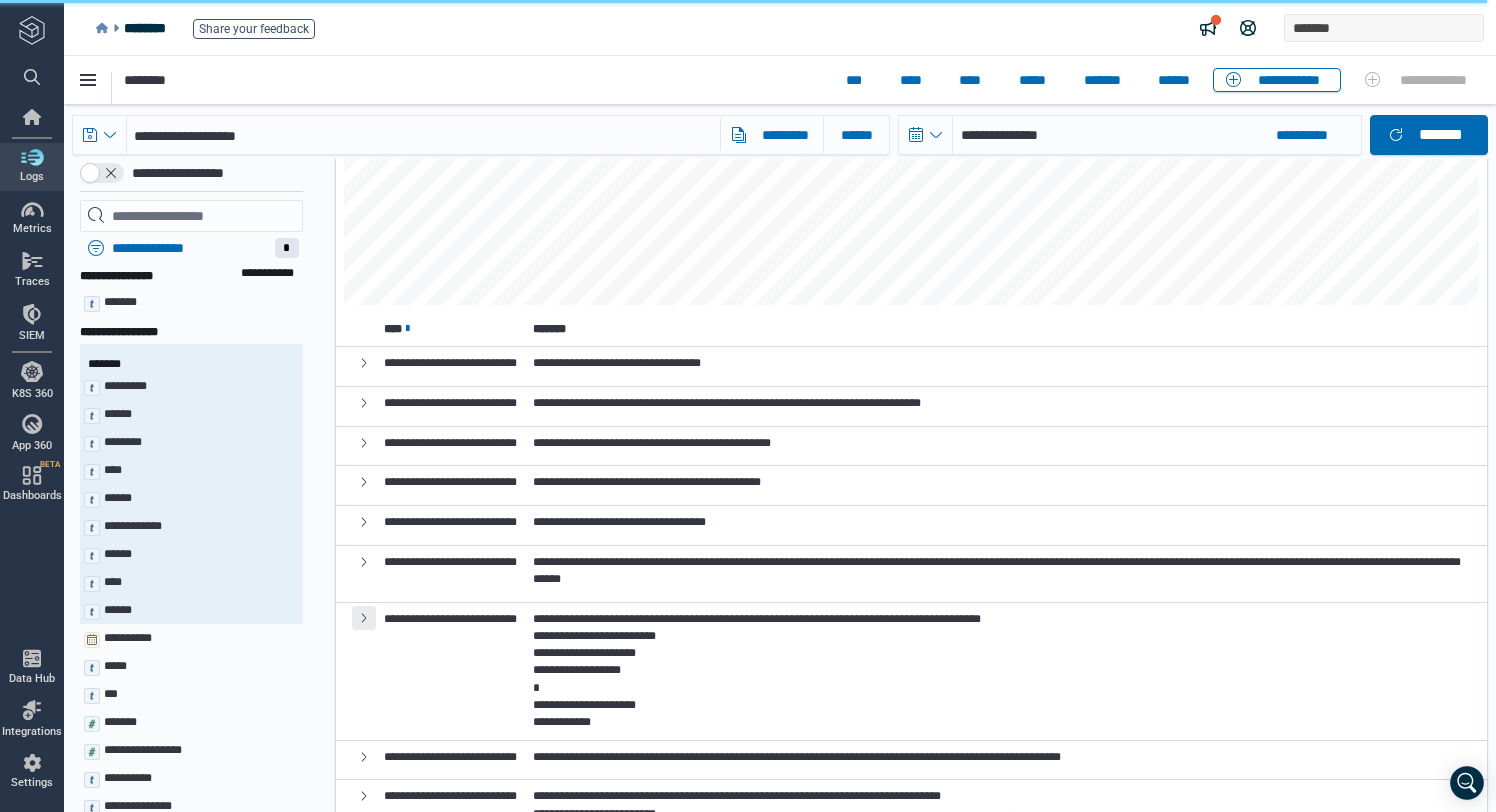 click 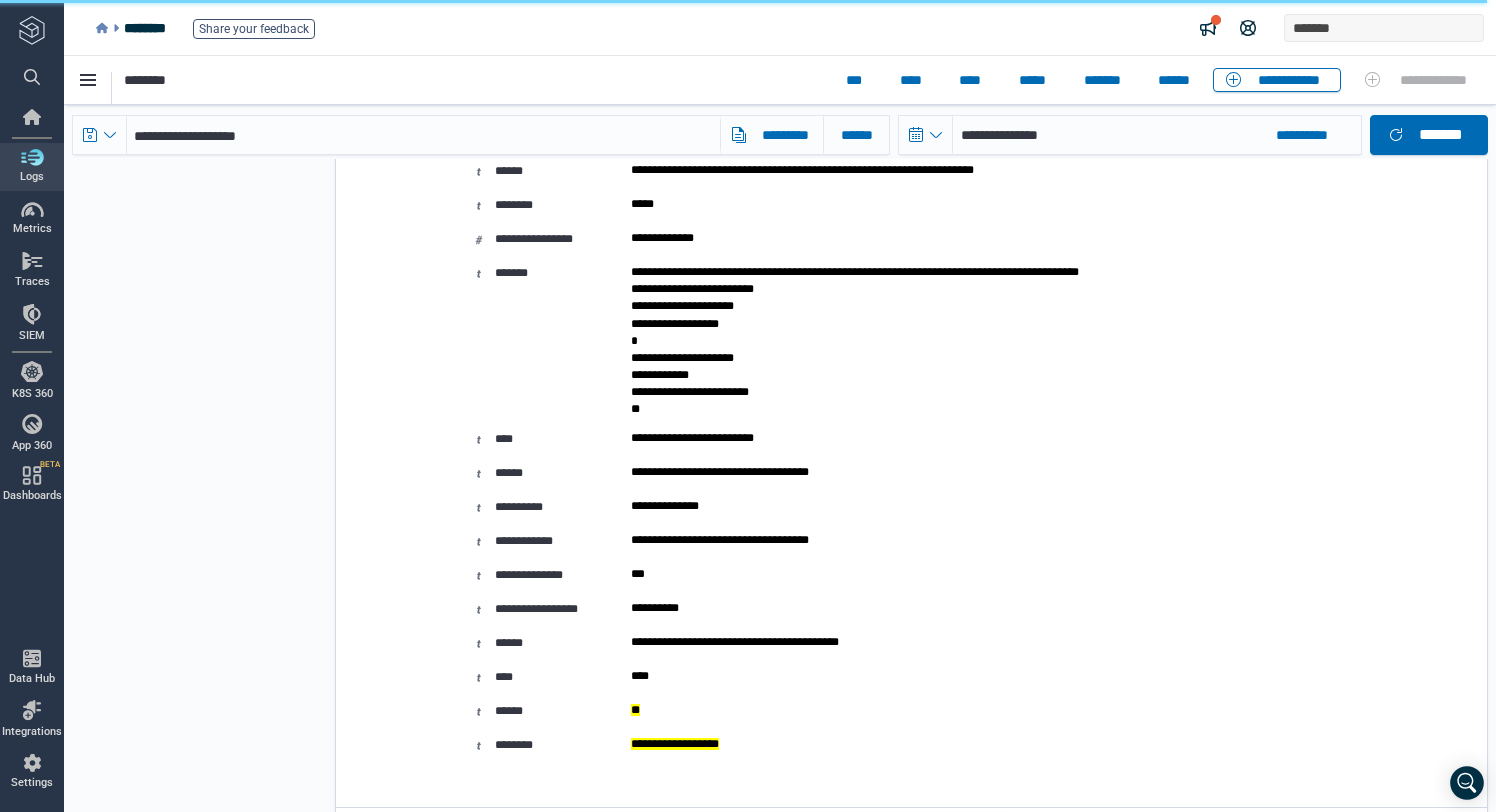 scroll, scrollTop: 1023, scrollLeft: 0, axis: vertical 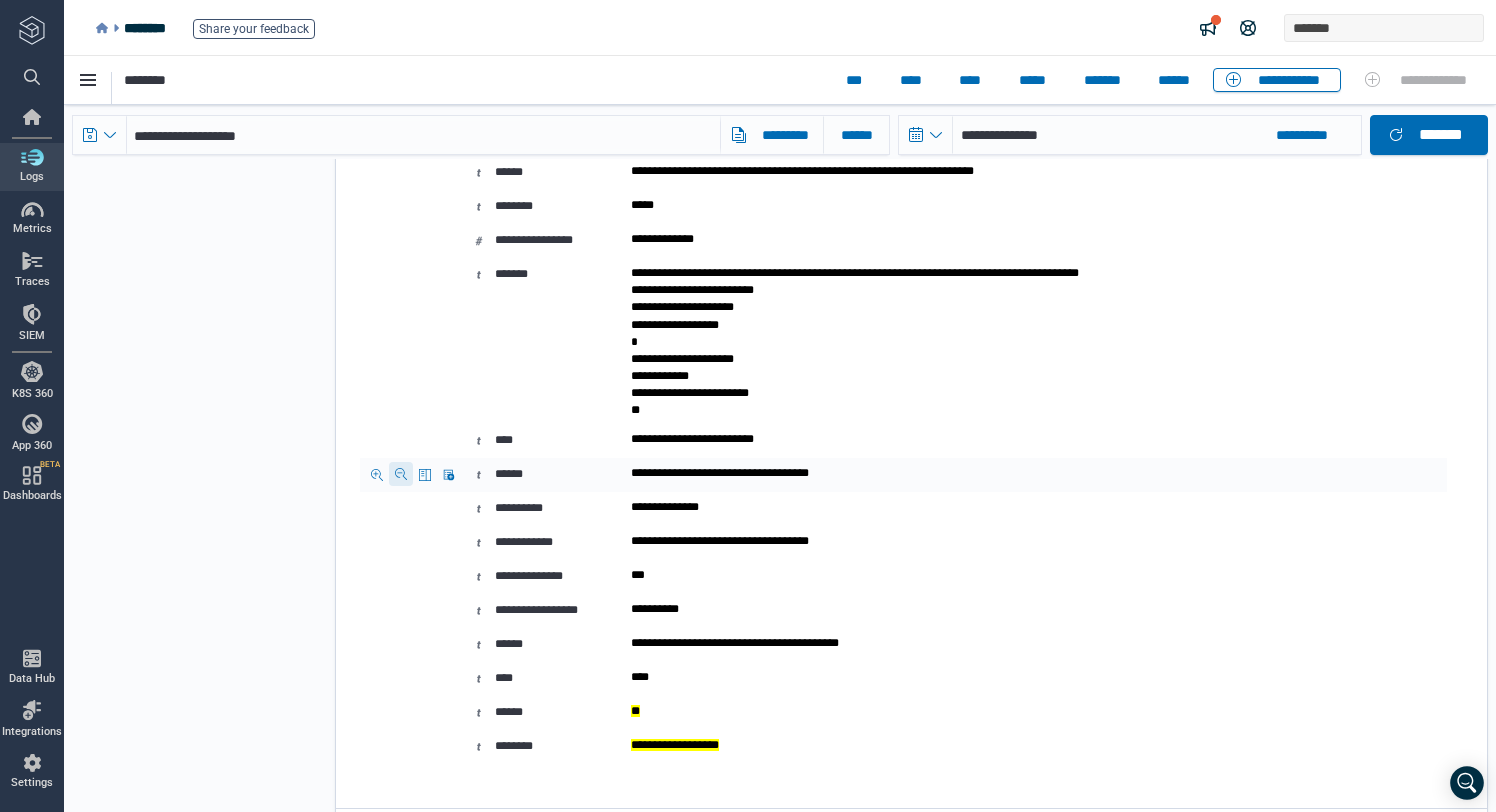 click at bounding box center [401, 474] 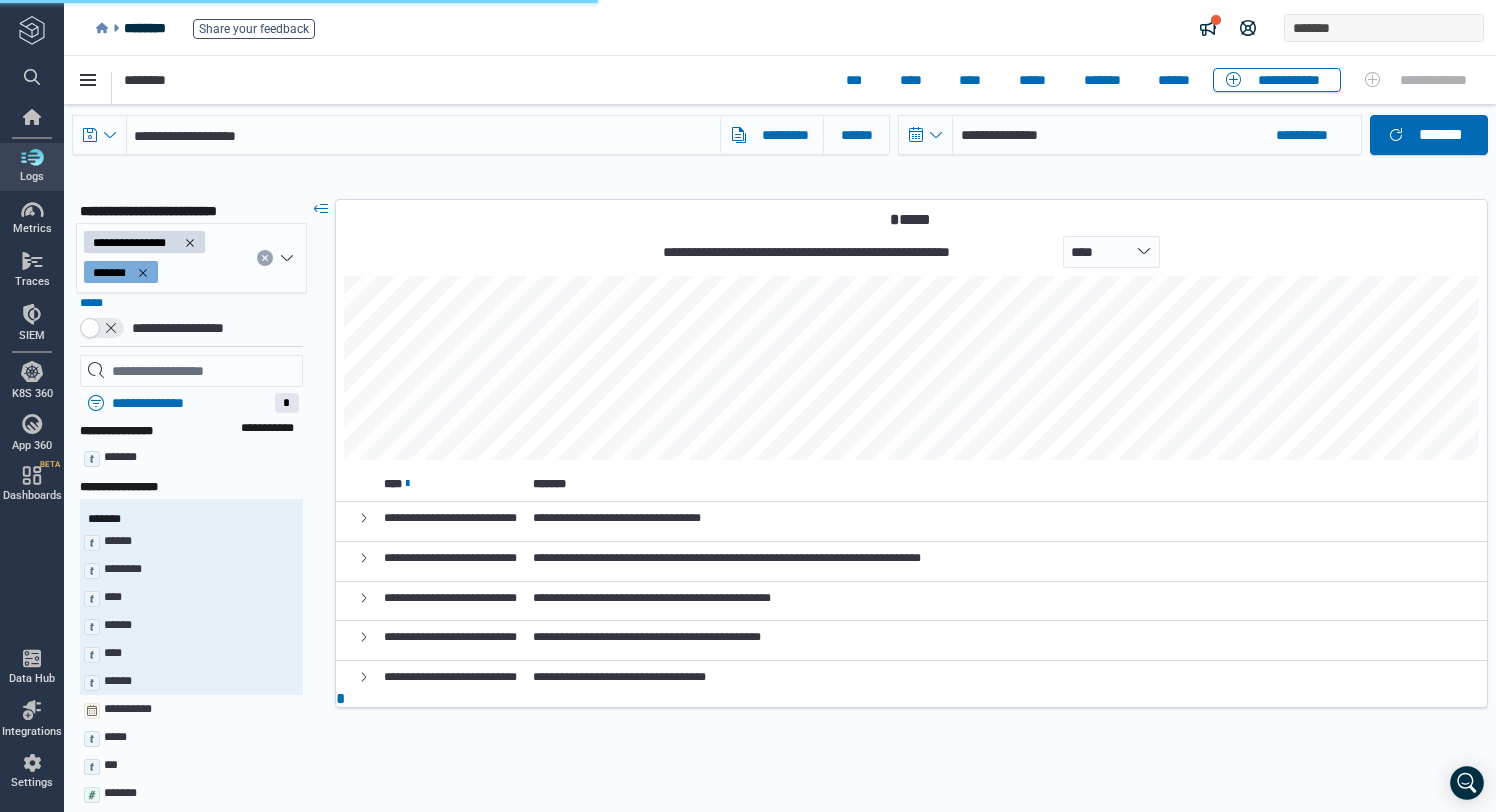scroll, scrollTop: 50, scrollLeft: 0, axis: vertical 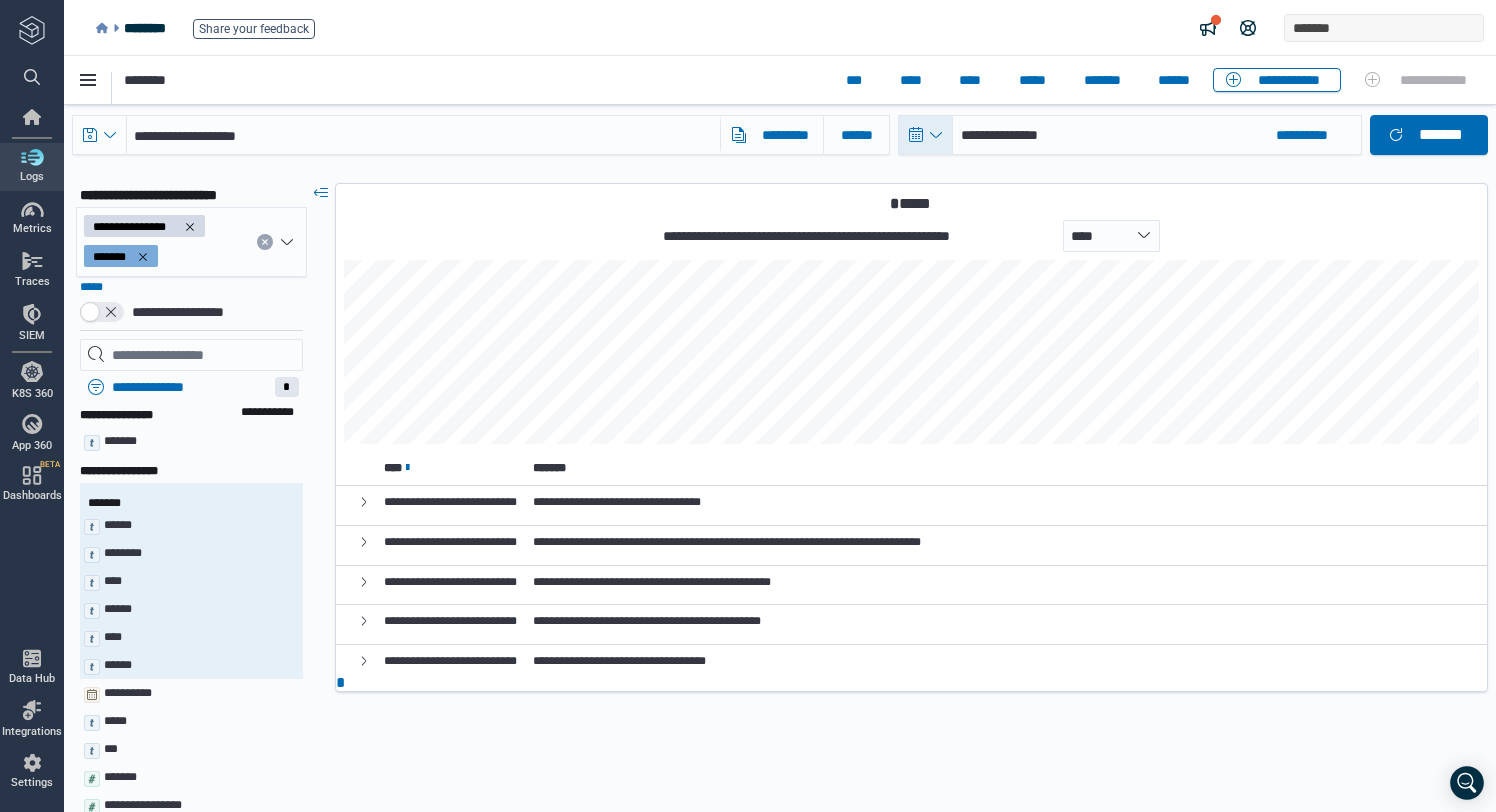 click at bounding box center (926, 135) 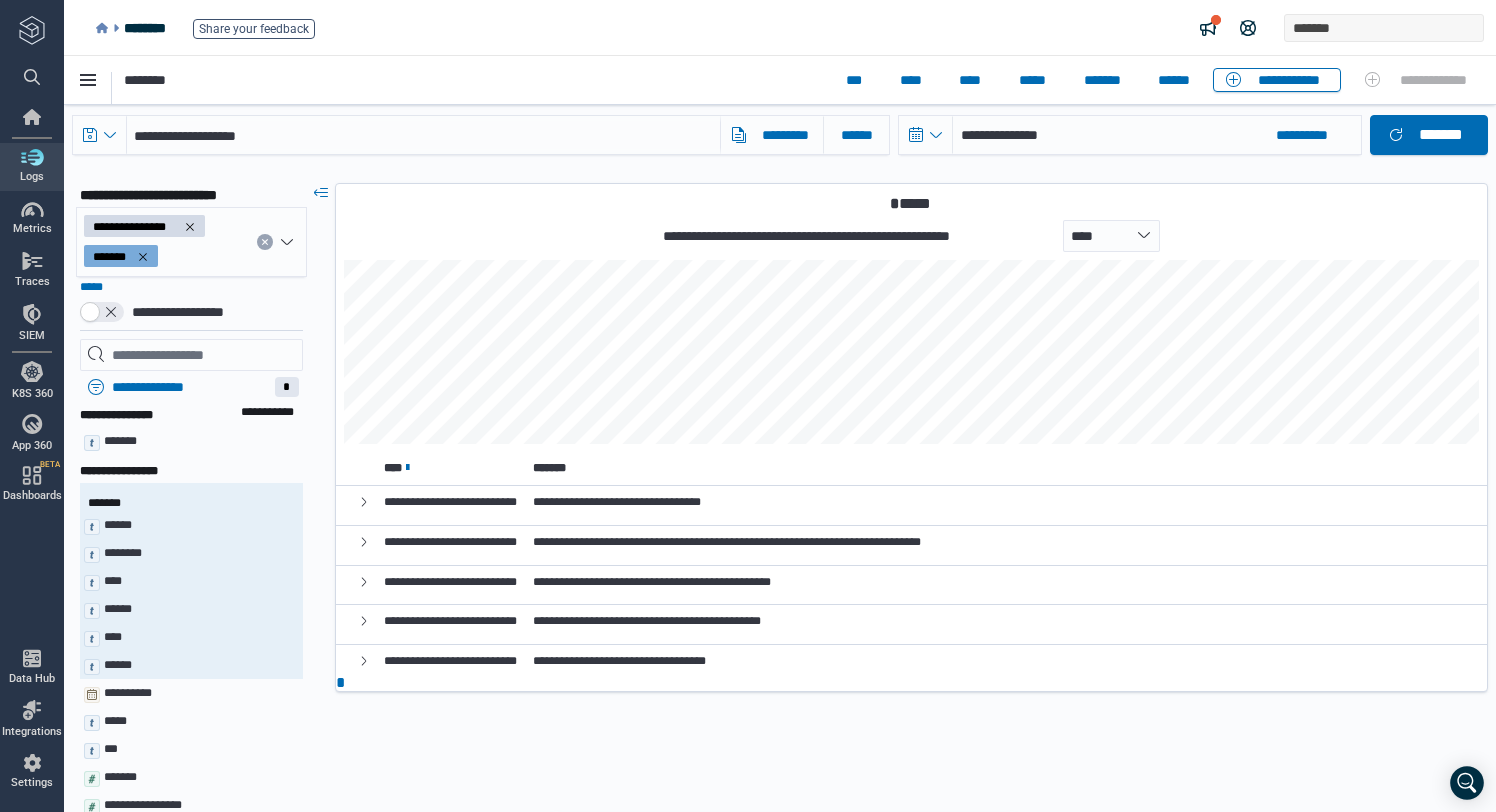 select on "*" 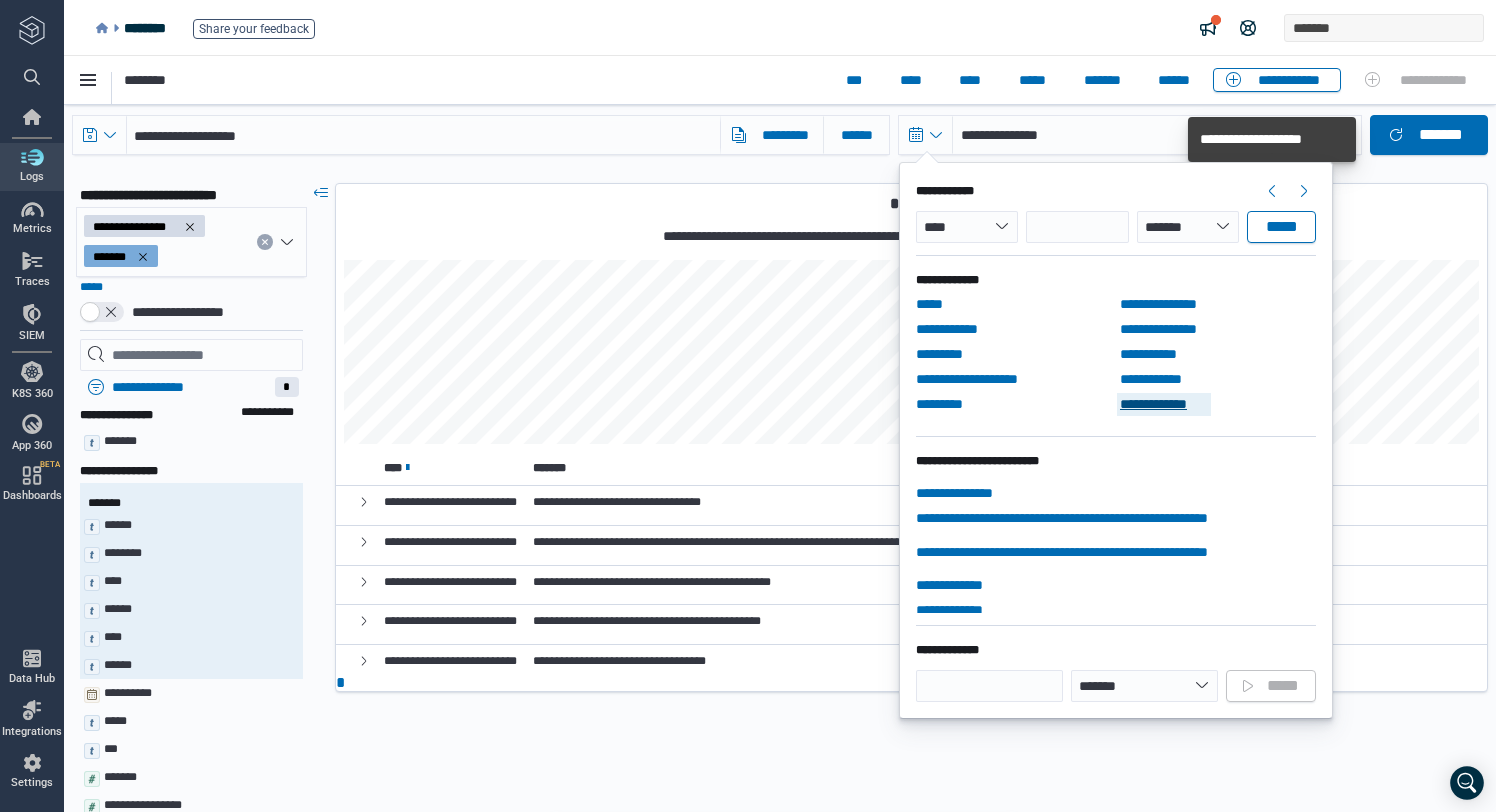 click on "**********" at bounding box center (1164, 404) 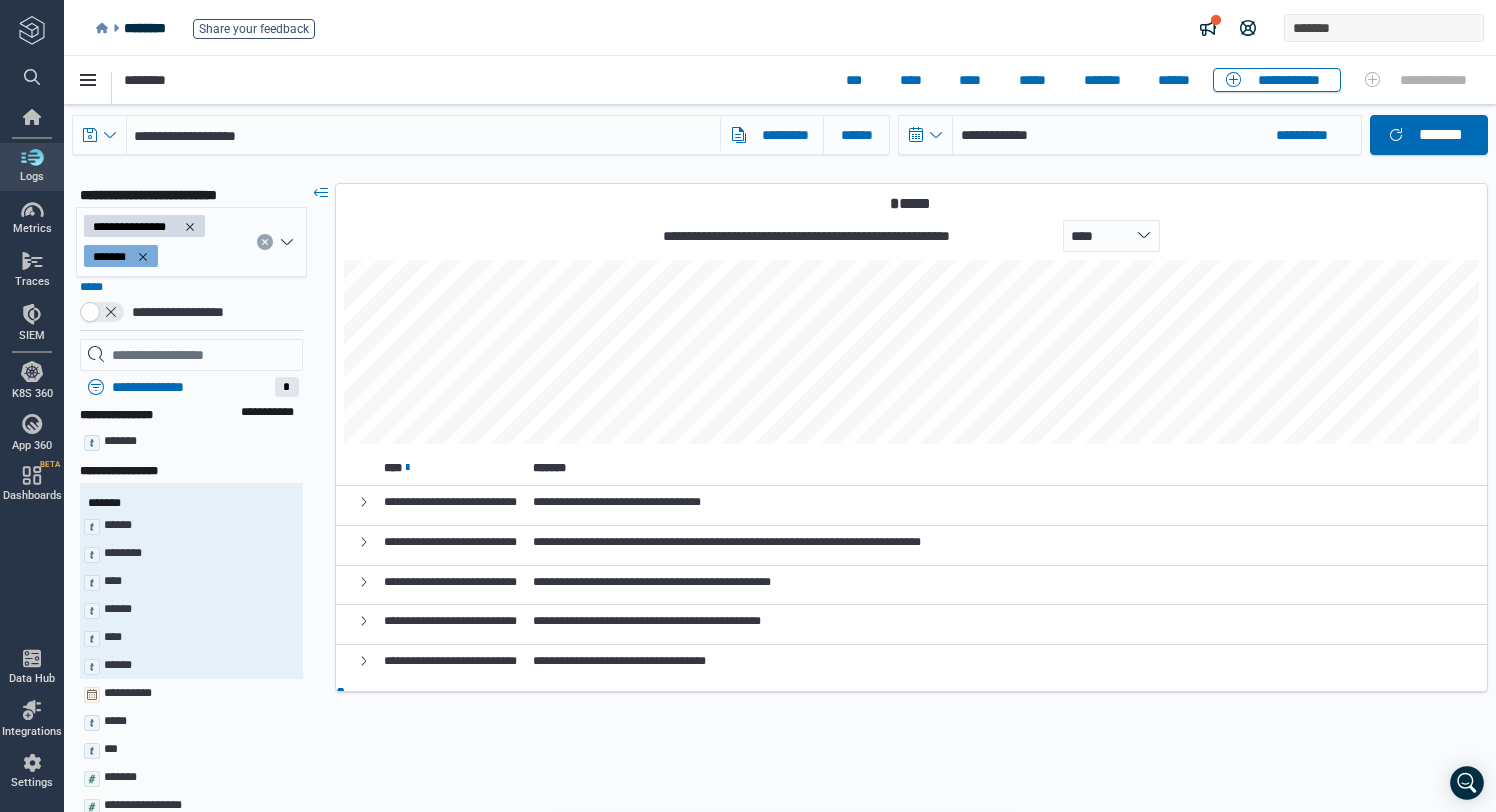 scroll, scrollTop: 0, scrollLeft: 0, axis: both 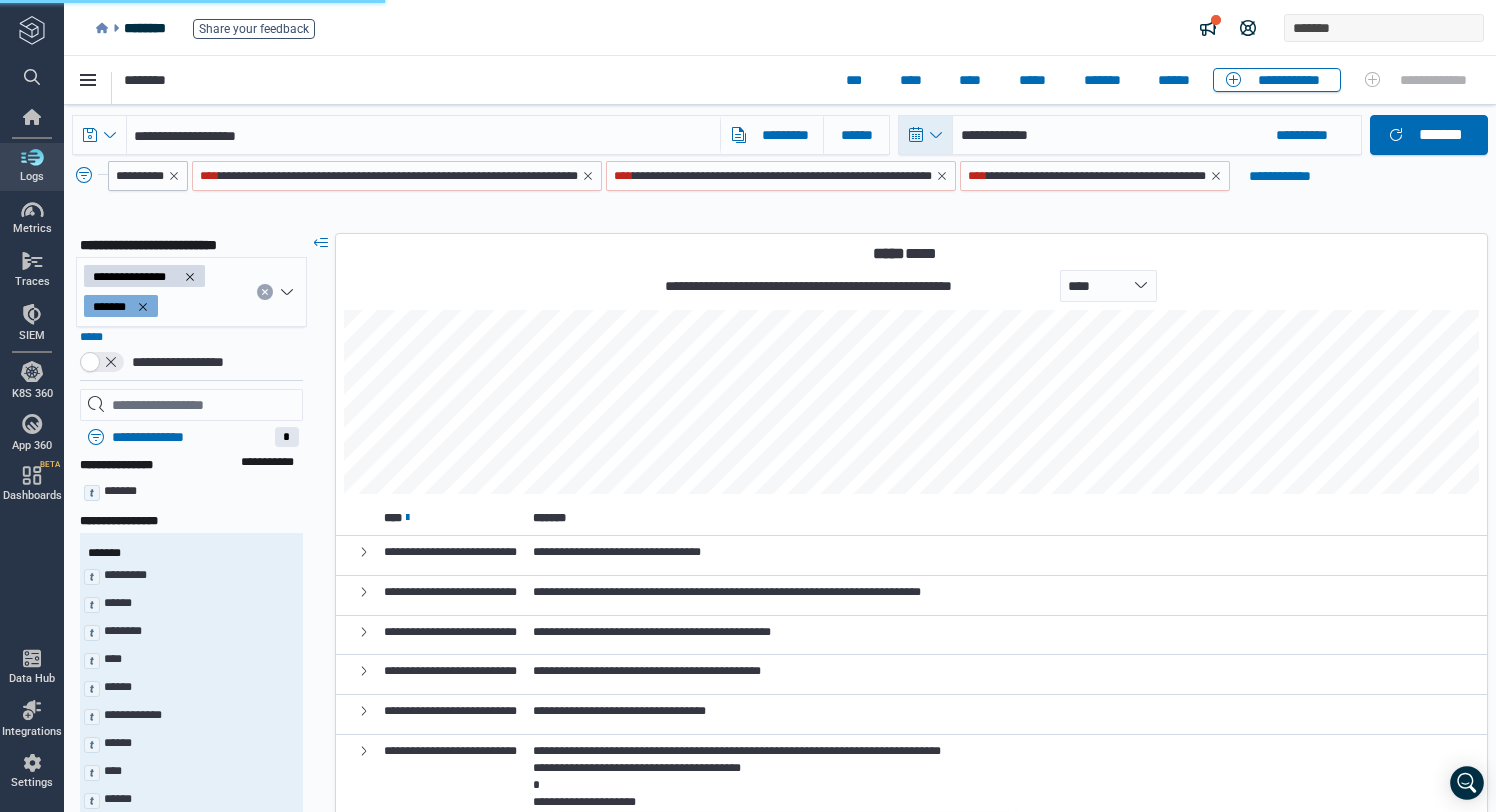 click 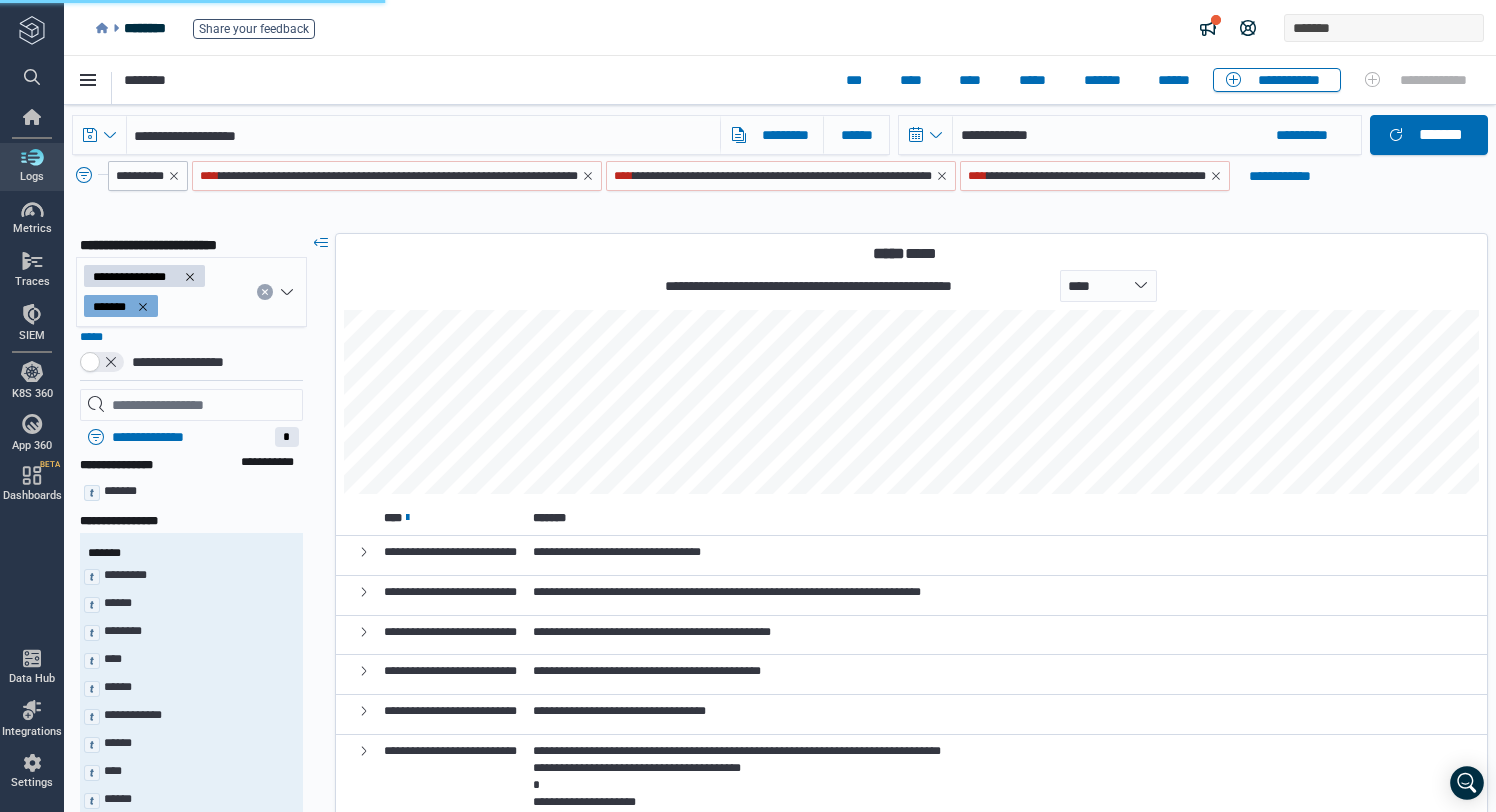 select on "*" 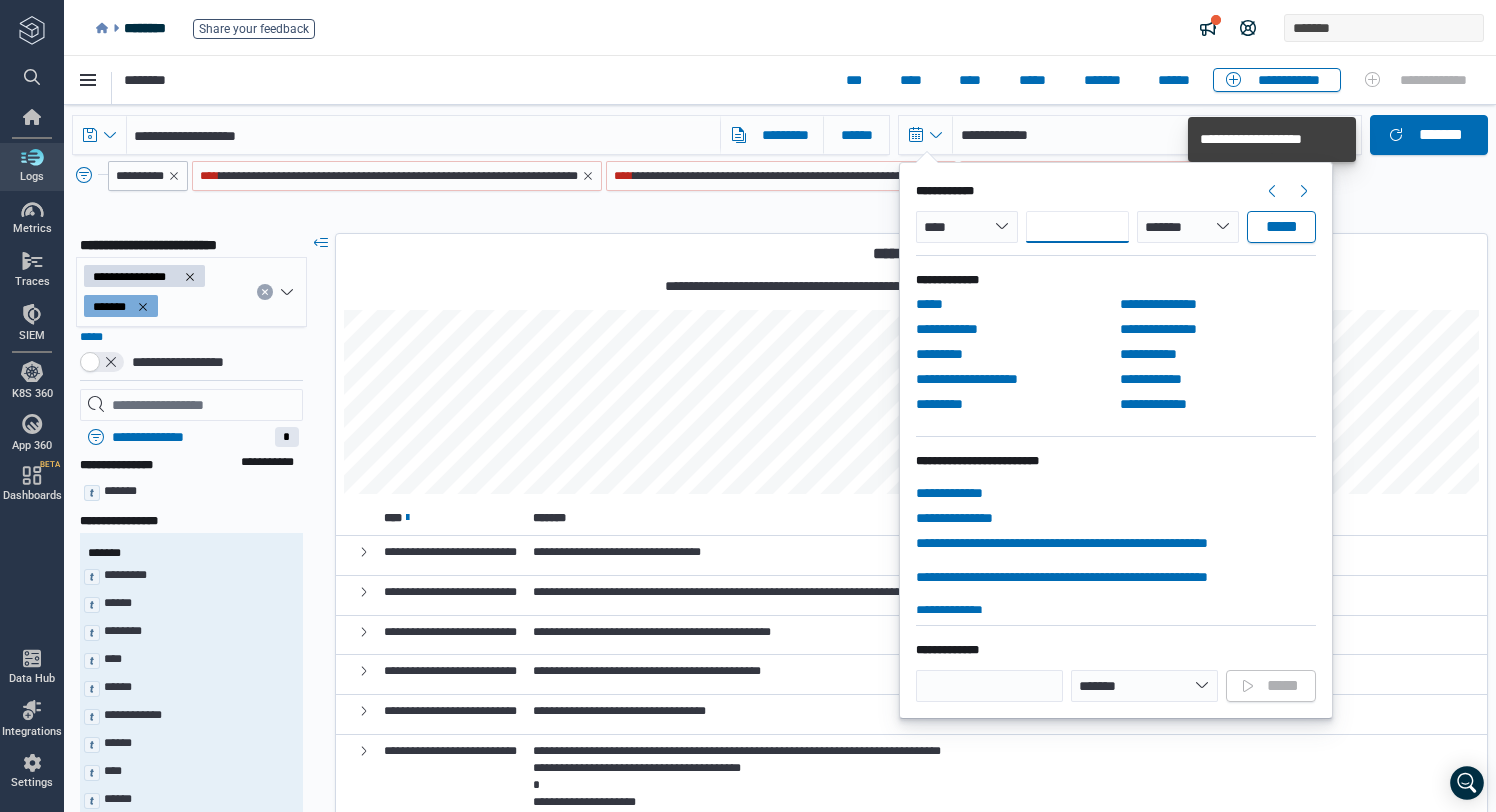 click on "**" at bounding box center [1077, 227] 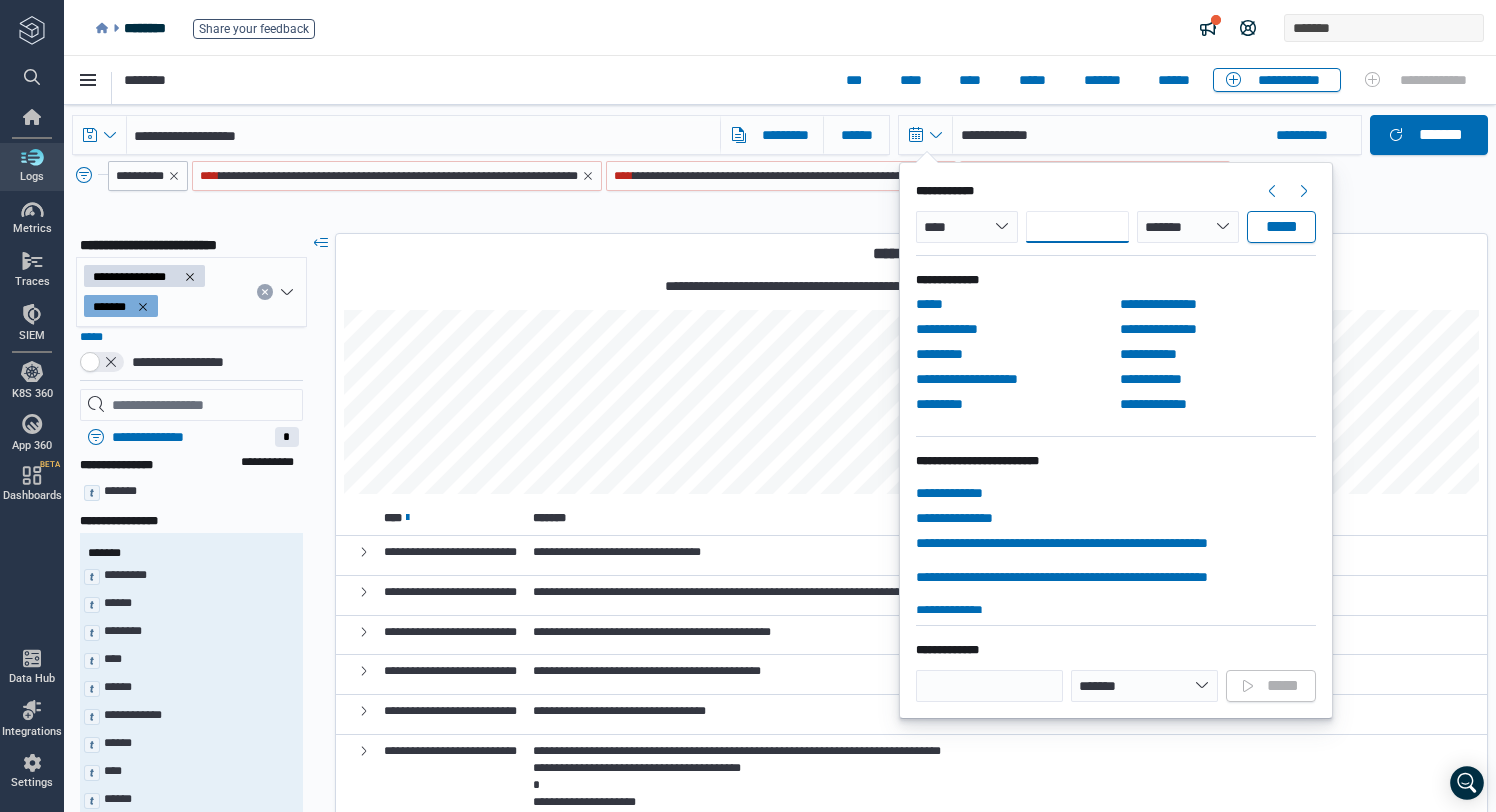 type on "***" 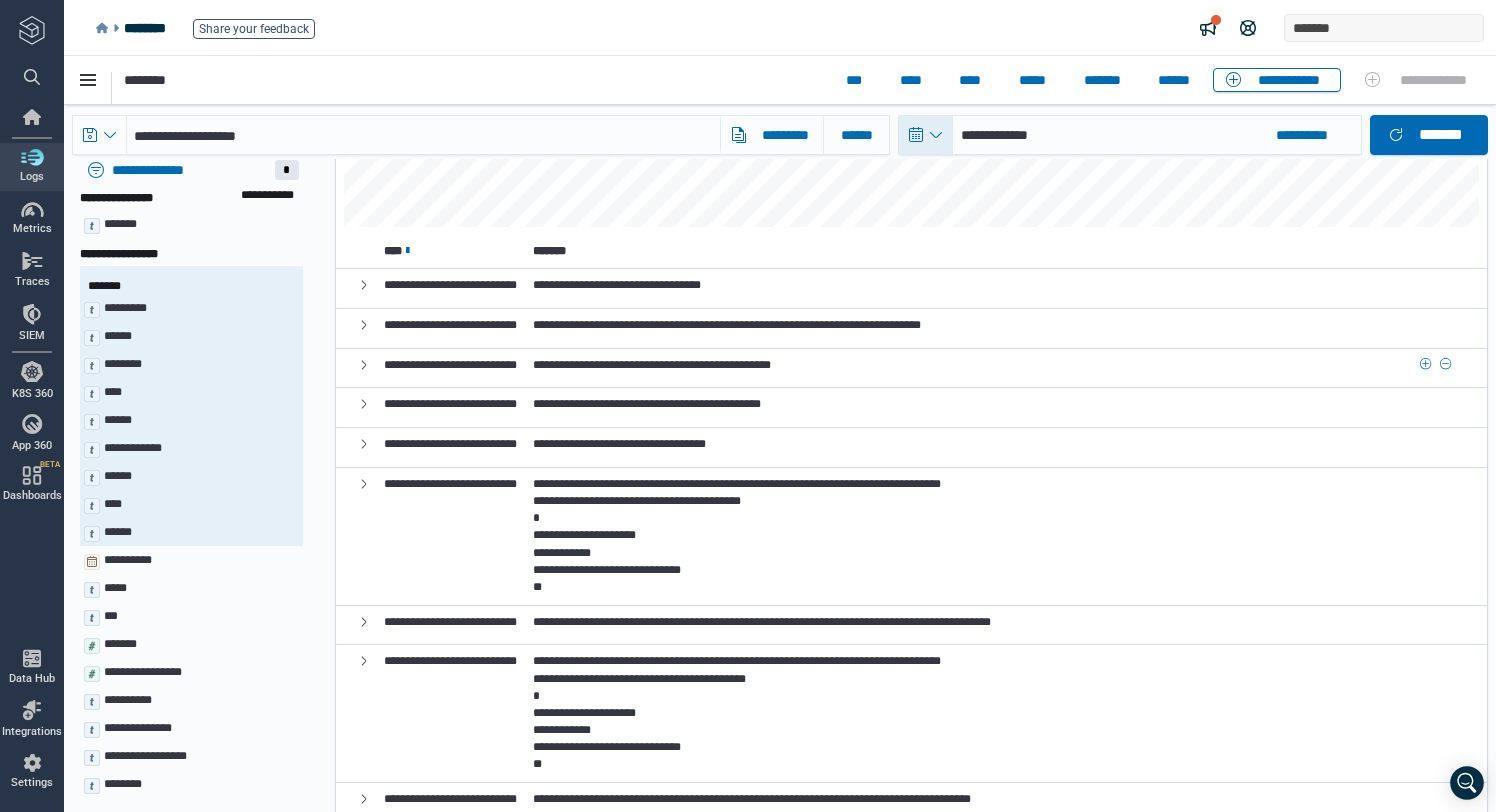 scroll, scrollTop: 281, scrollLeft: 0, axis: vertical 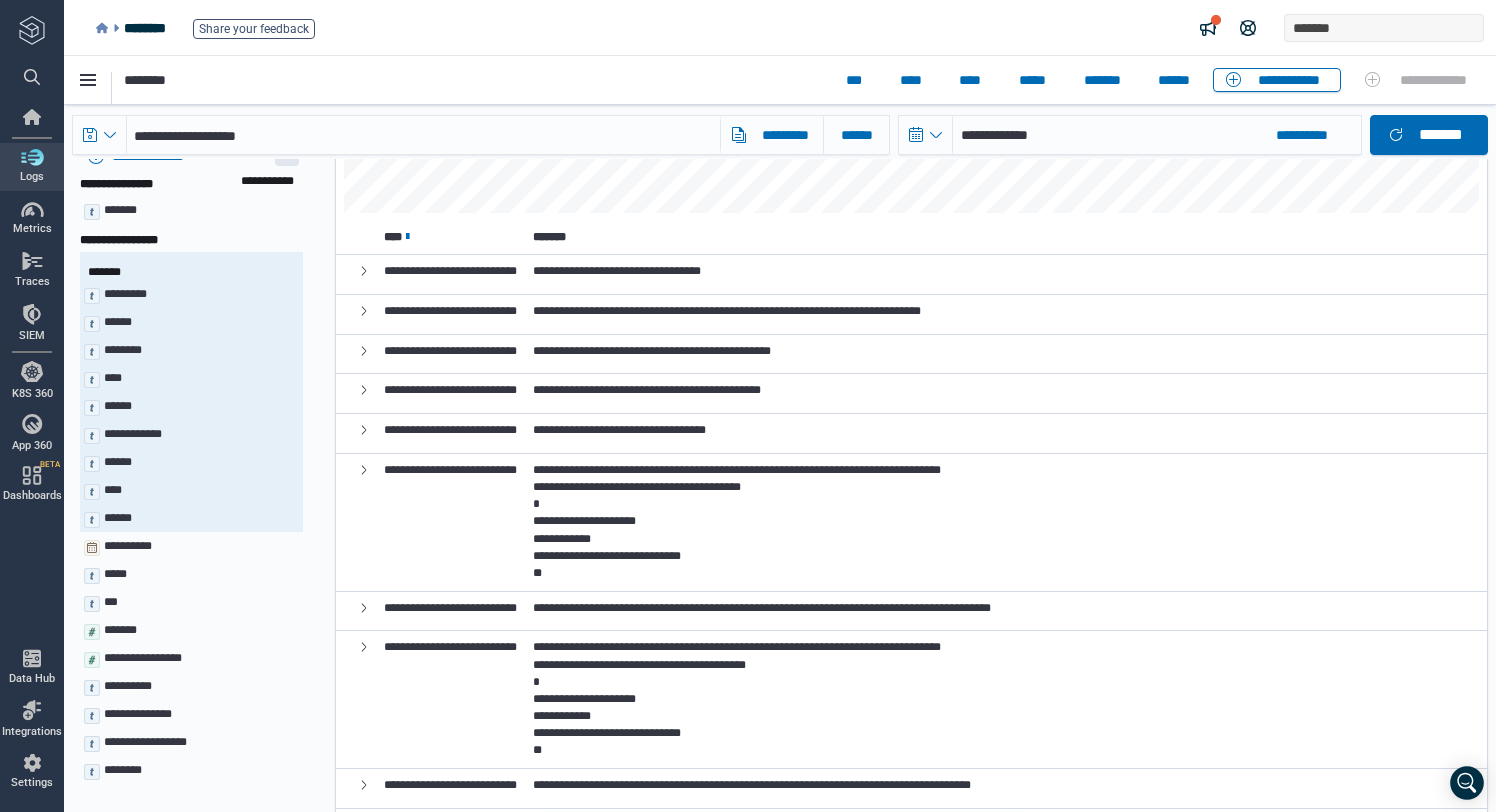 click at bounding box center (344, 523) 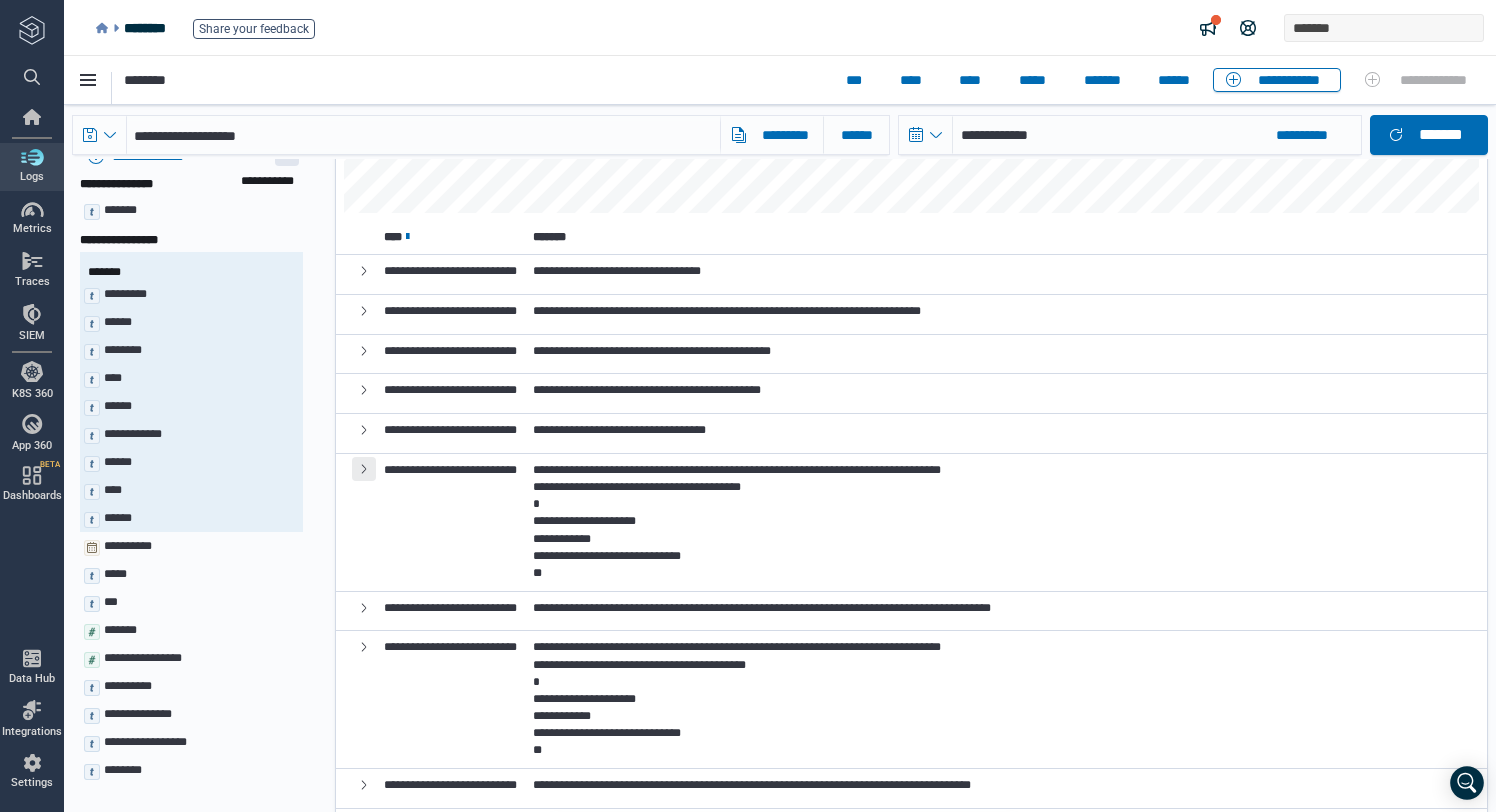 click 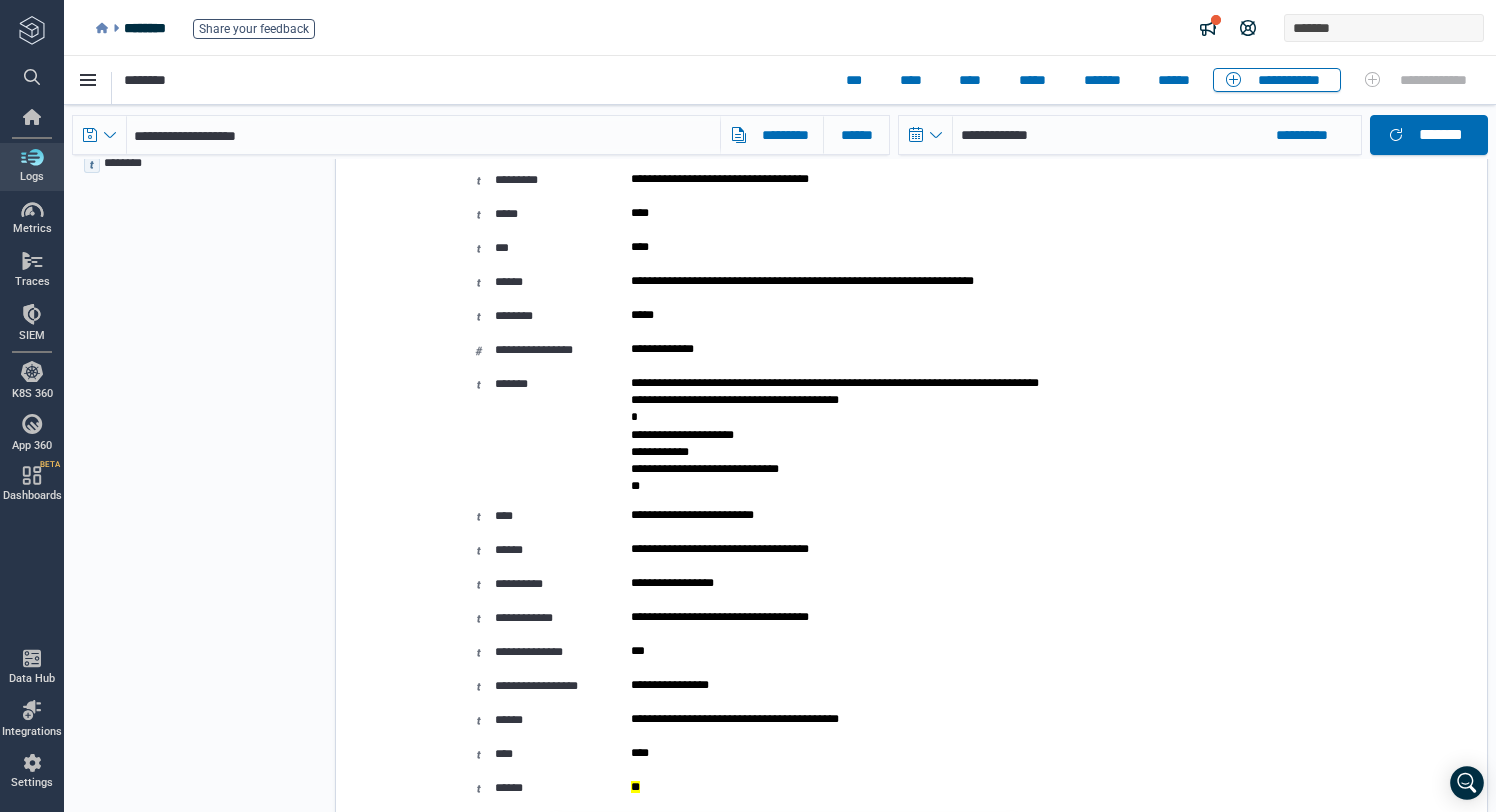 scroll, scrollTop: 916, scrollLeft: 0, axis: vertical 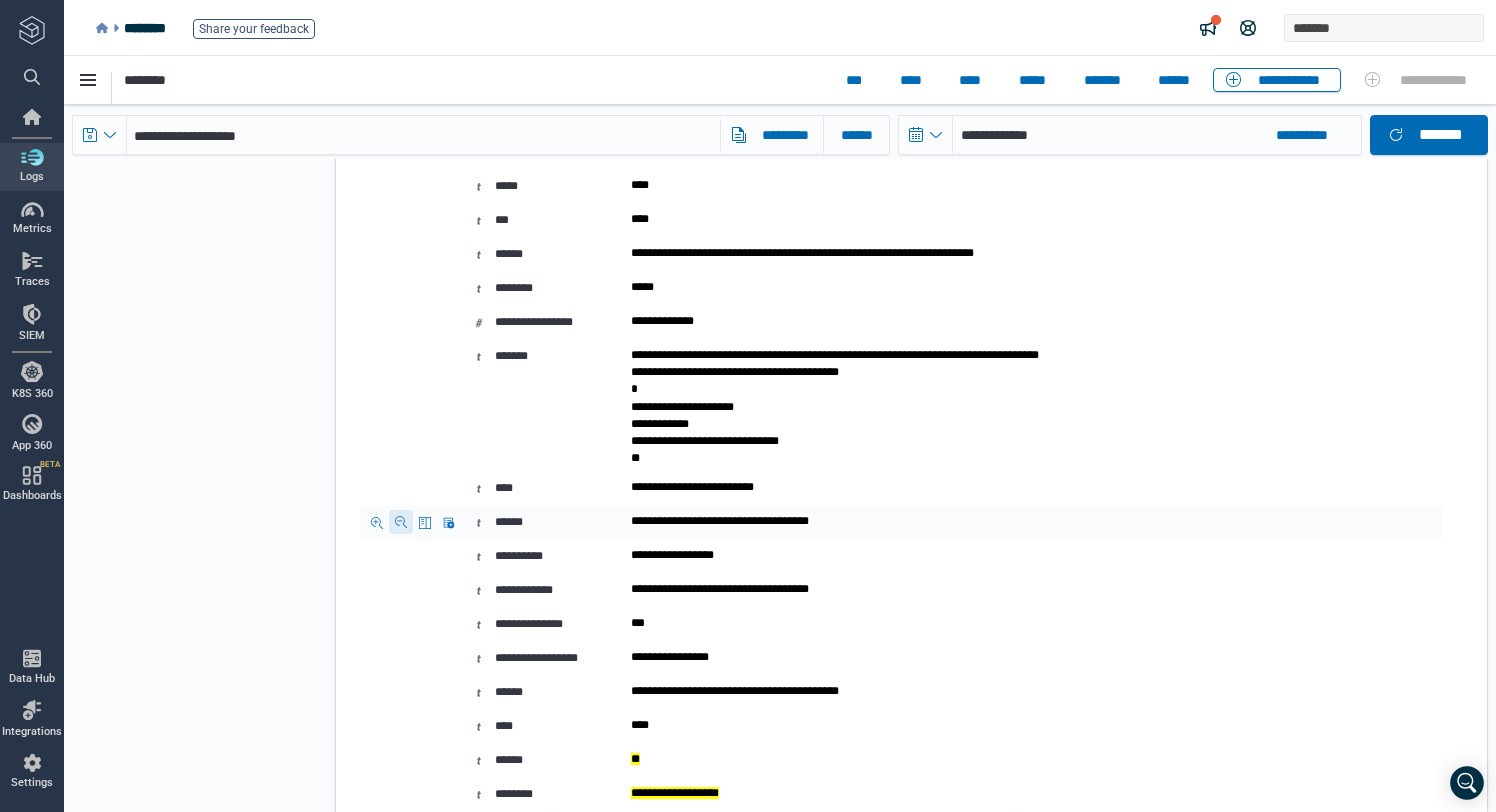 click at bounding box center (401, 522) 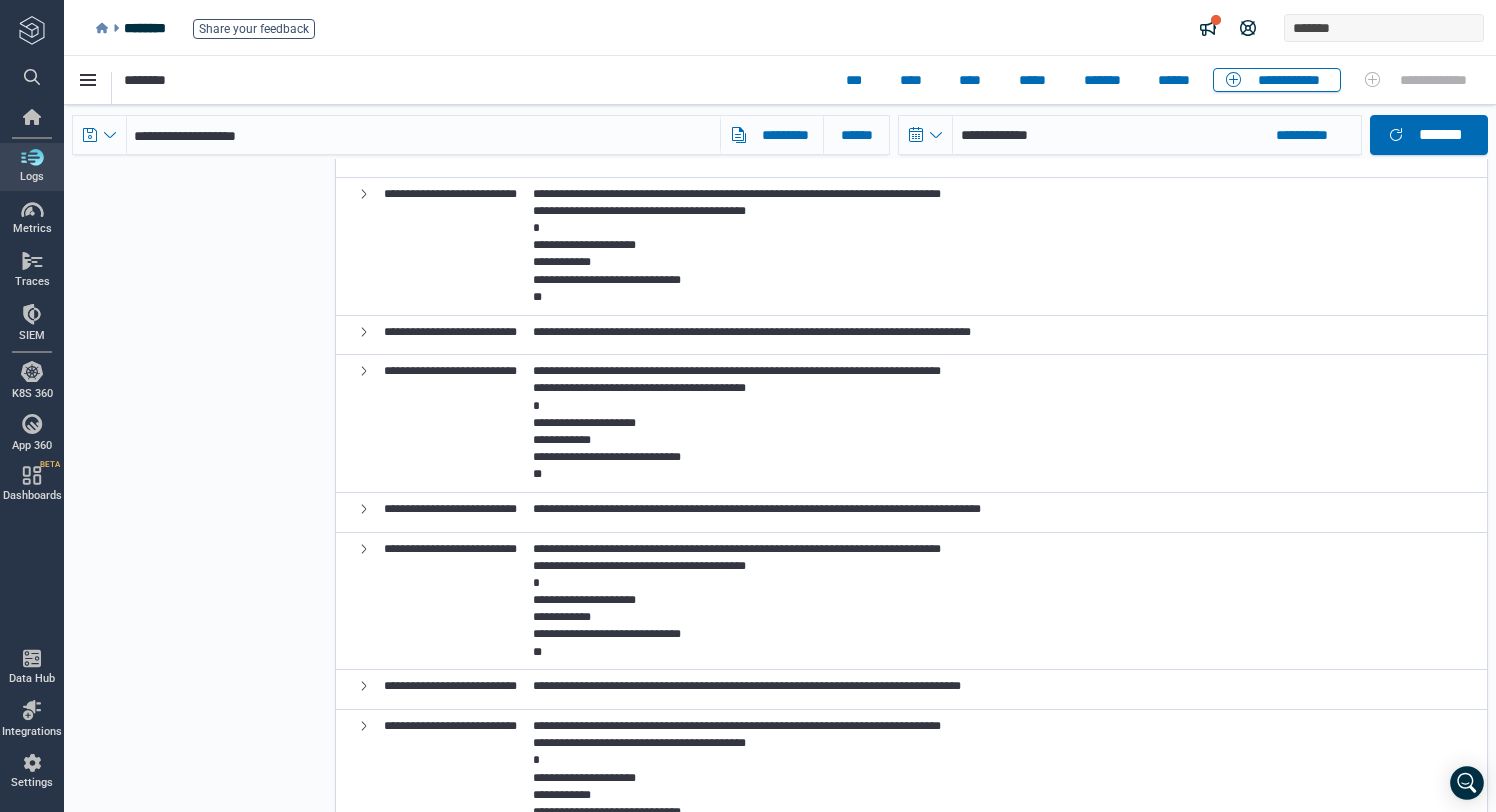 scroll, scrollTop: 0, scrollLeft: 0, axis: both 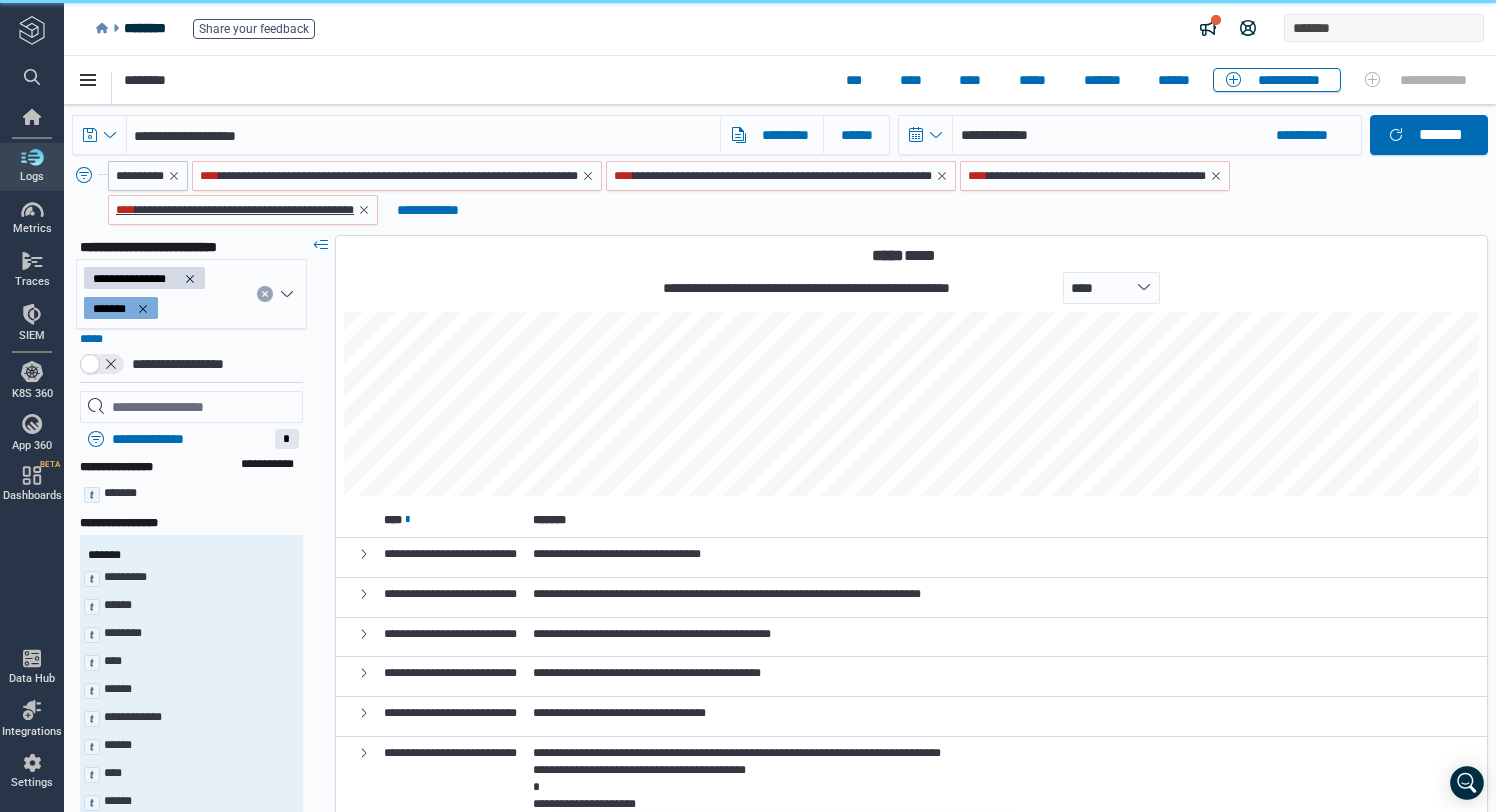 click on "**********" at bounding box center (264, 210) 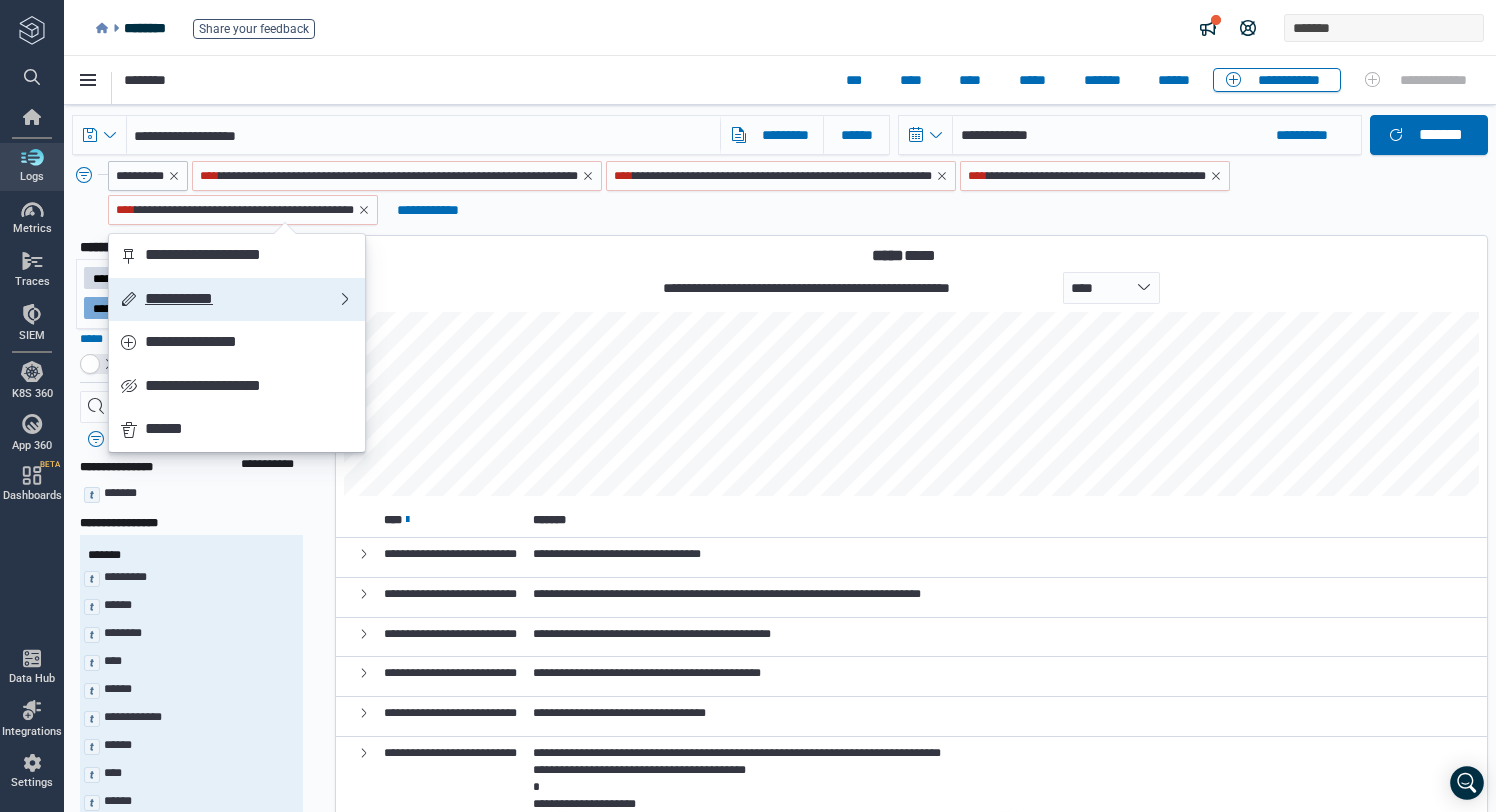 click on "**********" at bounding box center (241, 300) 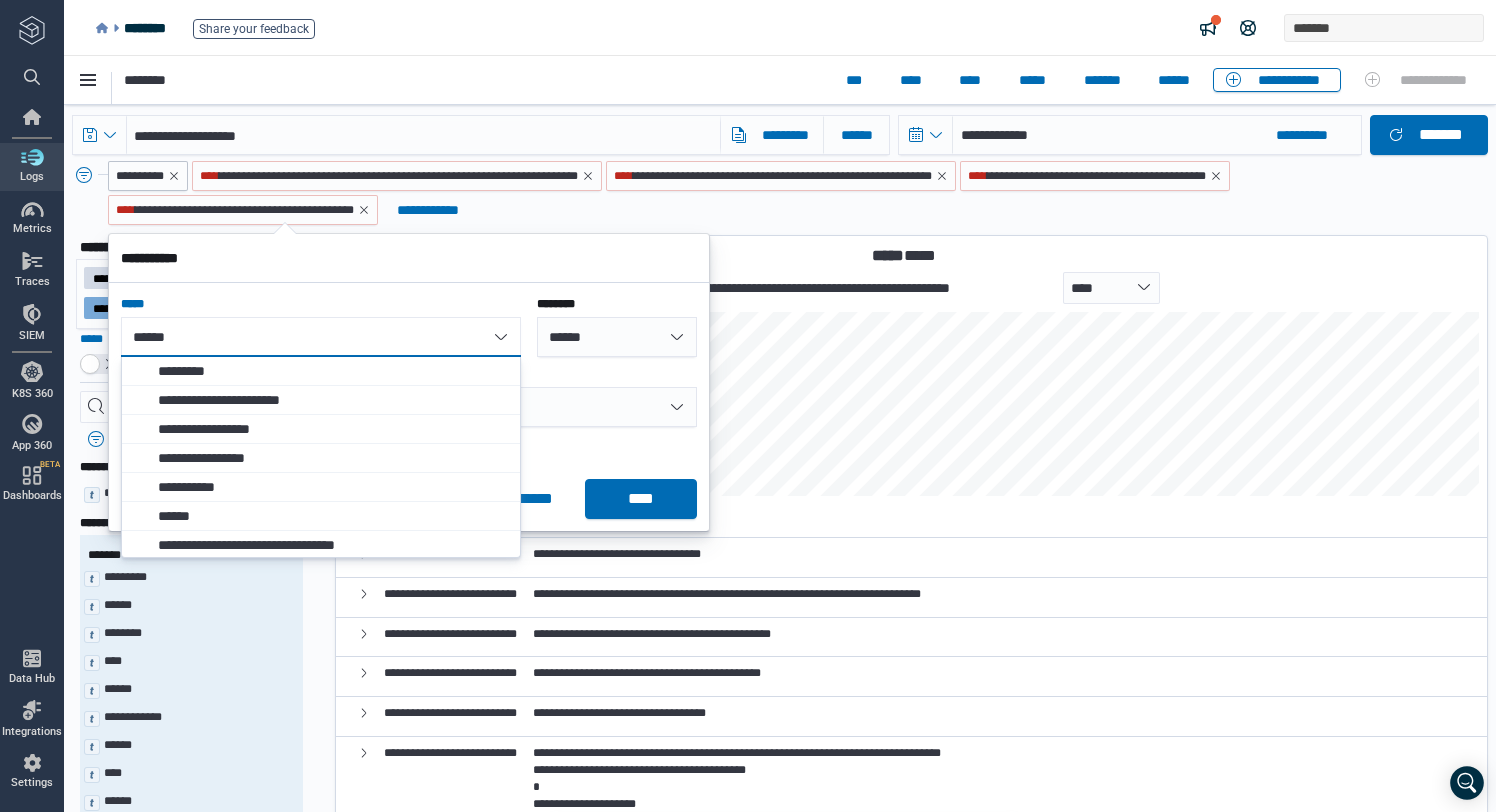 click on "*****" at bounding box center [409, 374] 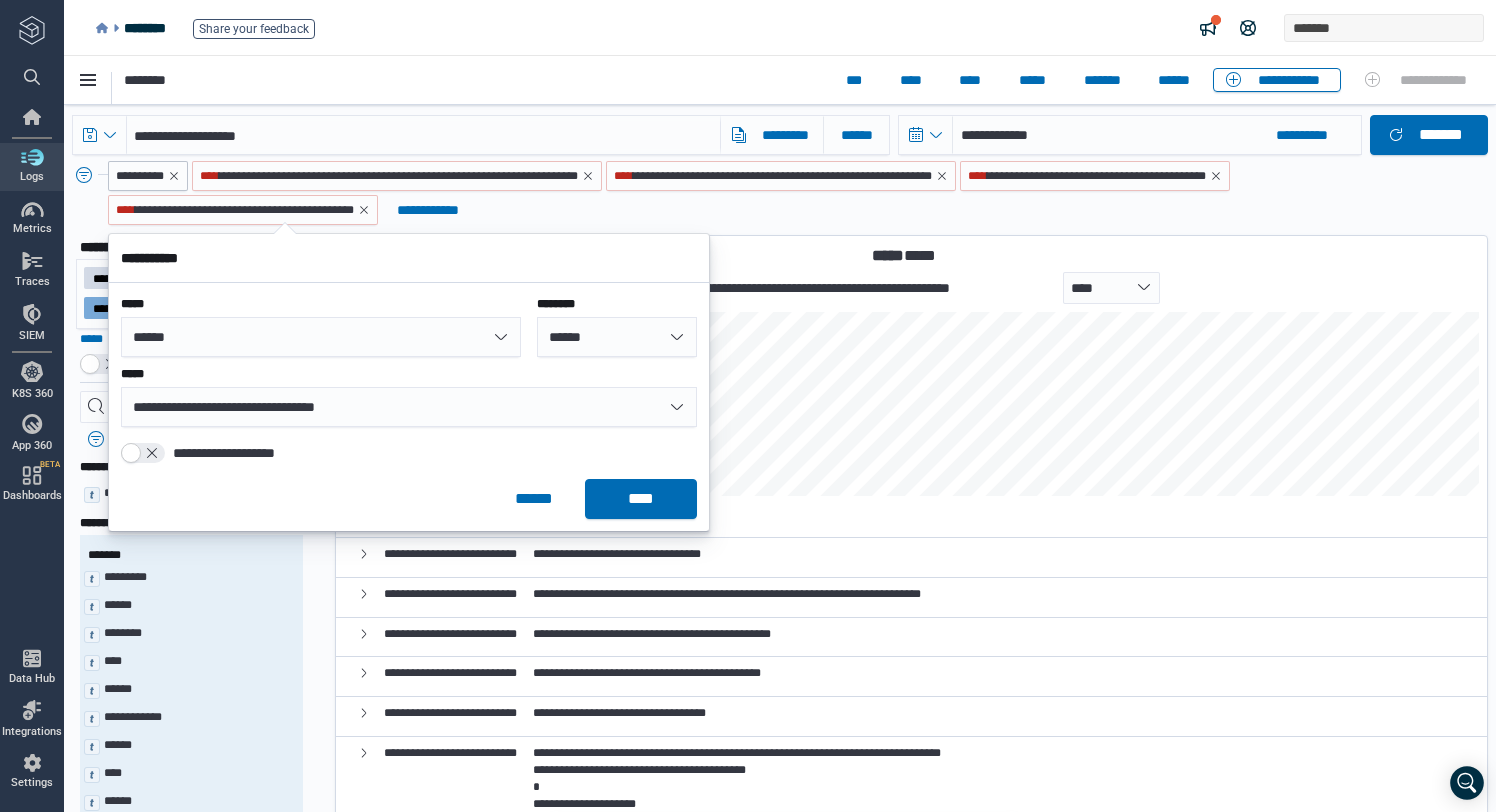 click on "**********" at bounding box center [409, 407] 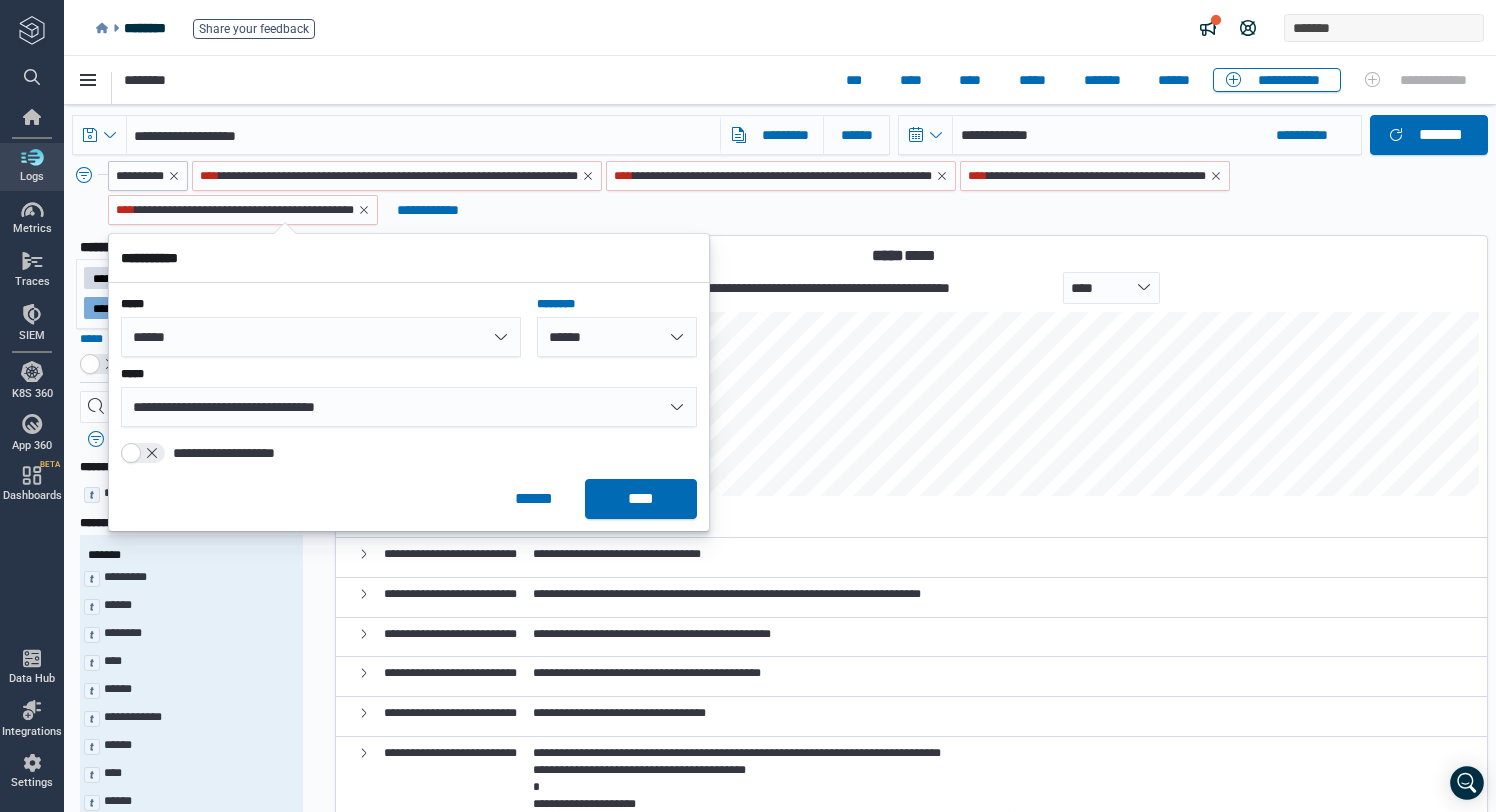 click on "******" at bounding box center (617, 337) 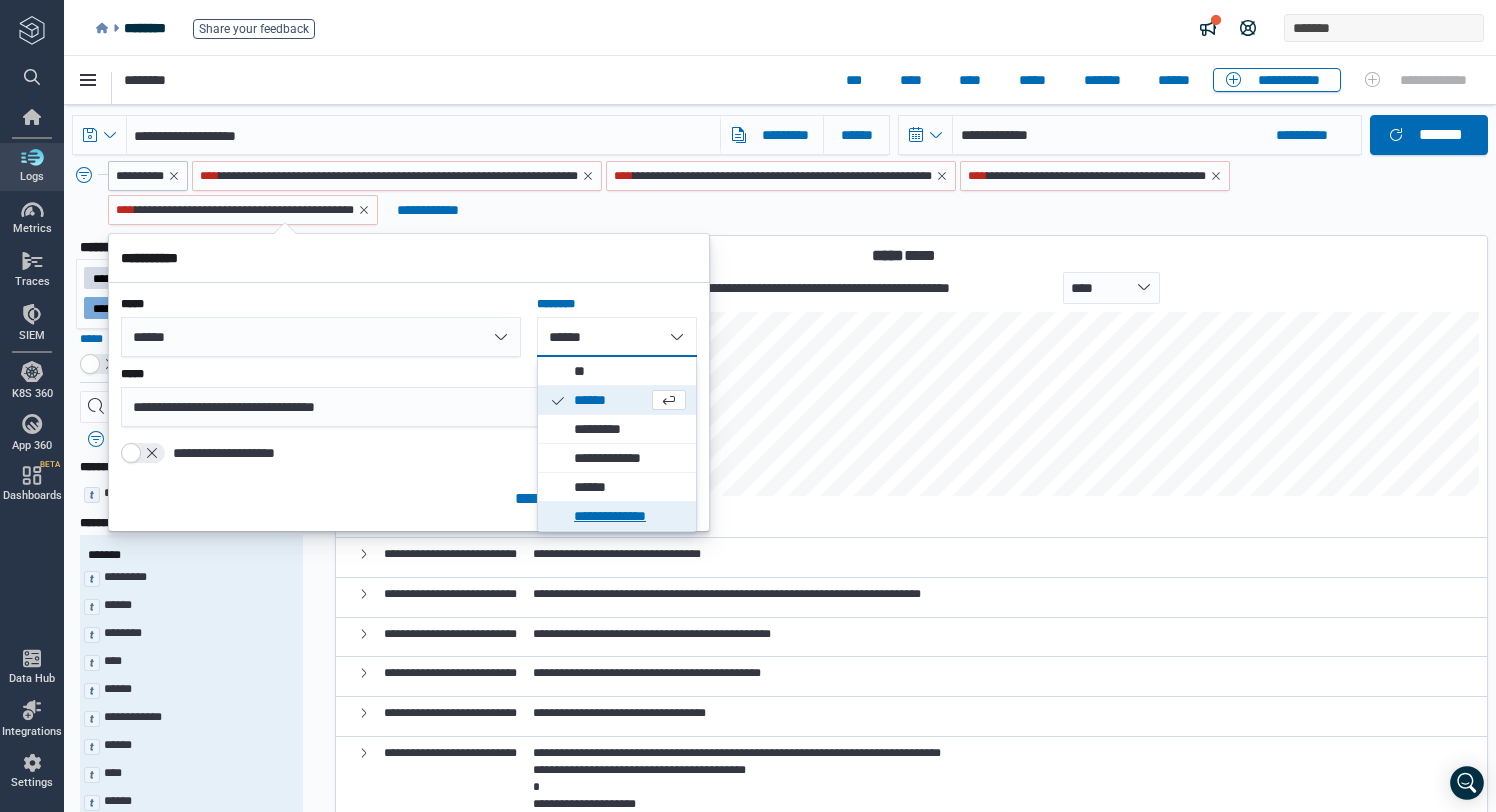 click on "**********" at bounding box center [630, 516] 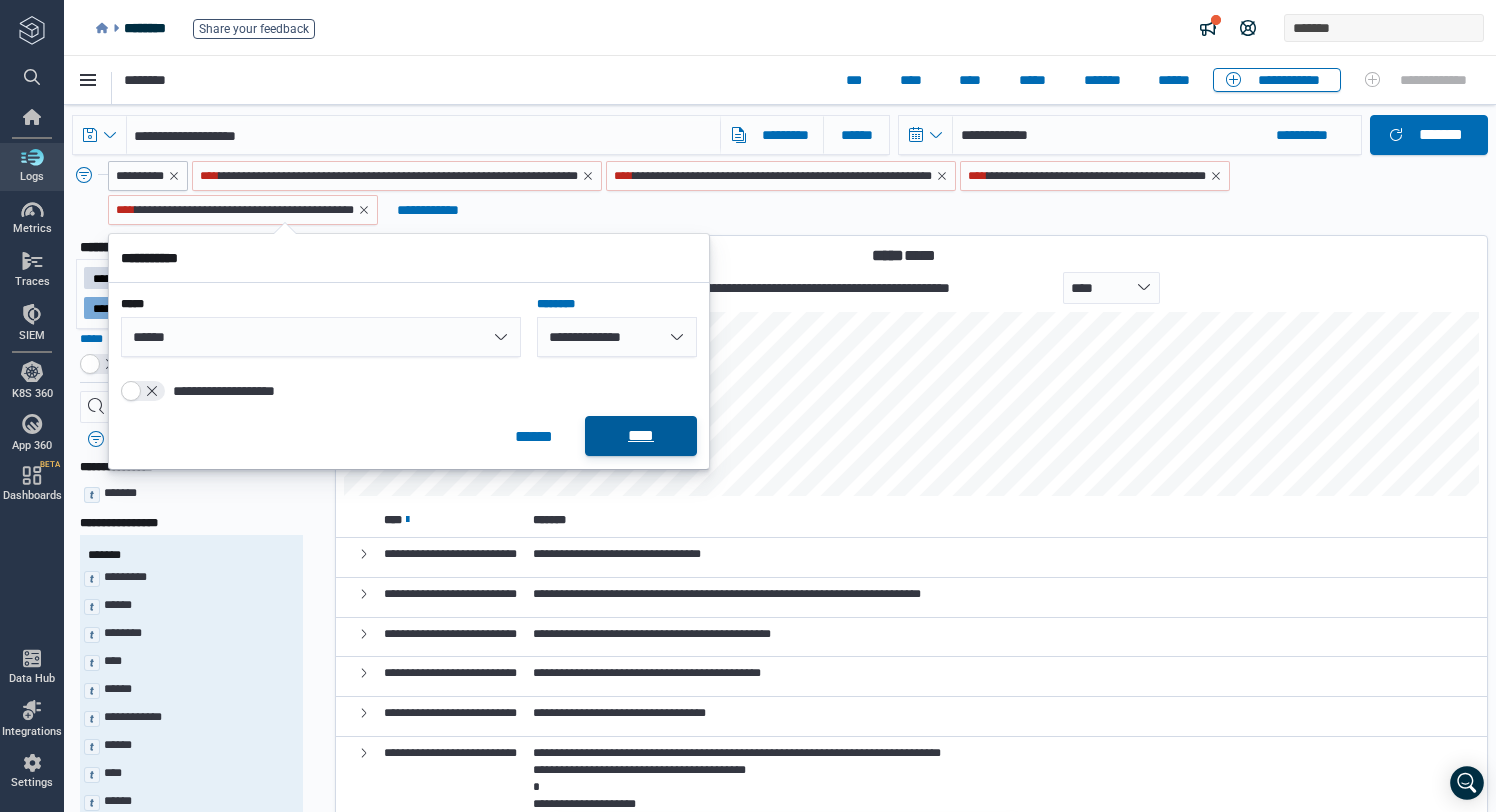 click on "****" at bounding box center (641, 436) 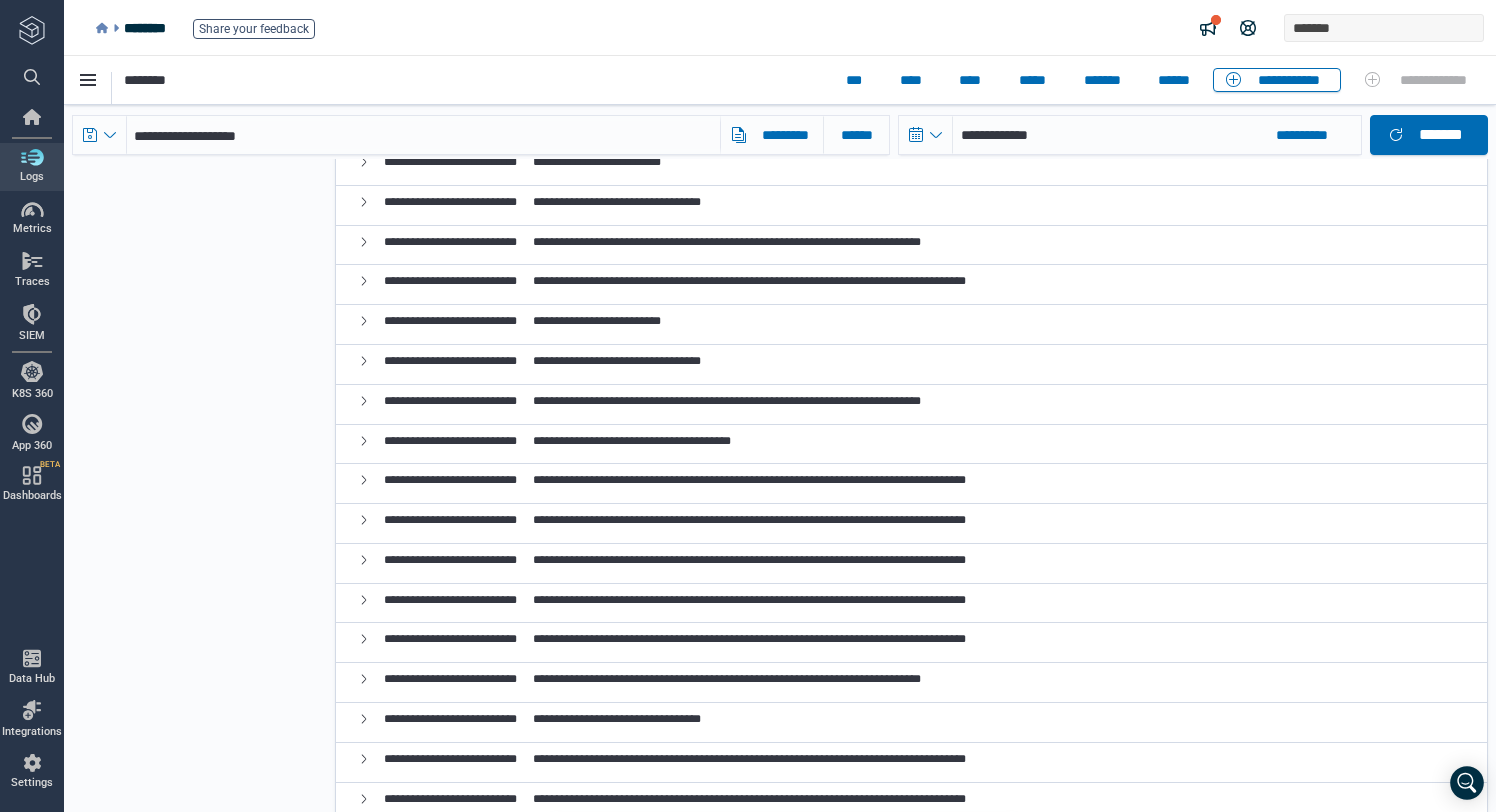 scroll, scrollTop: 975, scrollLeft: 0, axis: vertical 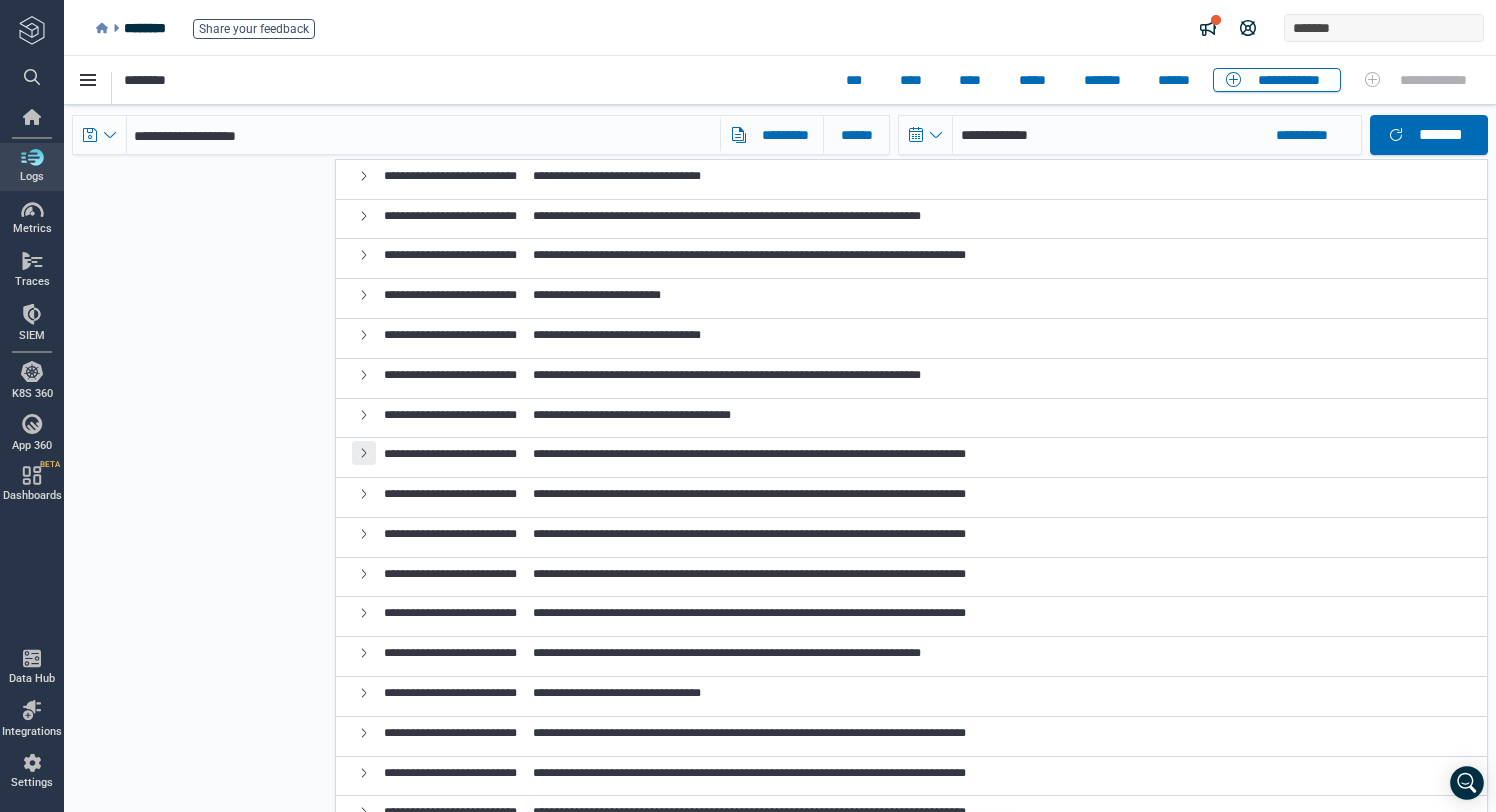 click 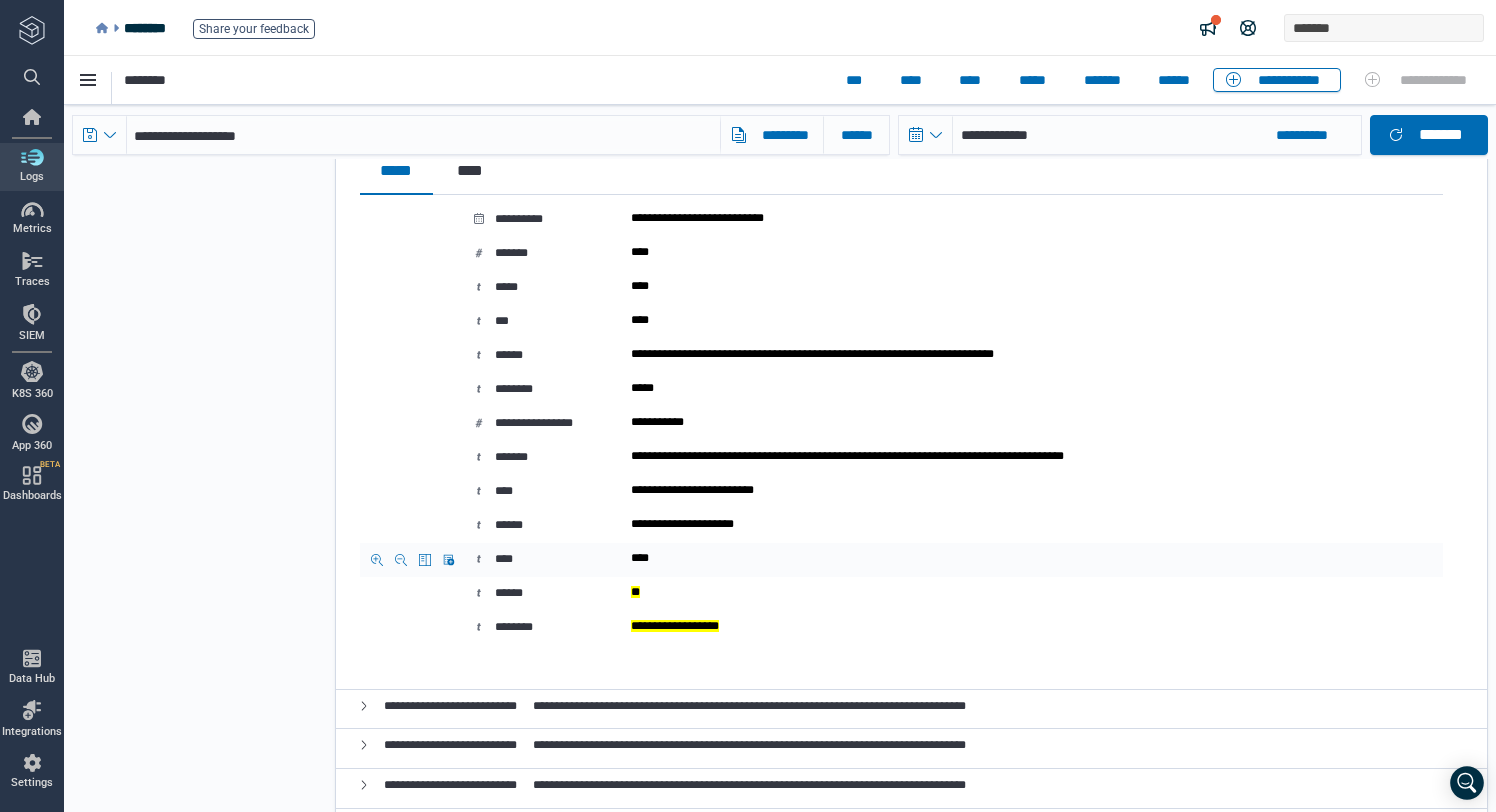 scroll, scrollTop: 1357, scrollLeft: 0, axis: vertical 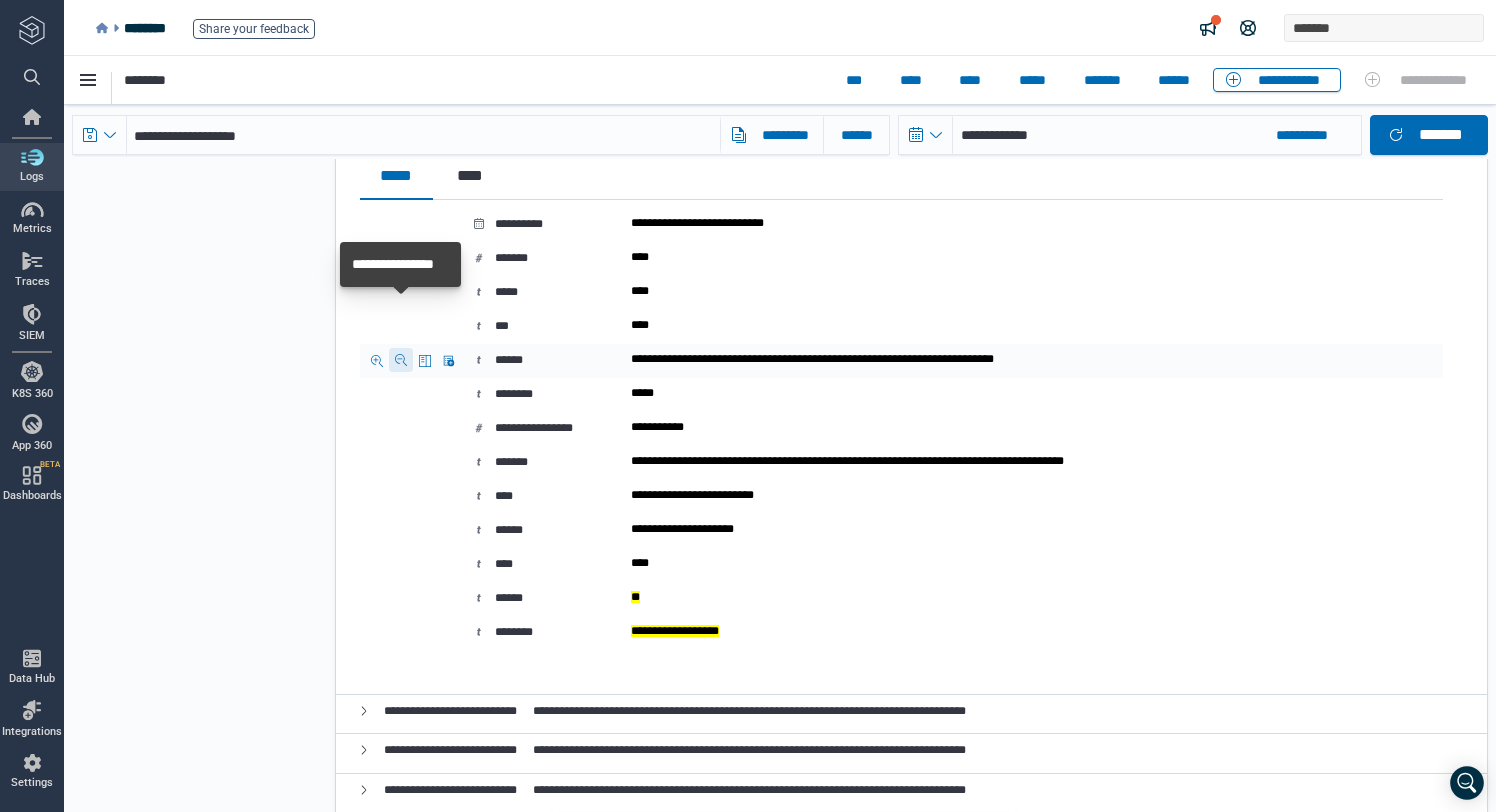 click at bounding box center [401, 360] 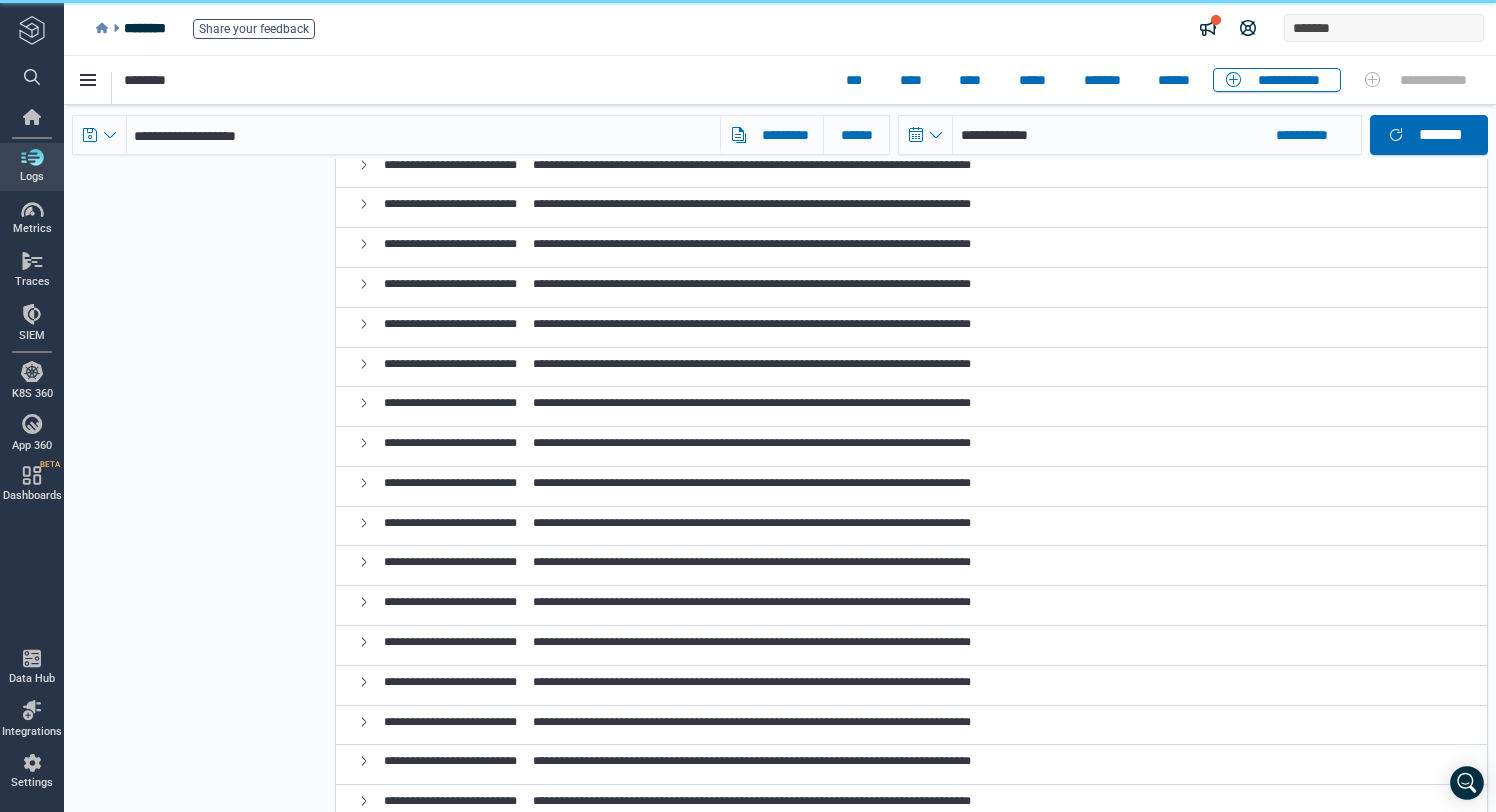 scroll, scrollTop: 2703, scrollLeft: 0, axis: vertical 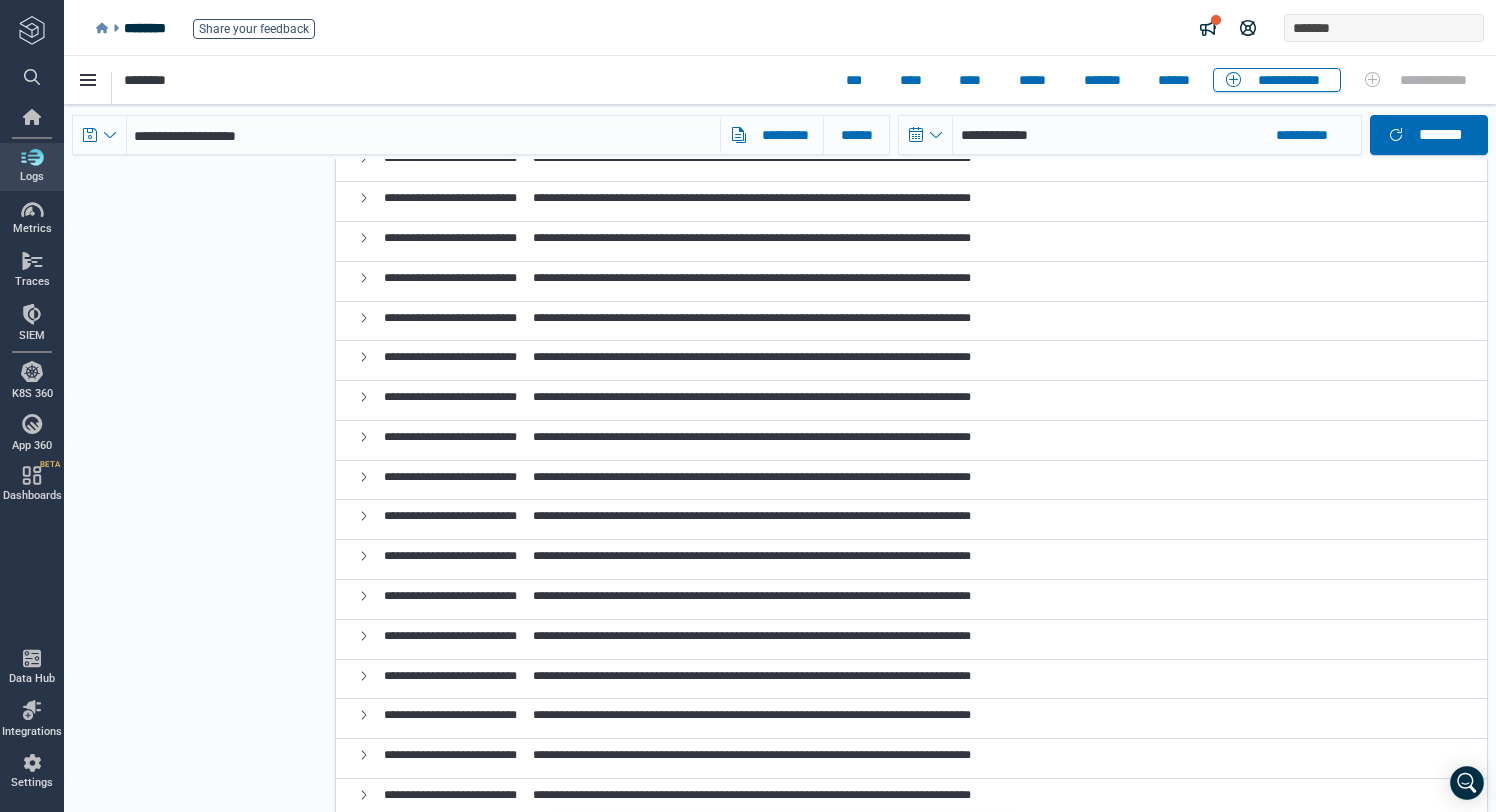 click at bounding box center (344, 560) 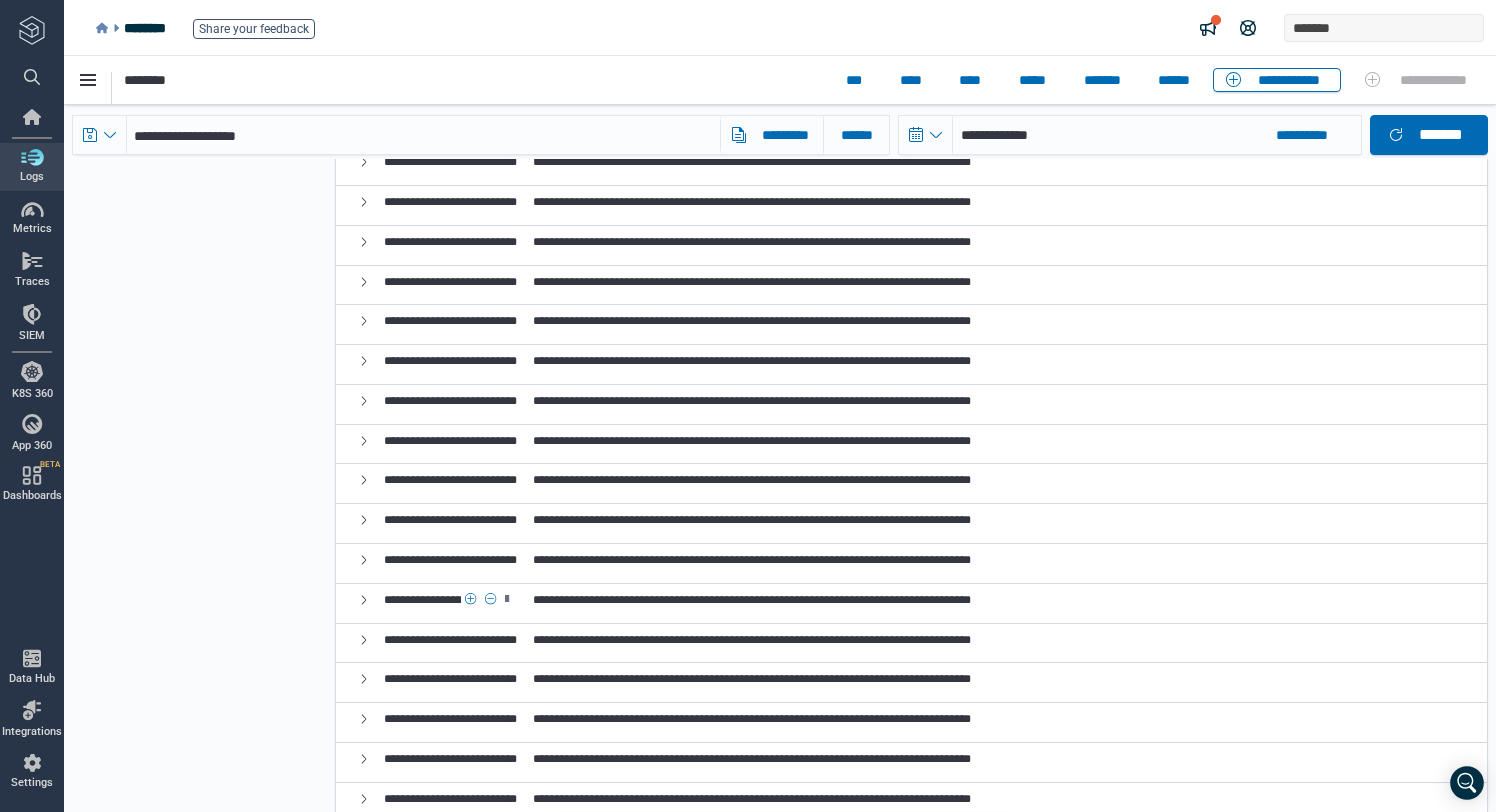 scroll, scrollTop: 2757, scrollLeft: 0, axis: vertical 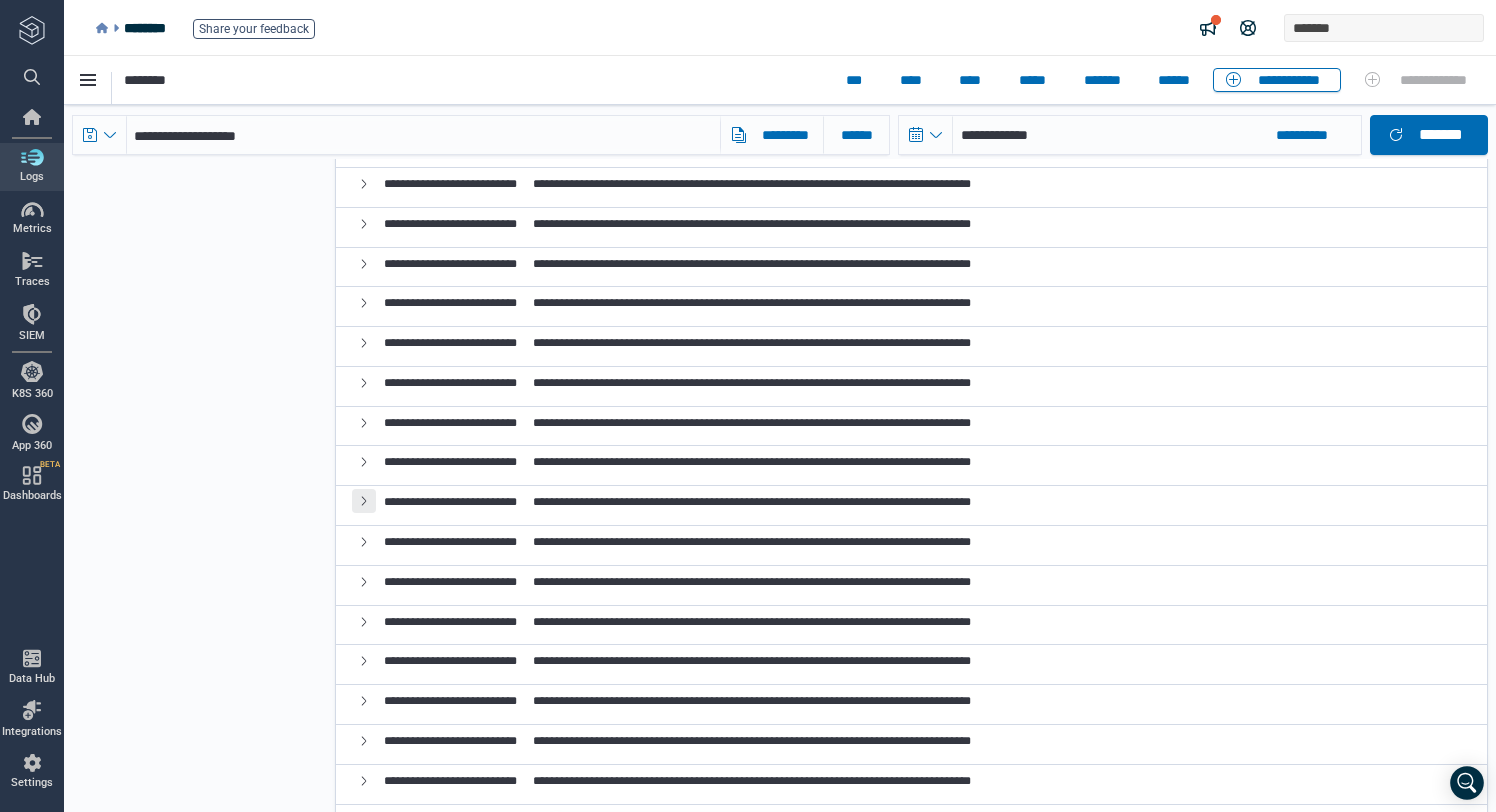 click at bounding box center (364, 501) 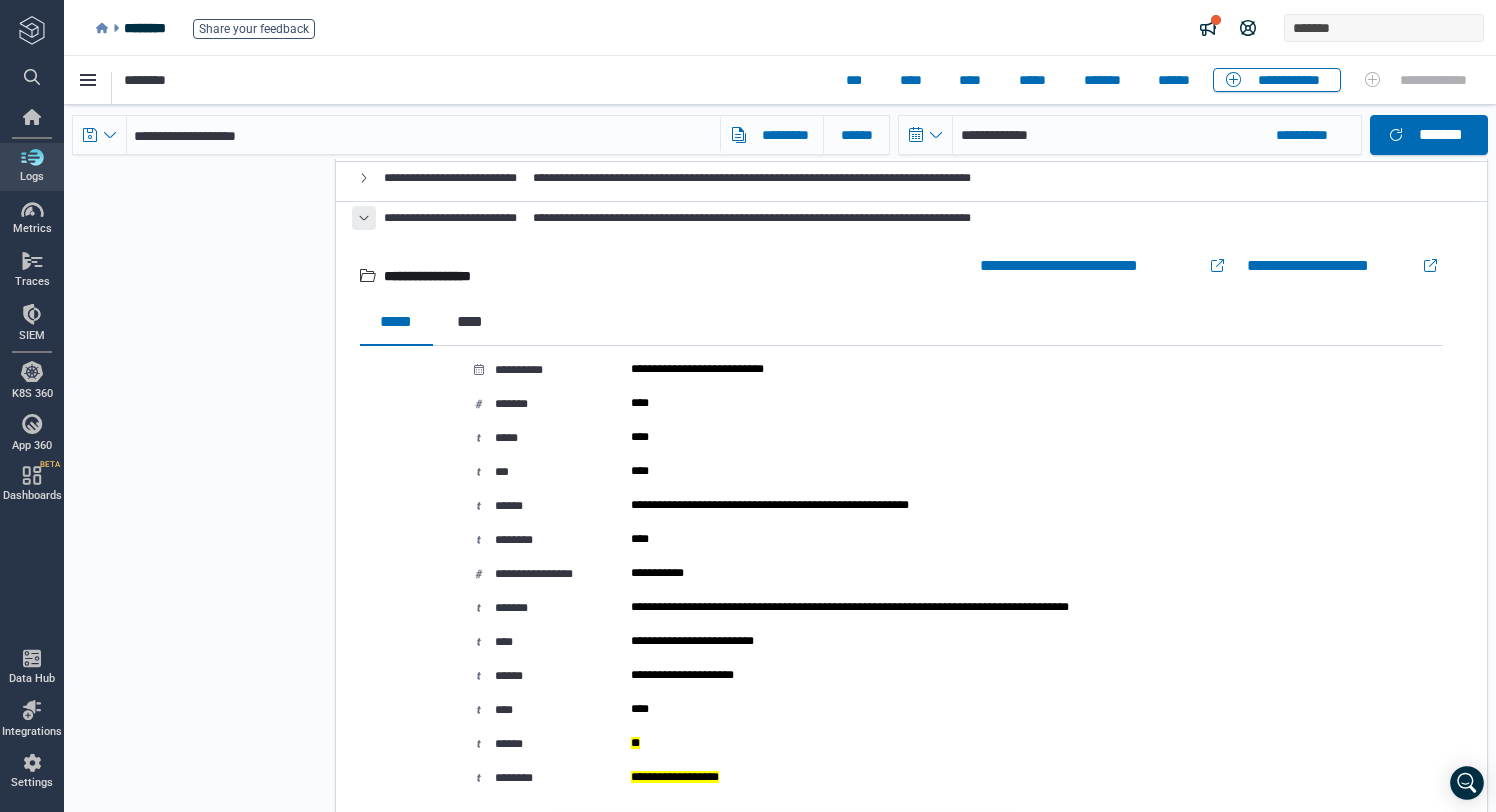 scroll, scrollTop: 3114, scrollLeft: 0, axis: vertical 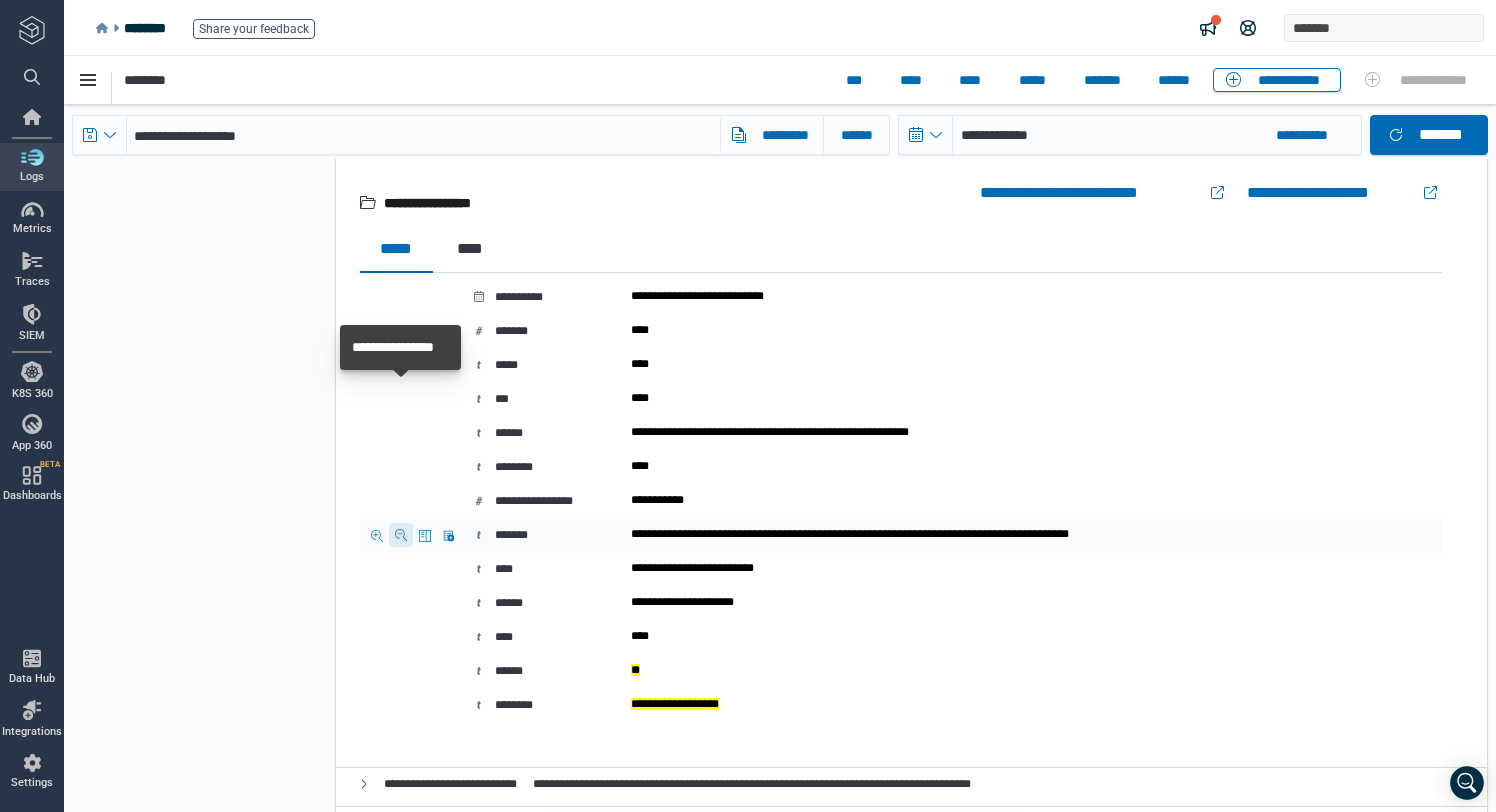 click at bounding box center [401, 535] 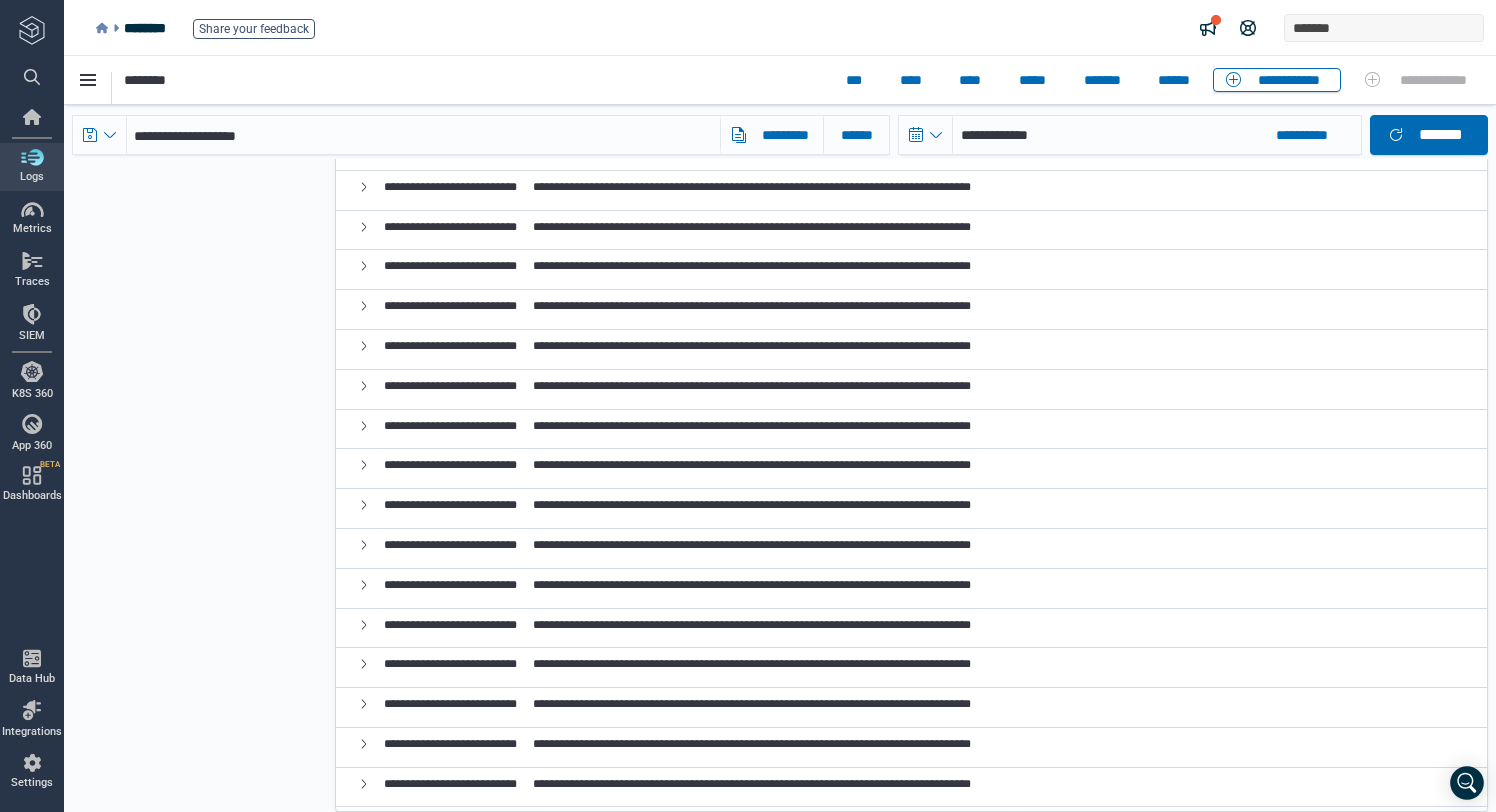 scroll, scrollTop: 0, scrollLeft: 0, axis: both 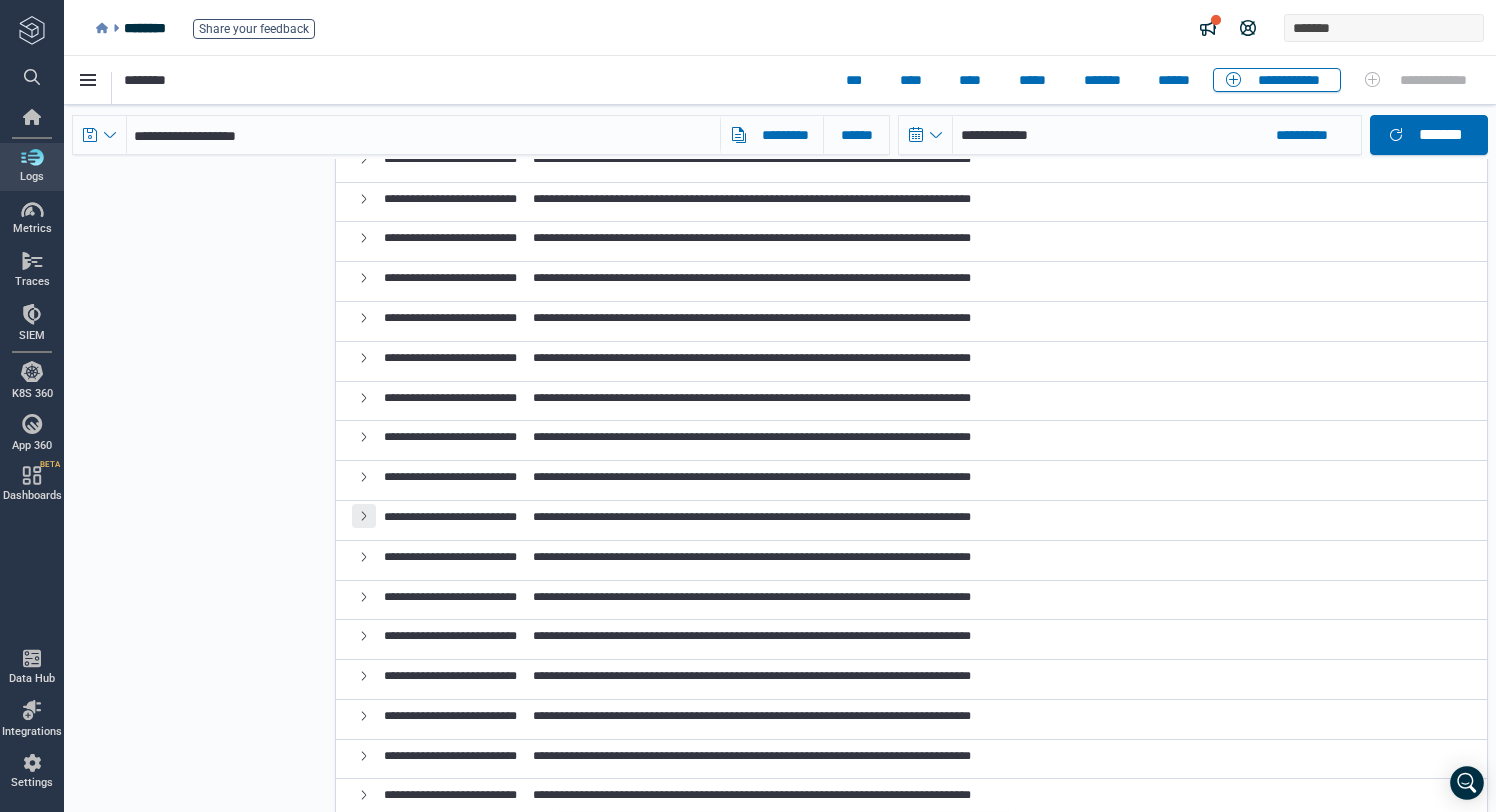 click 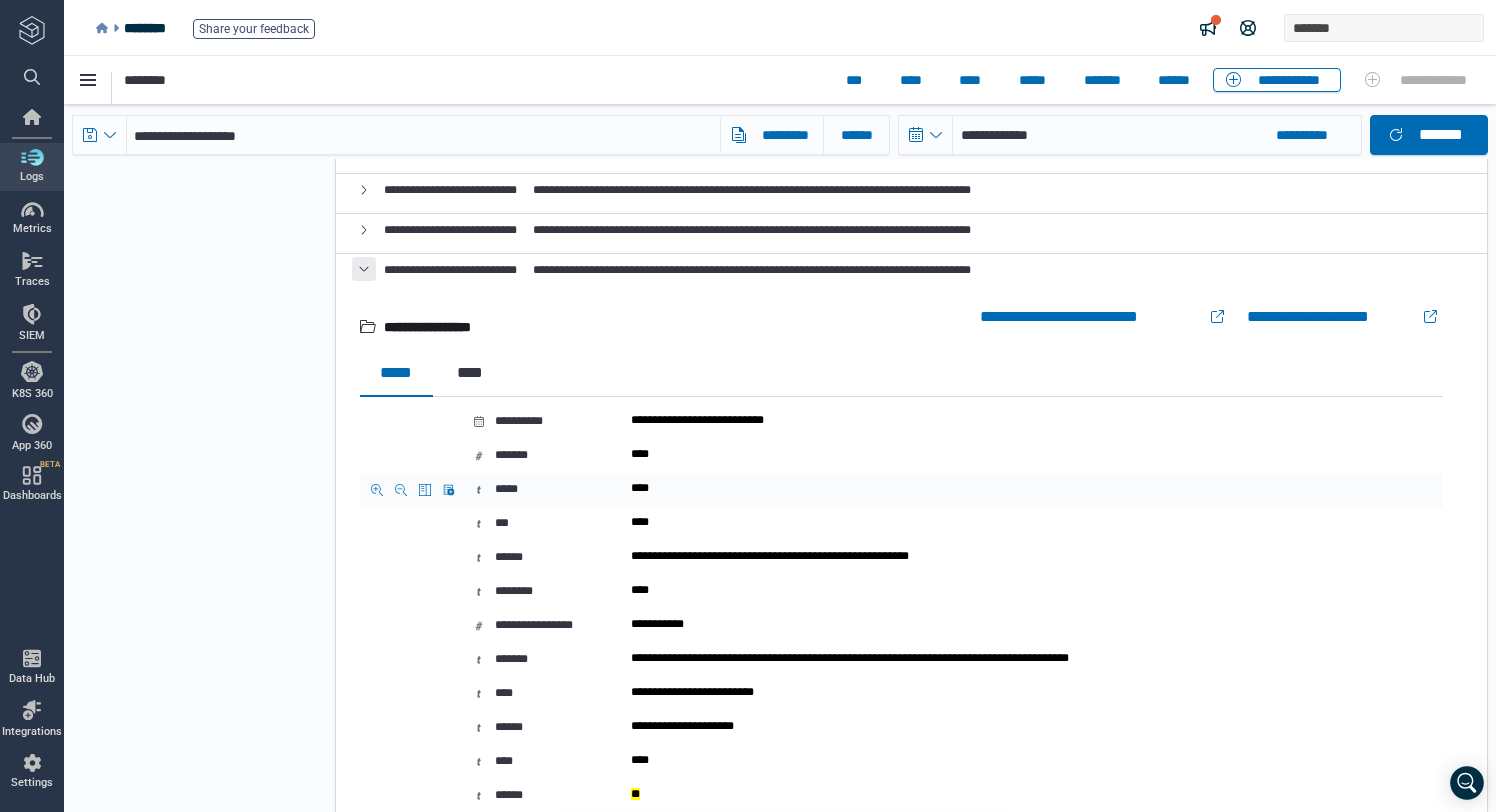 scroll, scrollTop: 1978, scrollLeft: 0, axis: vertical 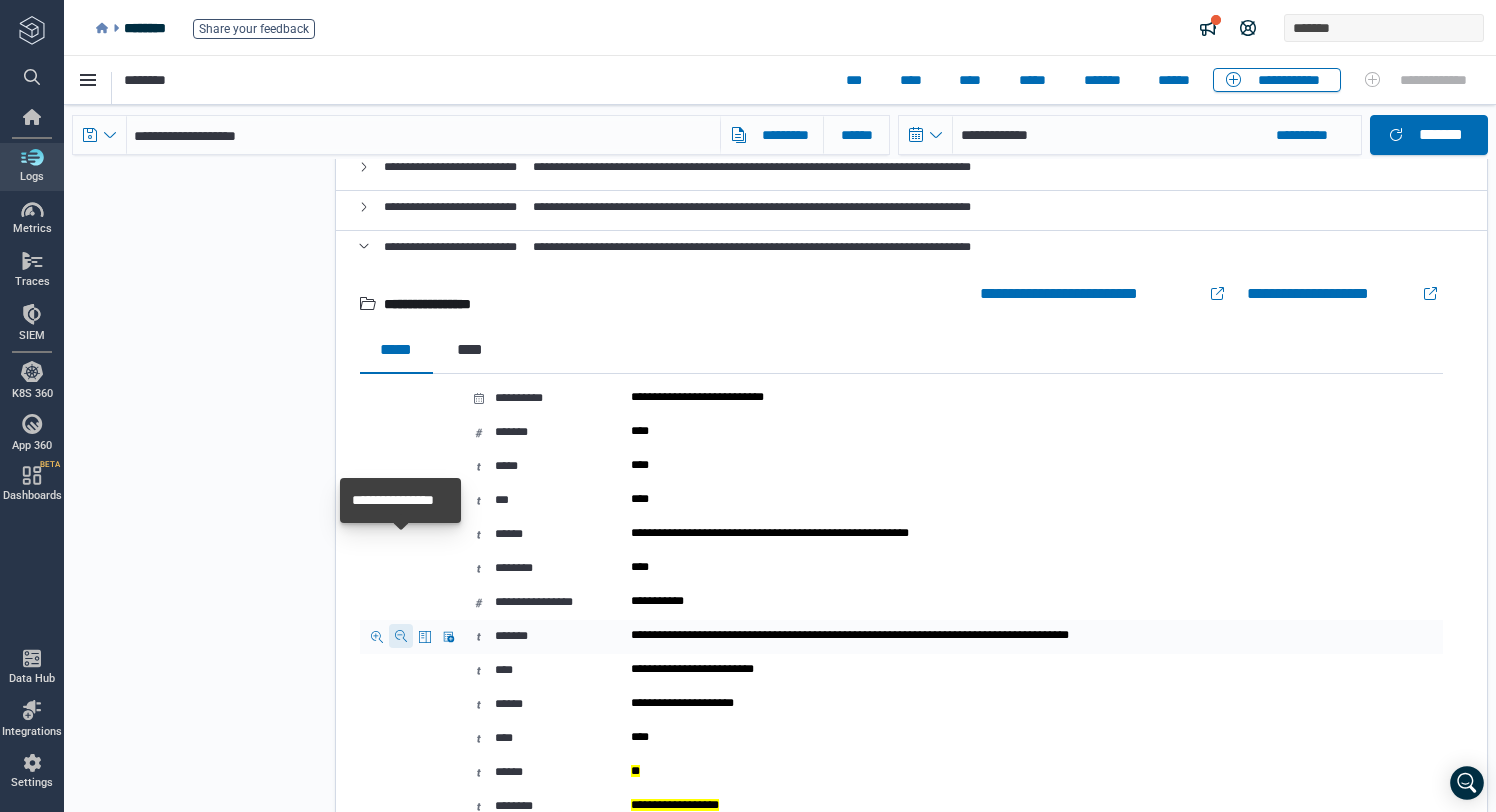 click at bounding box center (401, 636) 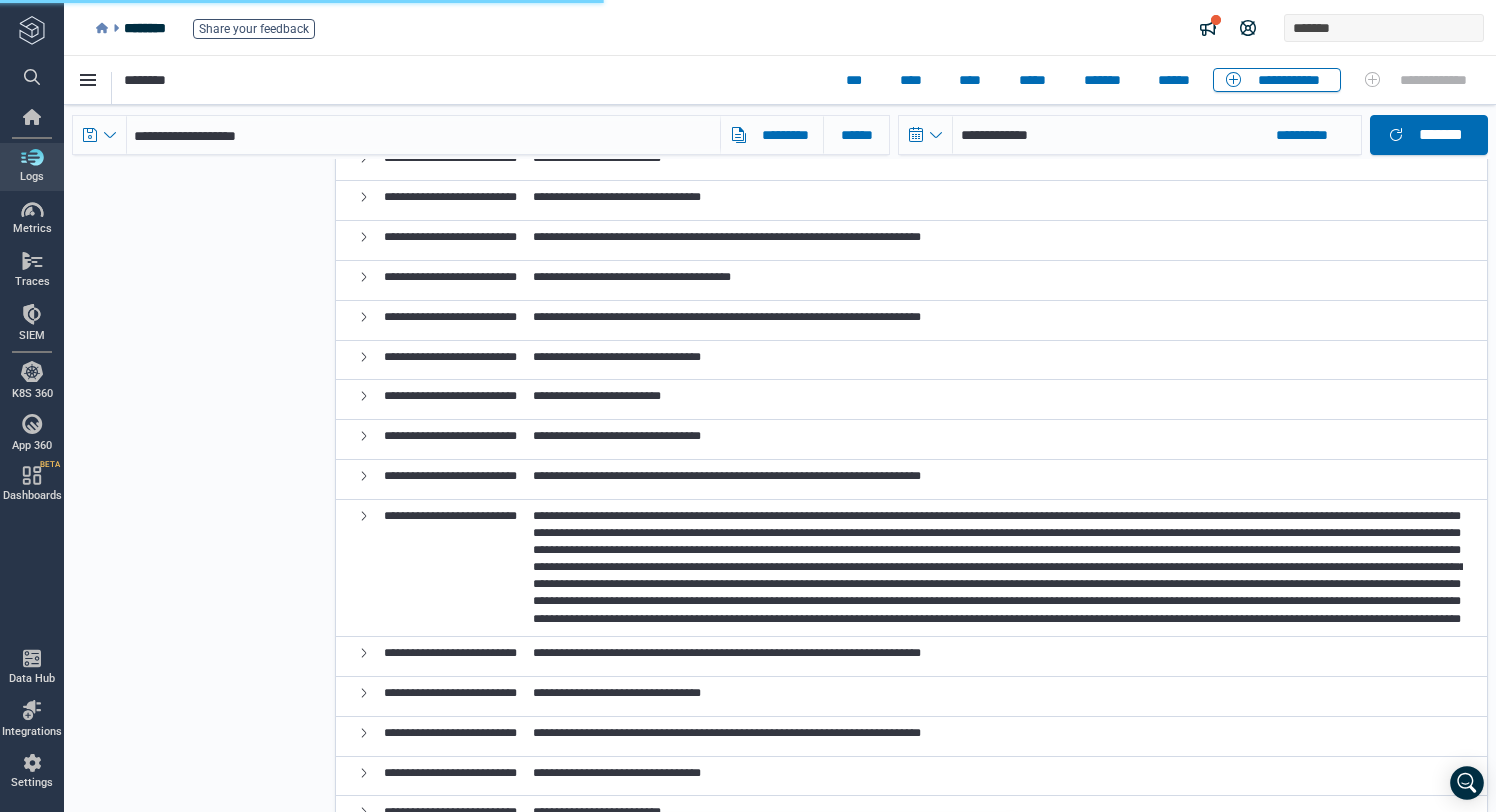 scroll, scrollTop: 1448, scrollLeft: 0, axis: vertical 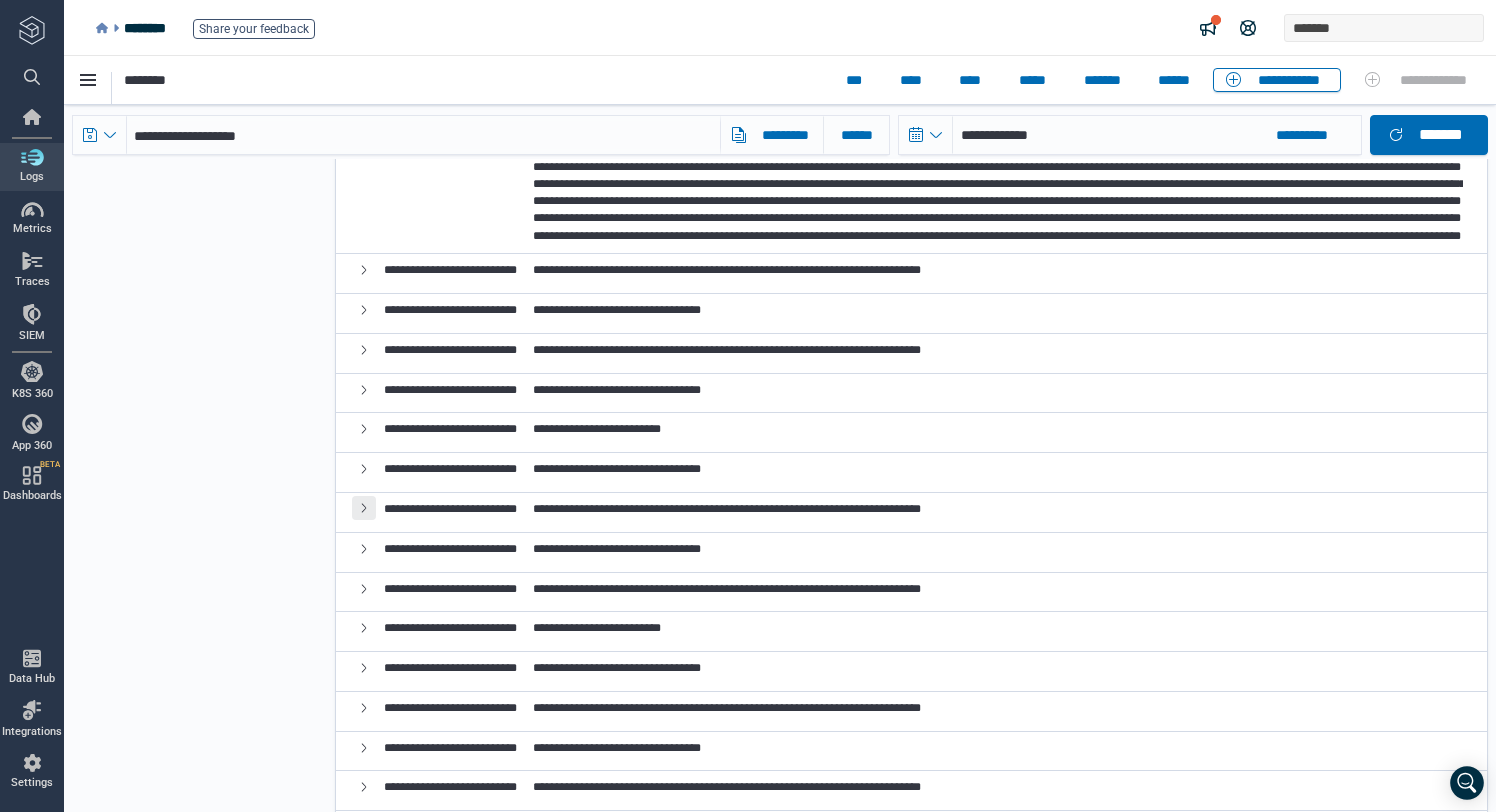 click at bounding box center [364, 507] 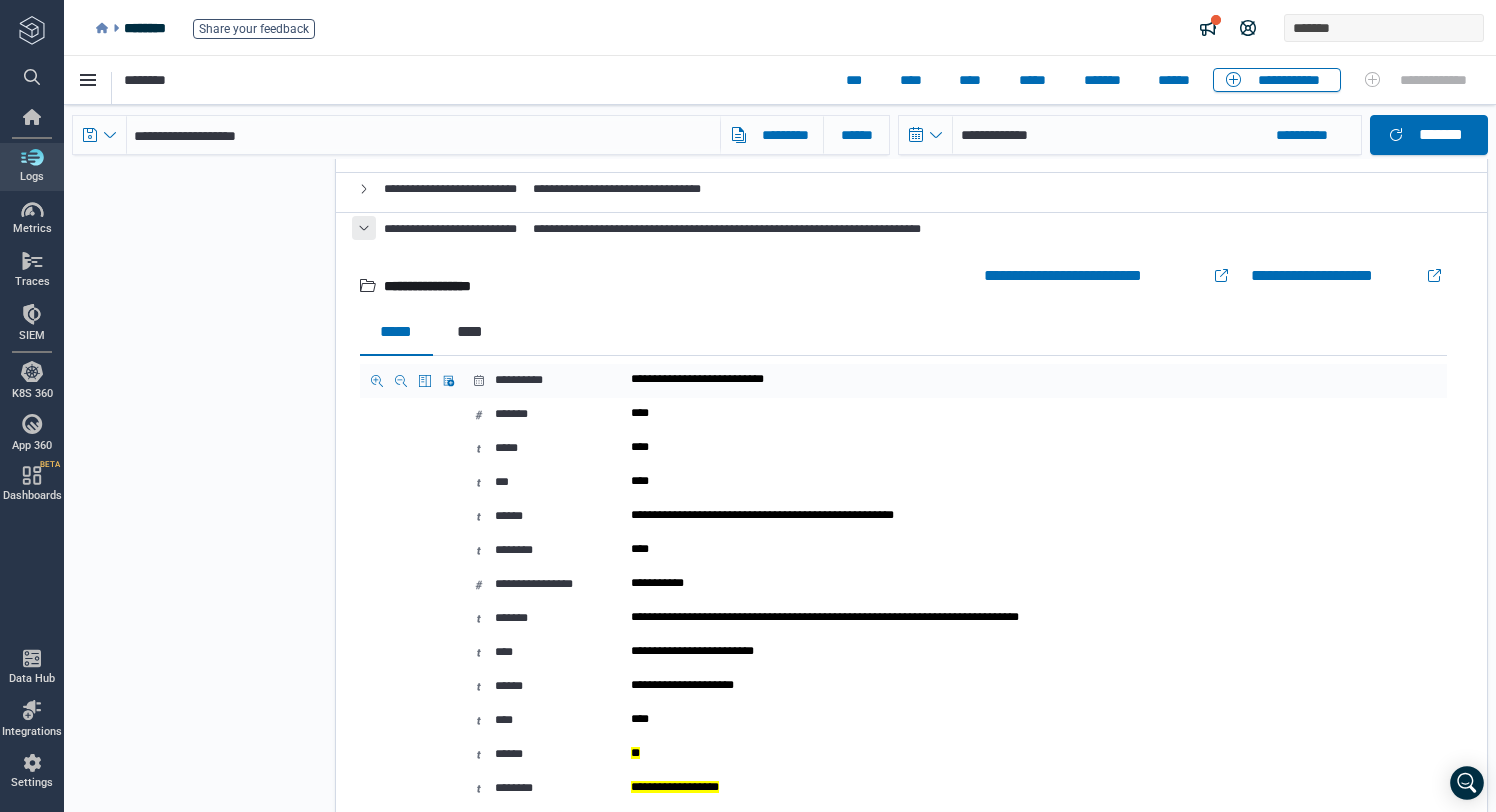 scroll, scrollTop: 1808, scrollLeft: 0, axis: vertical 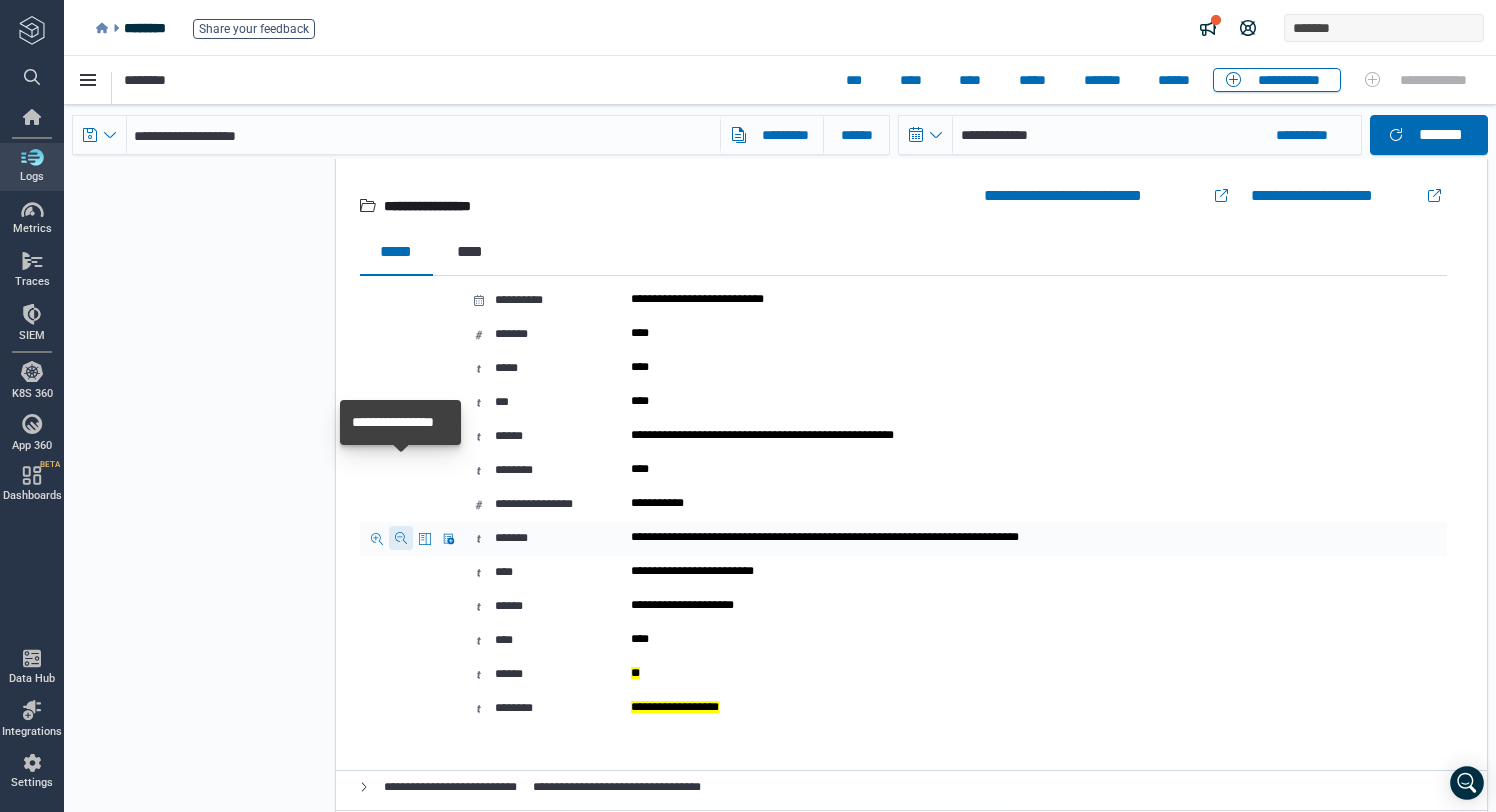 click at bounding box center (401, 538) 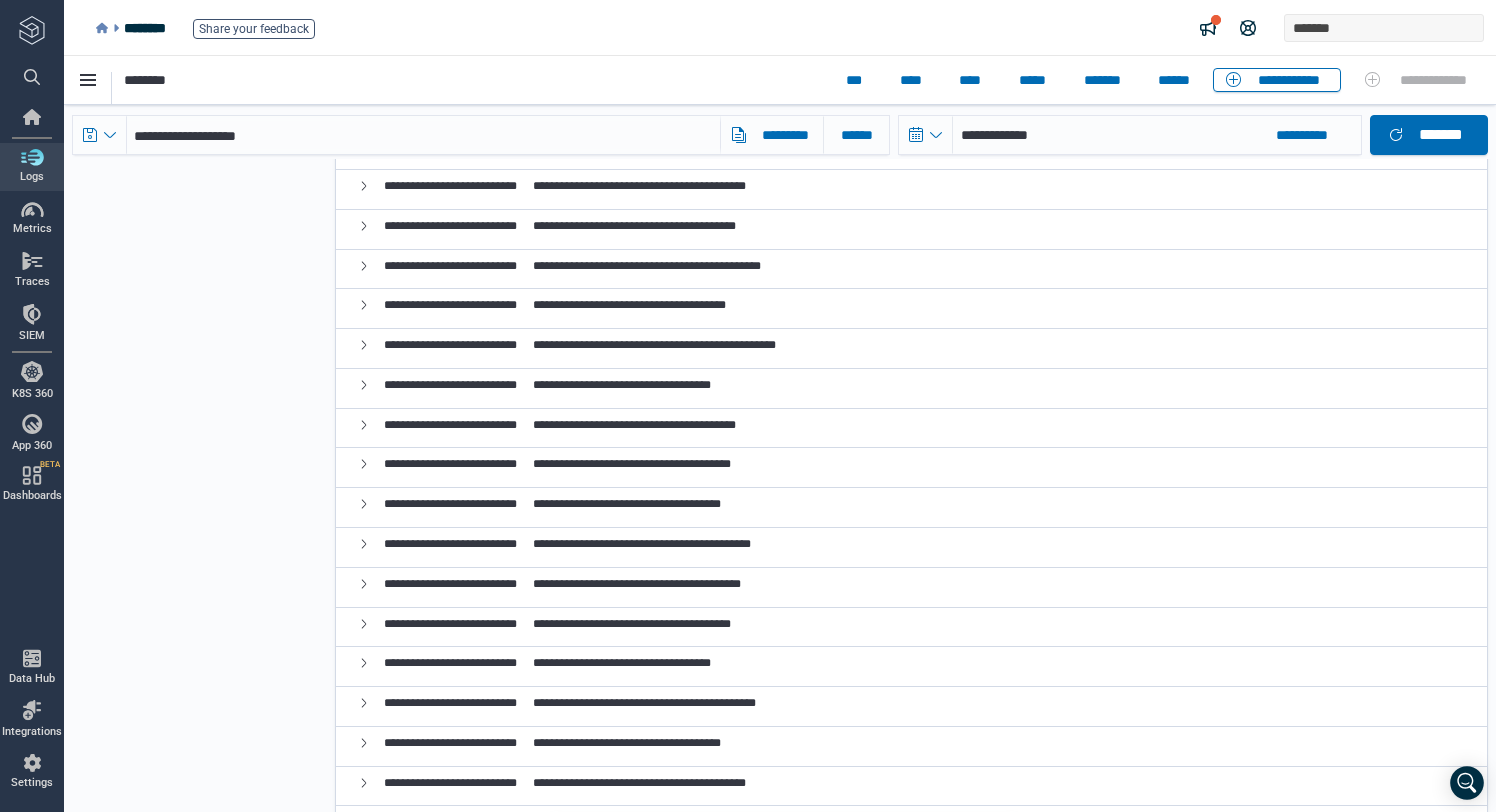 scroll, scrollTop: 3972, scrollLeft: 0, axis: vertical 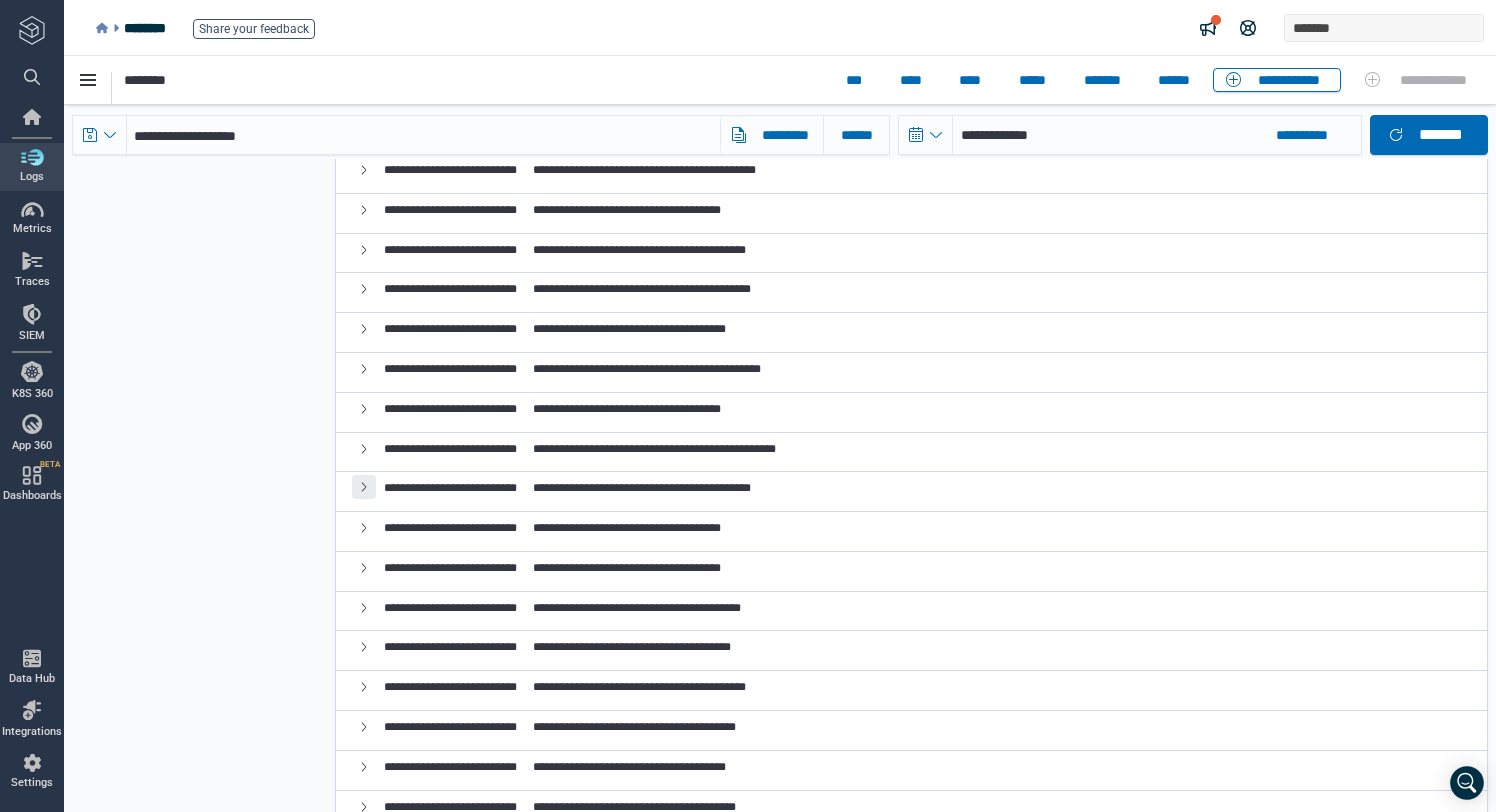 click at bounding box center (364, 487) 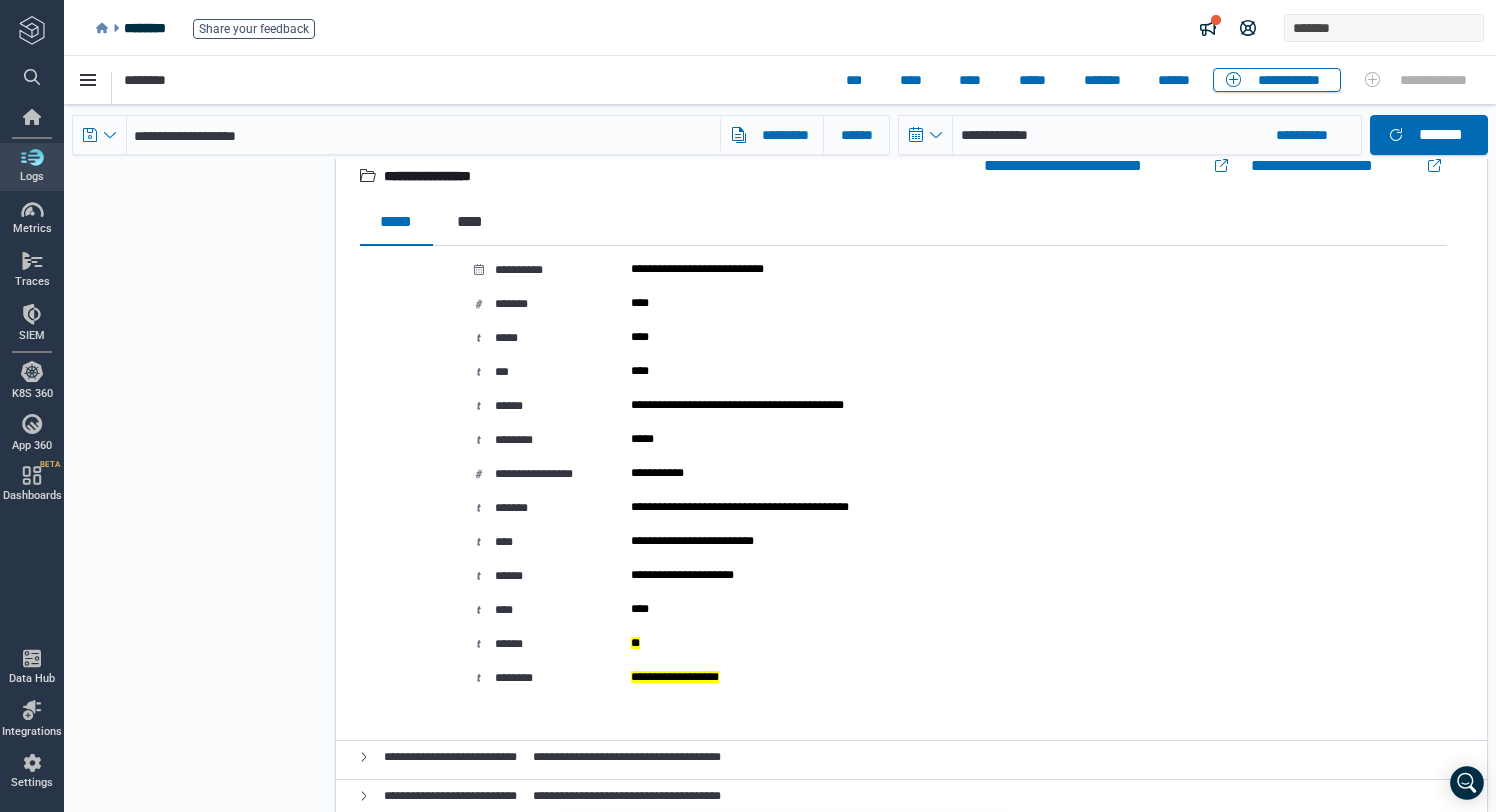 scroll, scrollTop: 4340, scrollLeft: 0, axis: vertical 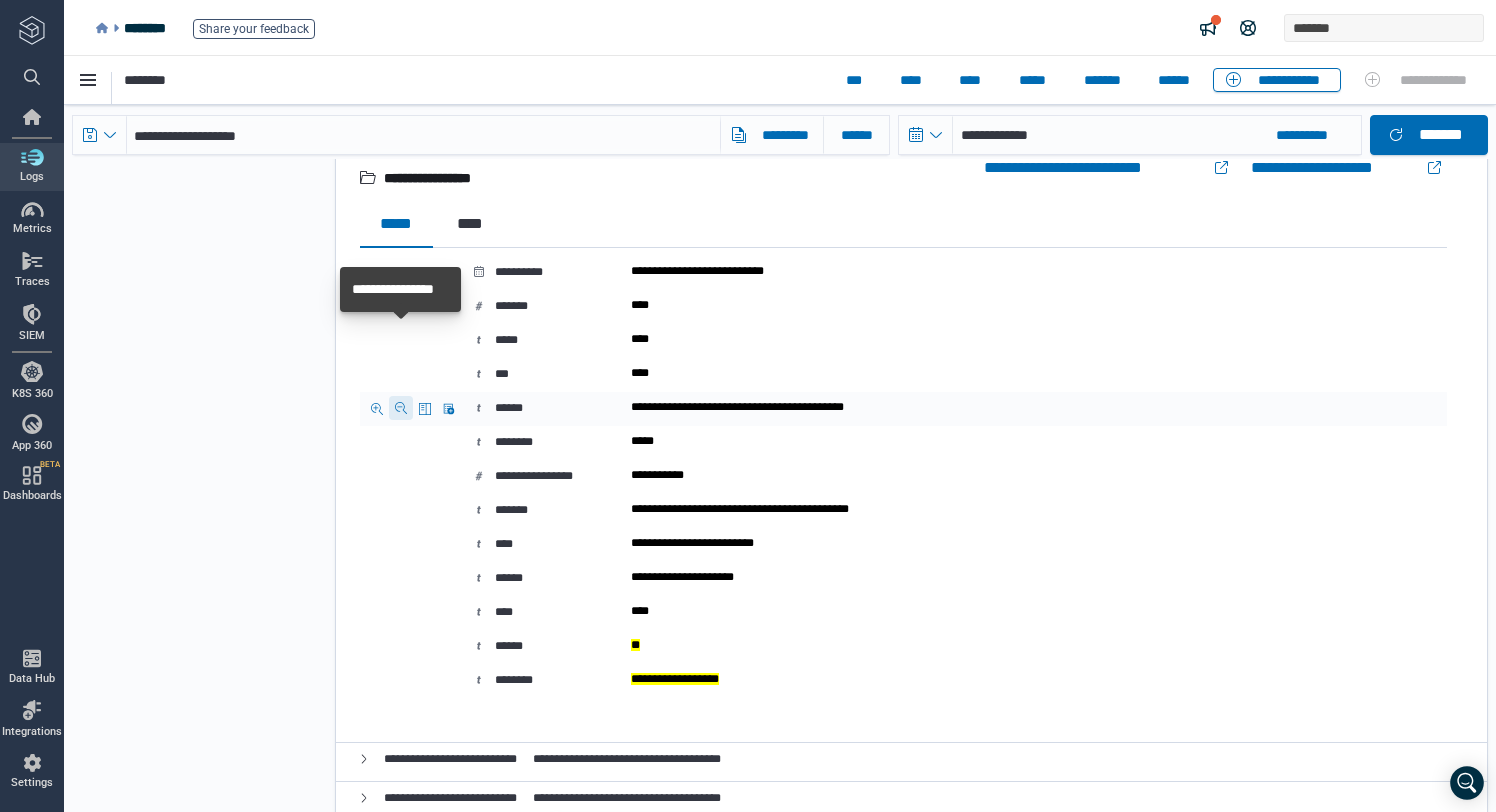 click at bounding box center [401, 408] 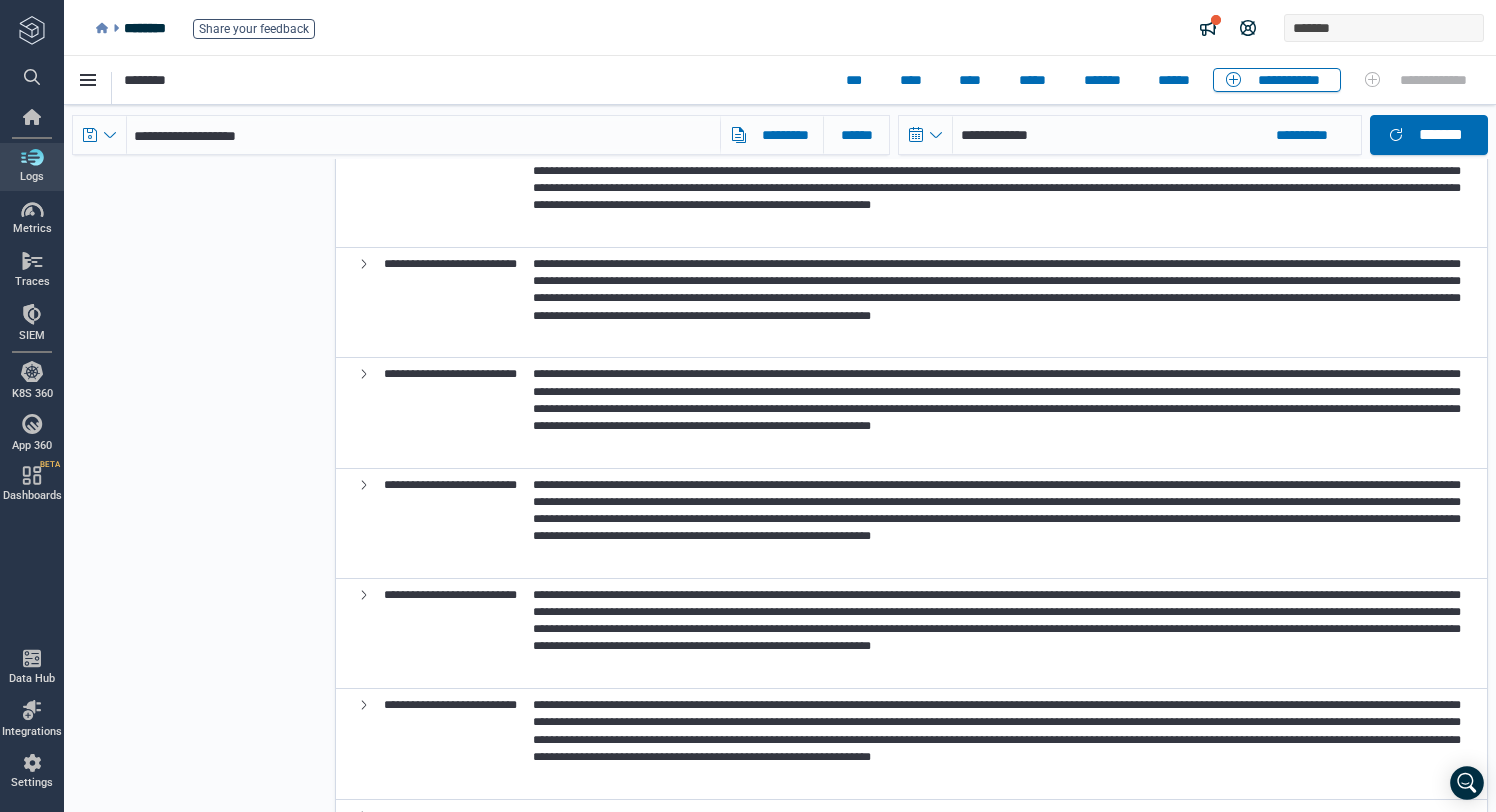 scroll, scrollTop: 4714, scrollLeft: 0, axis: vertical 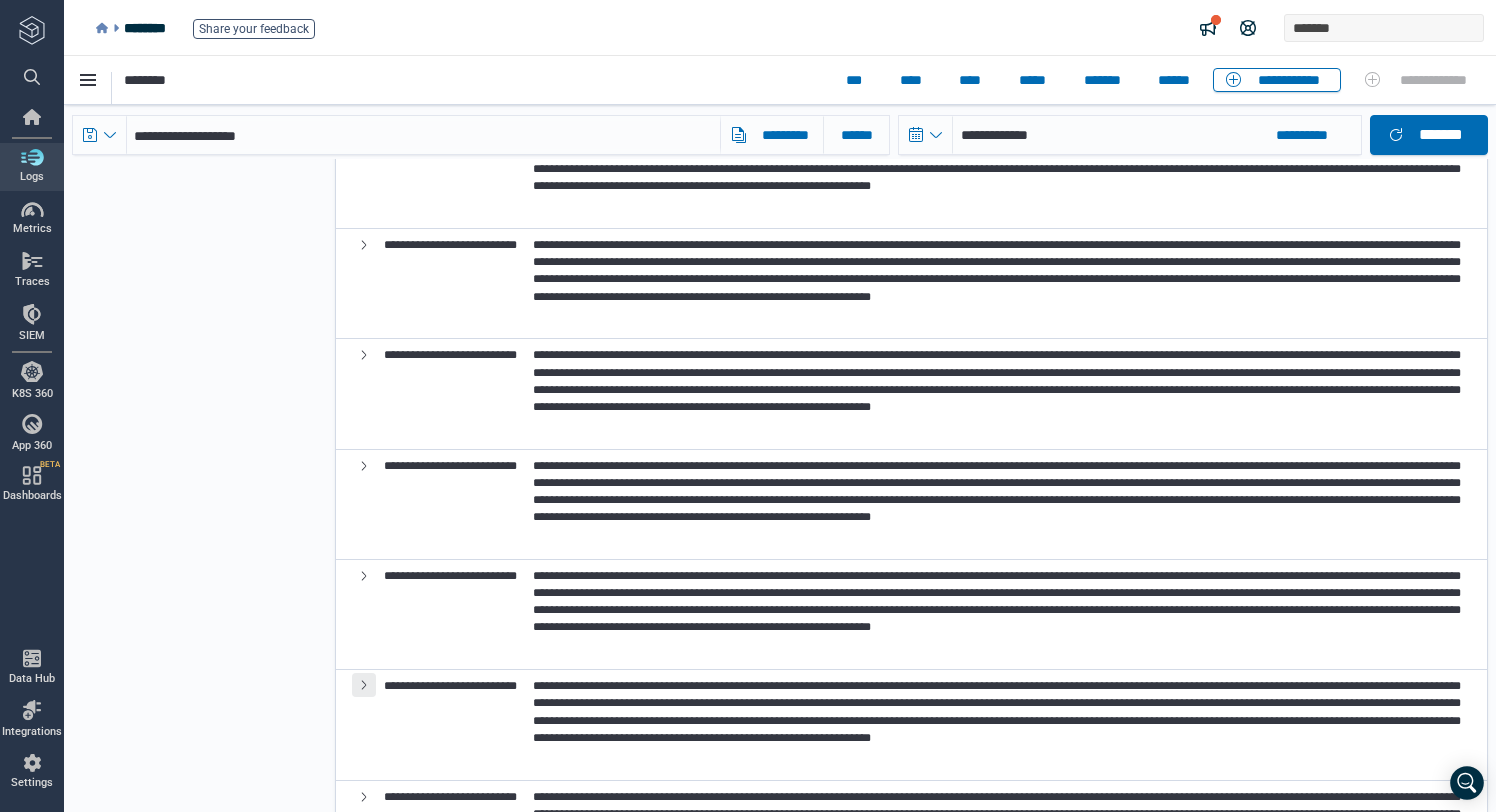 click at bounding box center (364, 685) 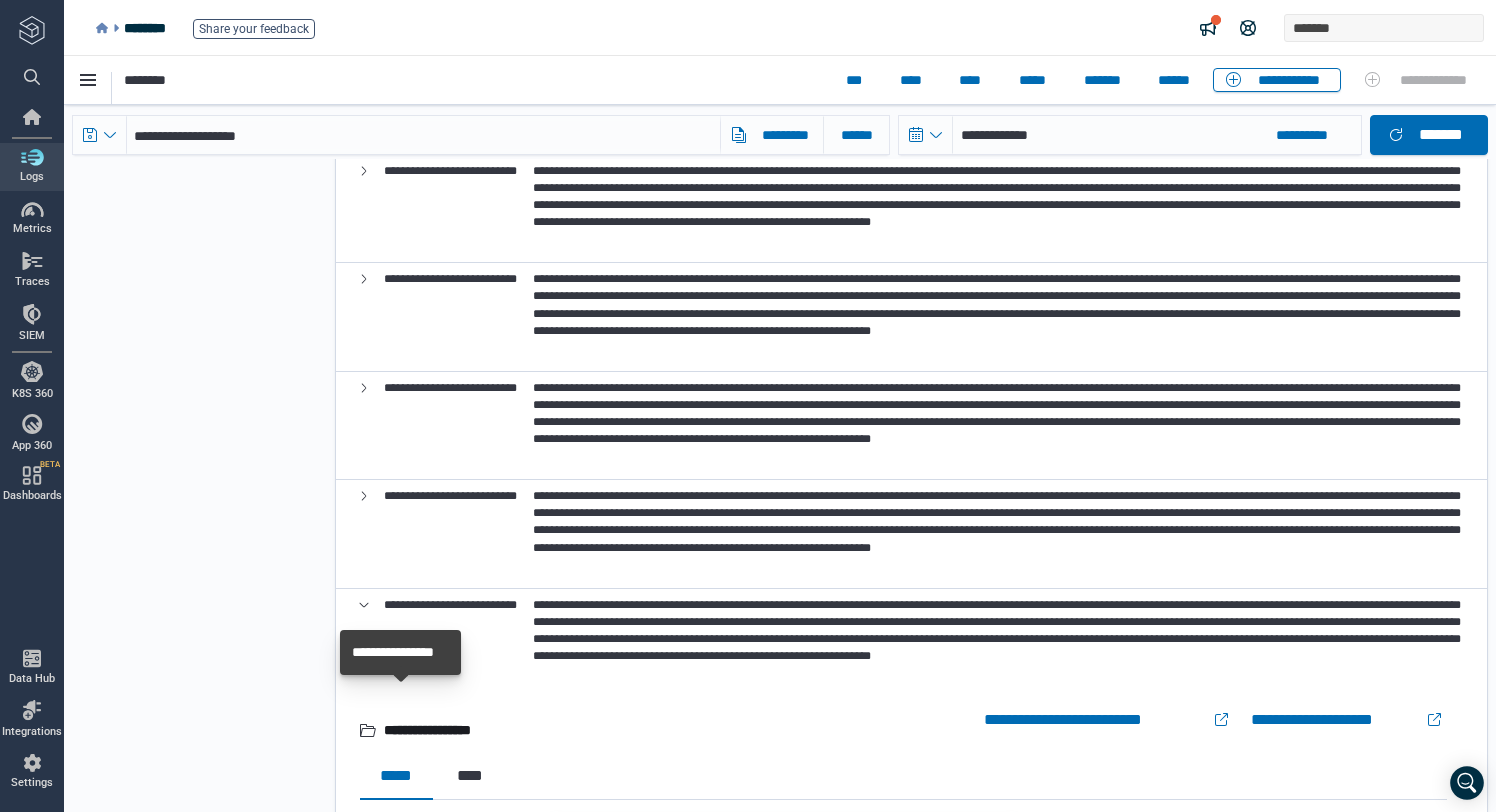 click at bounding box center (401, 960) 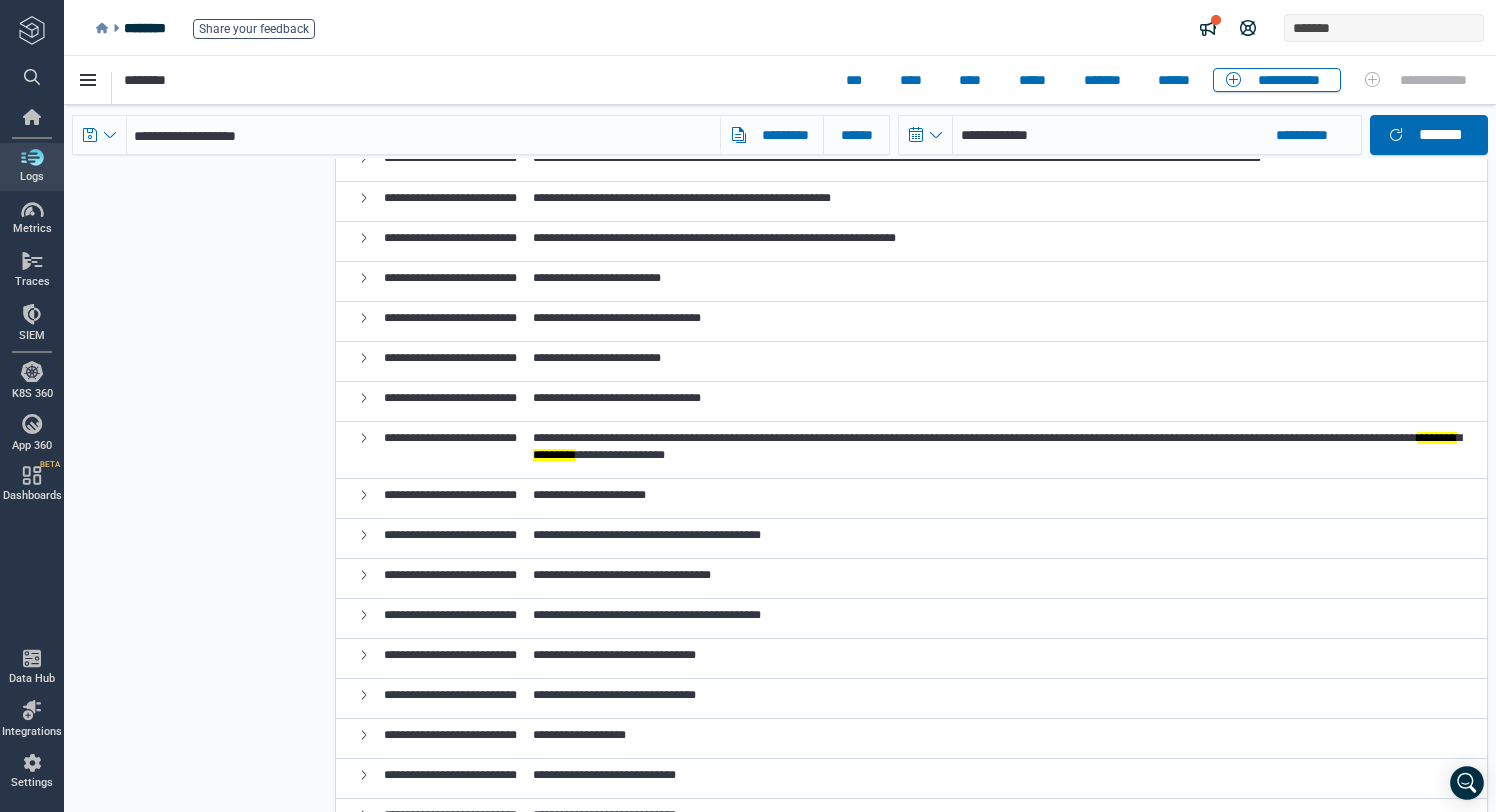 scroll, scrollTop: 3918, scrollLeft: 0, axis: vertical 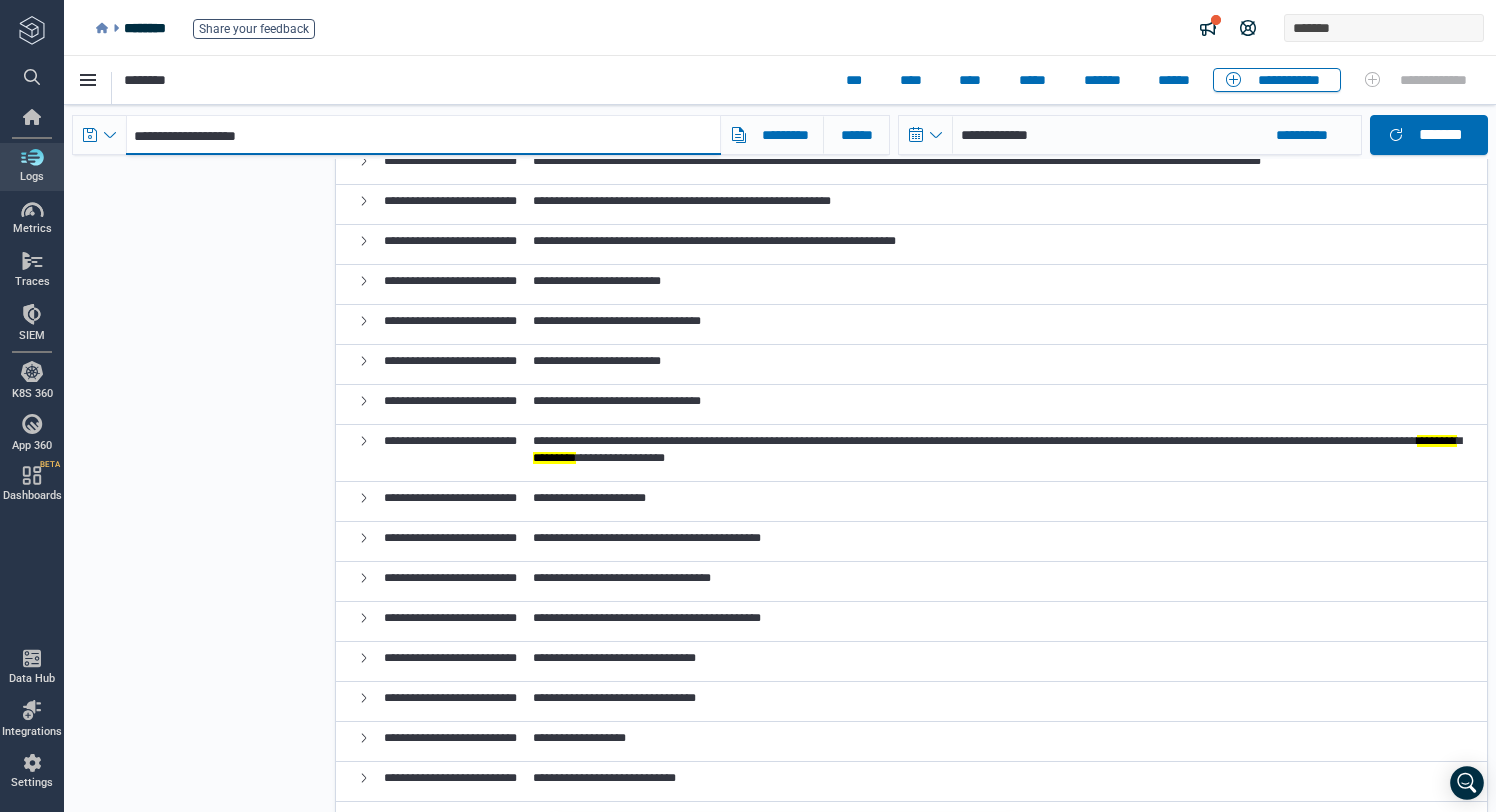 click on "**********" at bounding box center (423, 135) 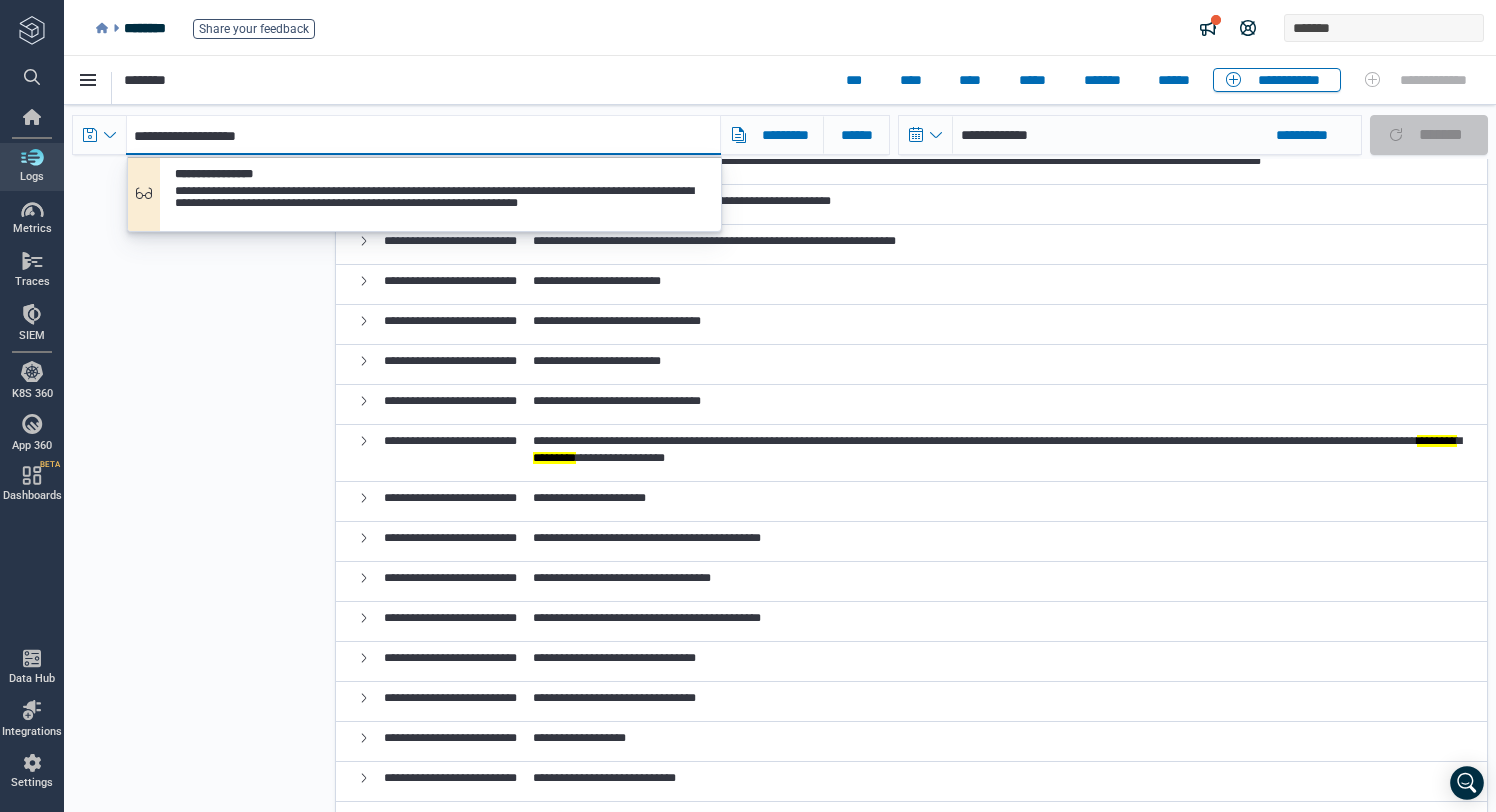 paste 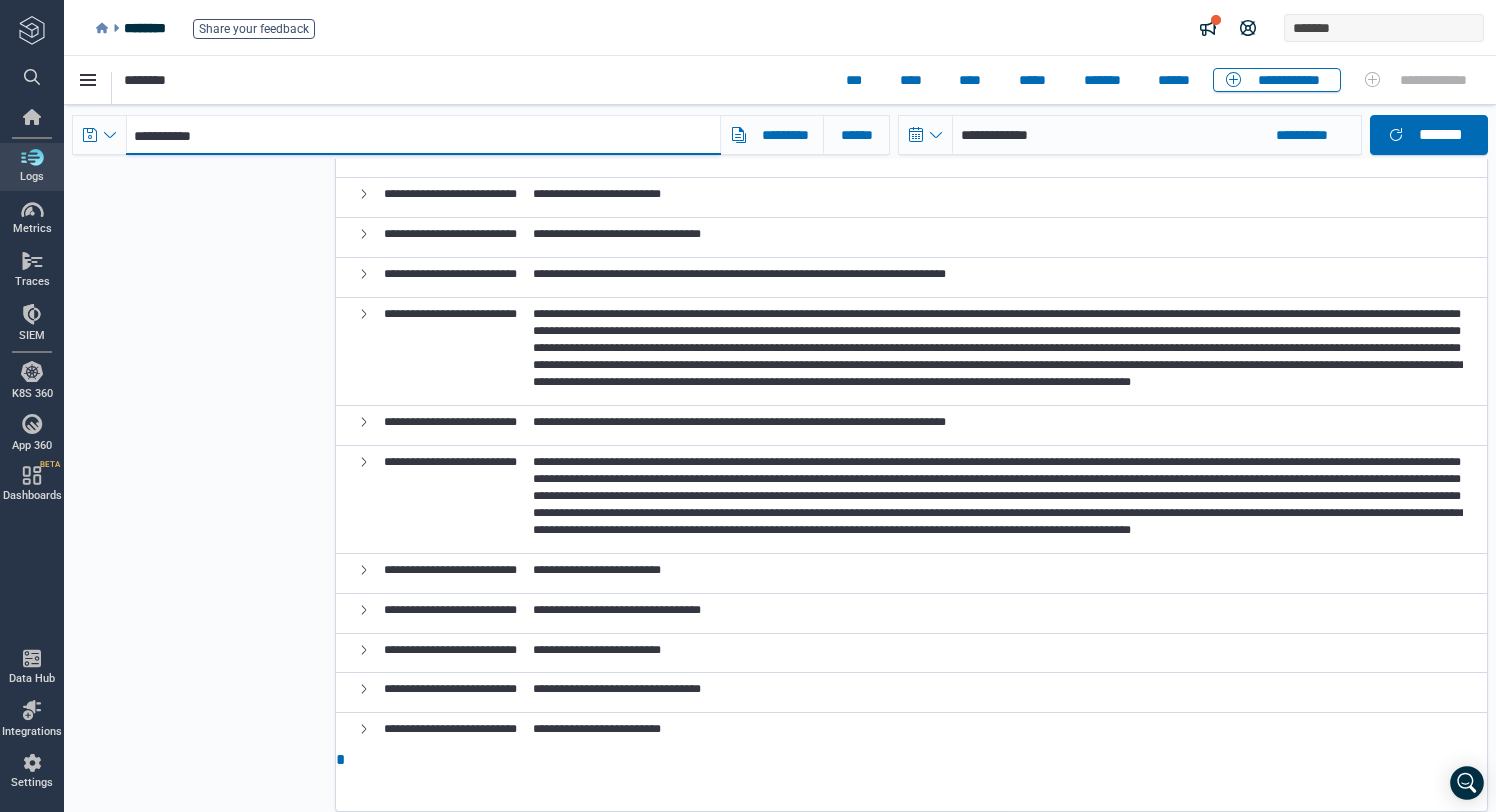 scroll, scrollTop: 0, scrollLeft: 0, axis: both 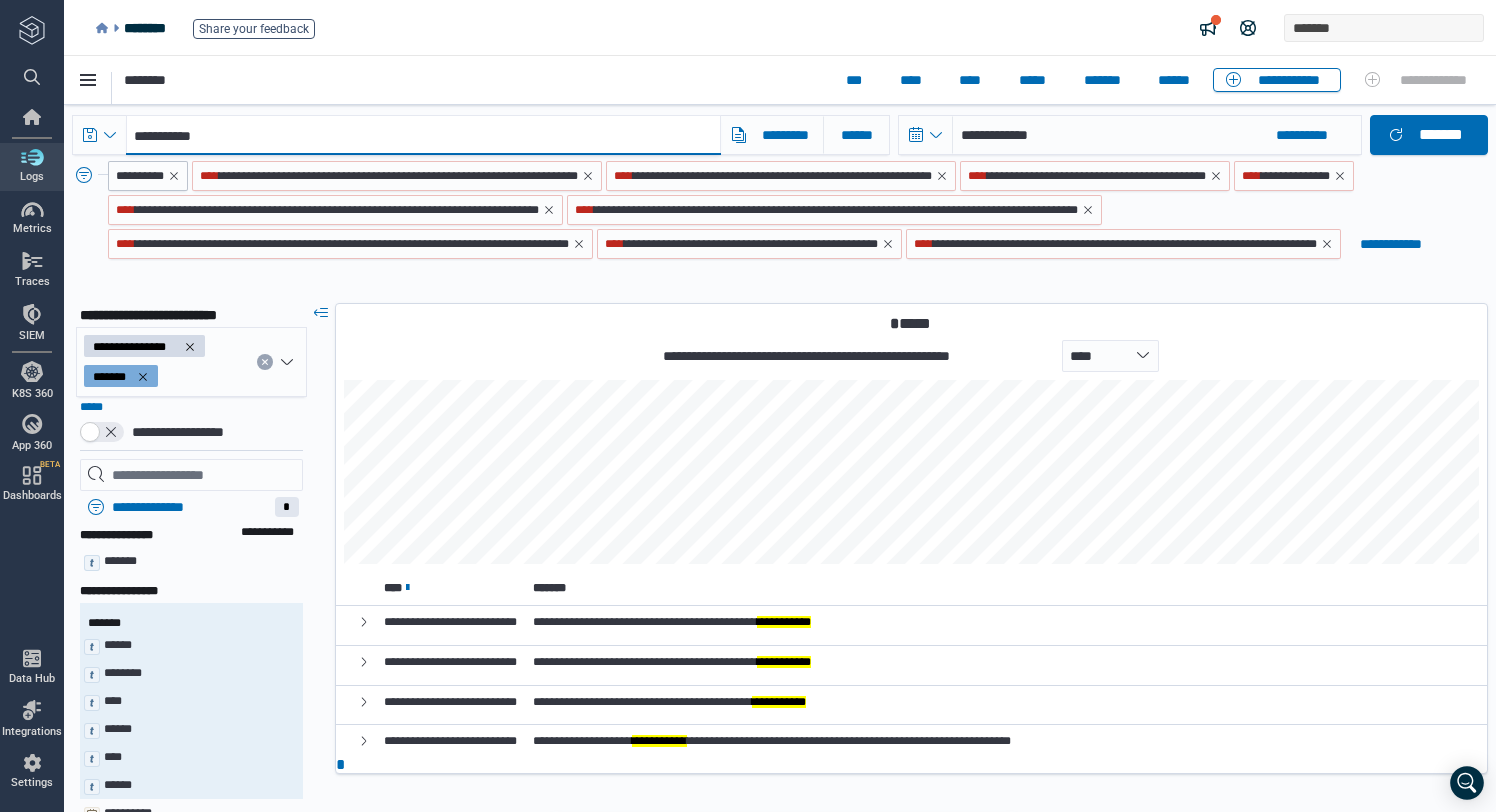 type on "**********" 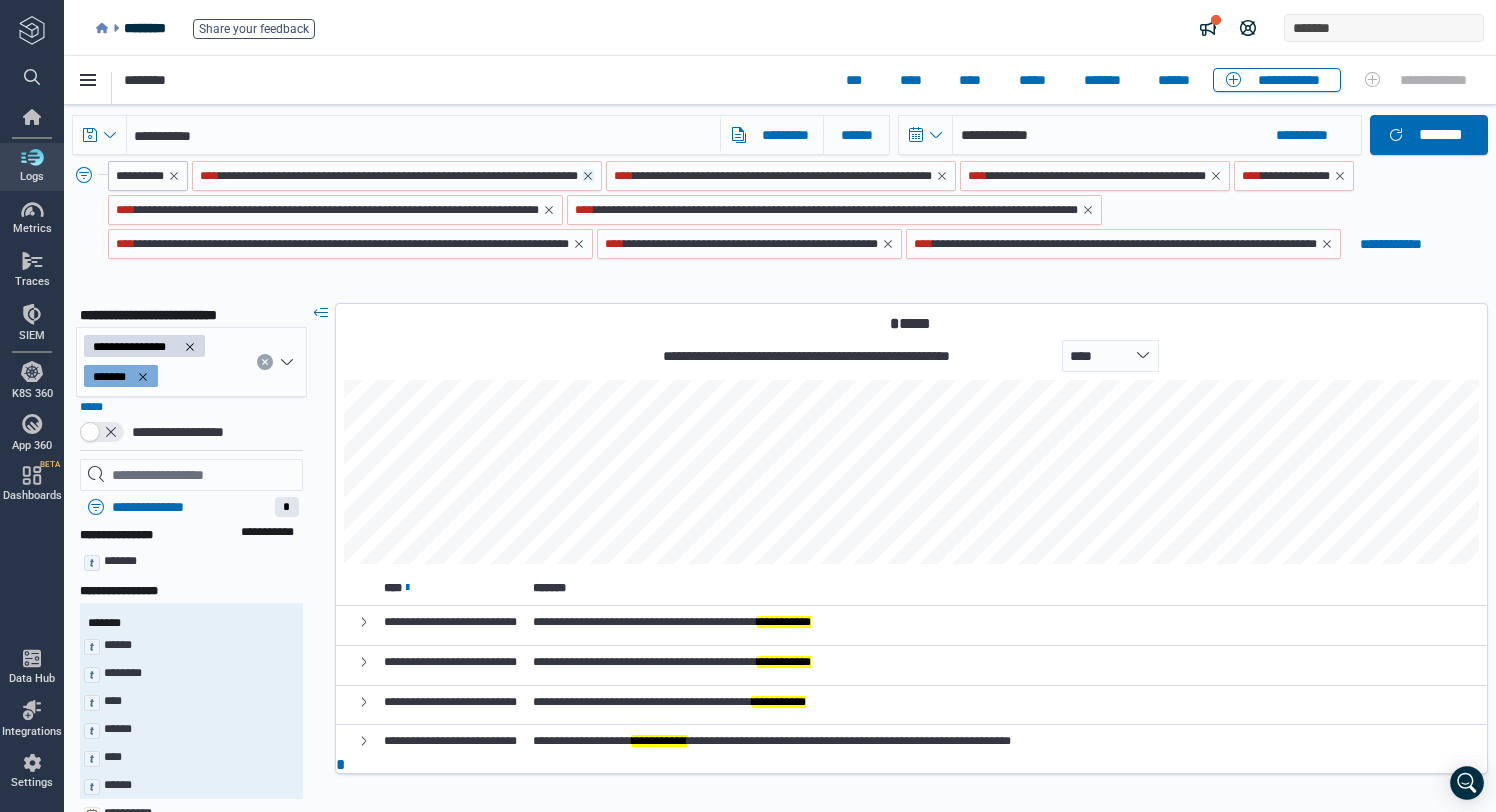 click 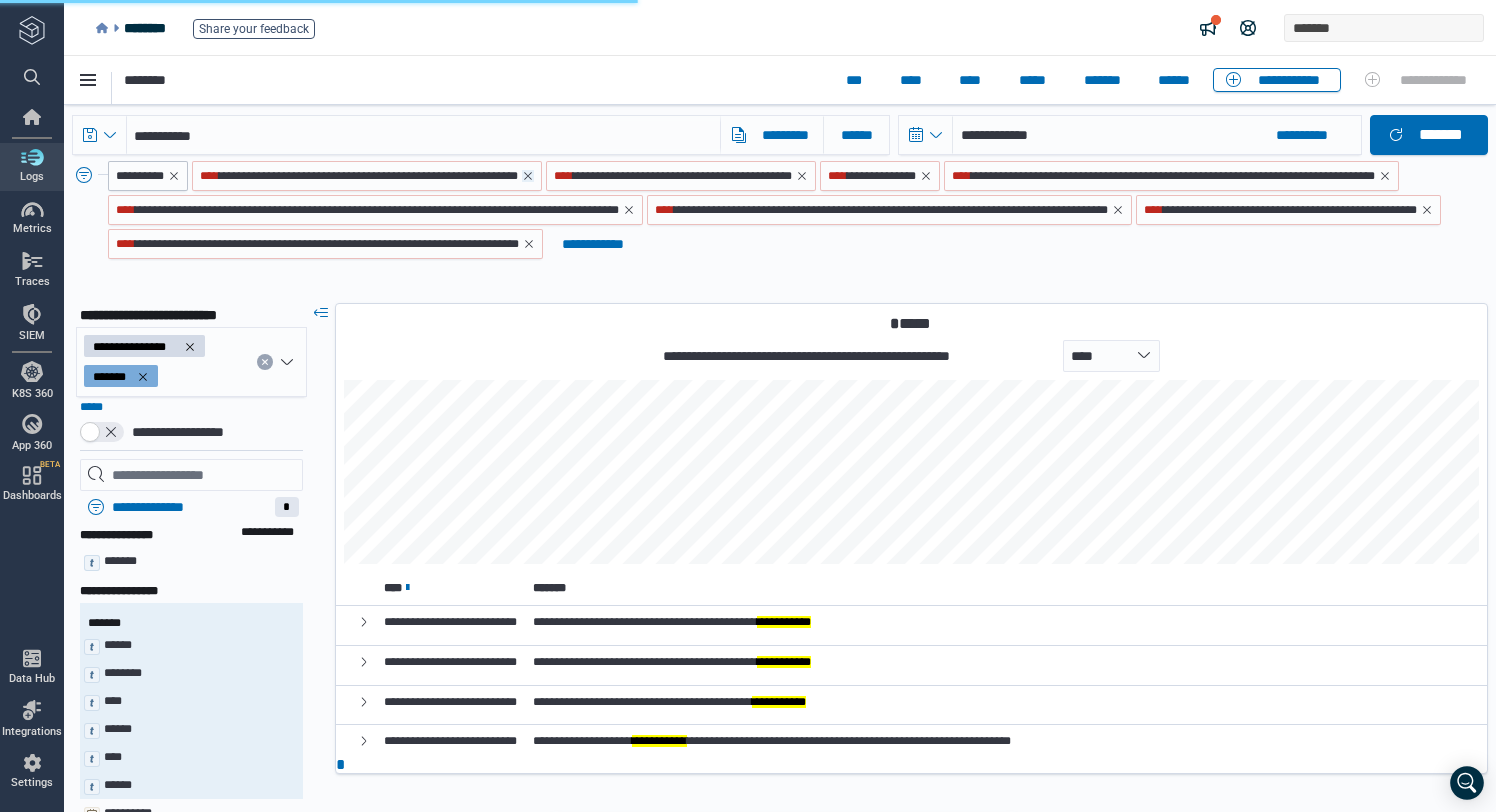 click 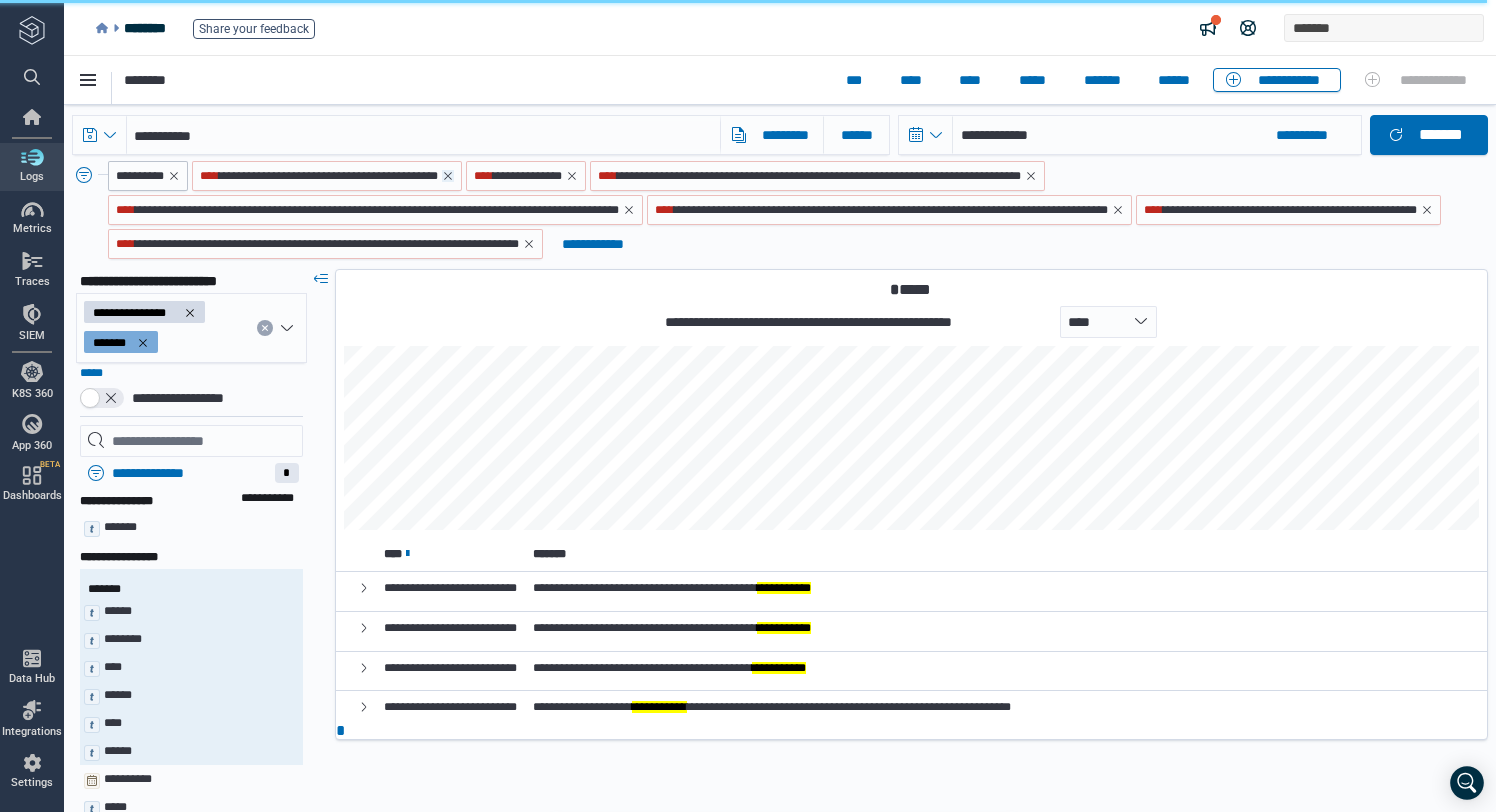 click 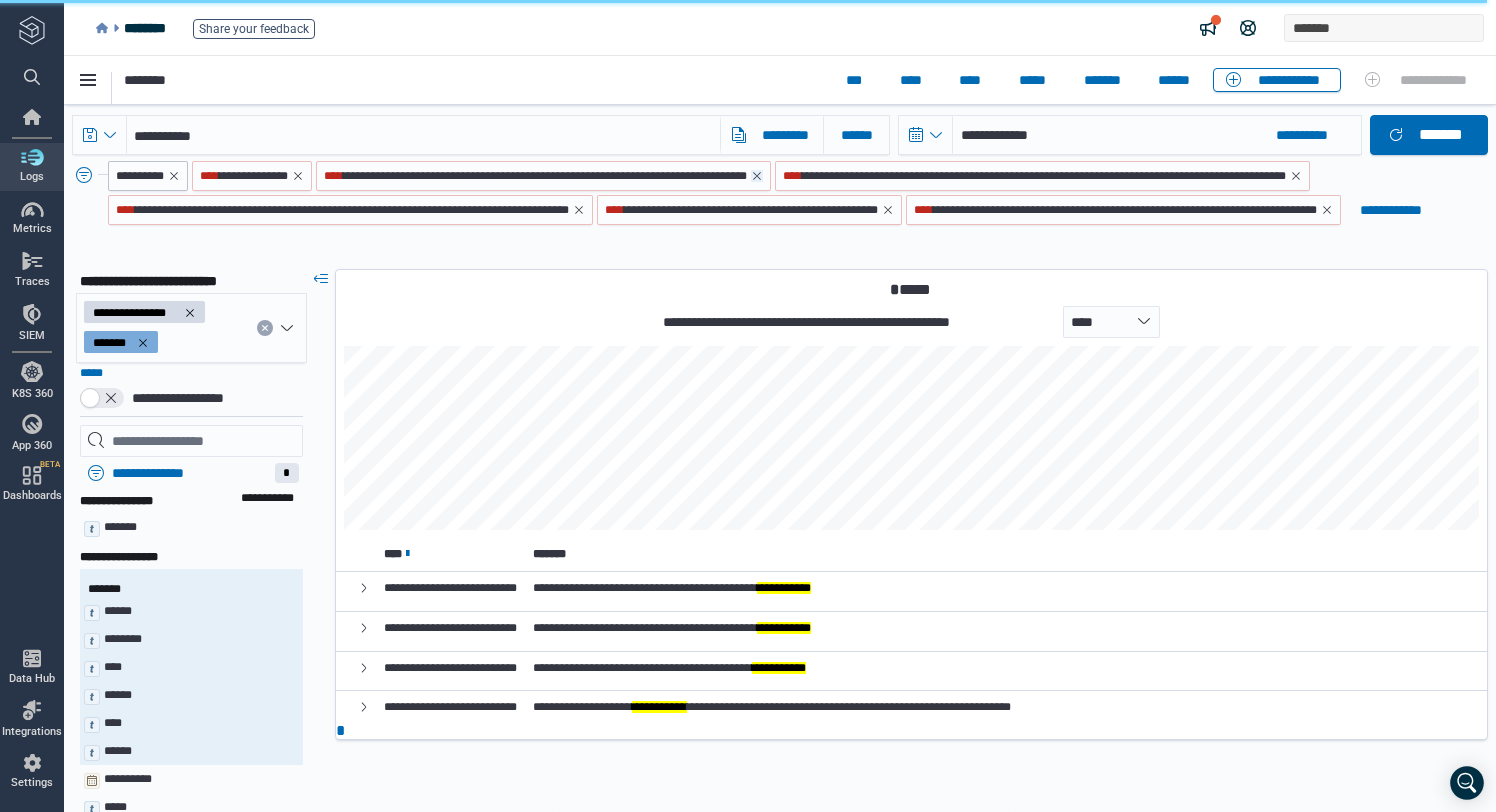 click 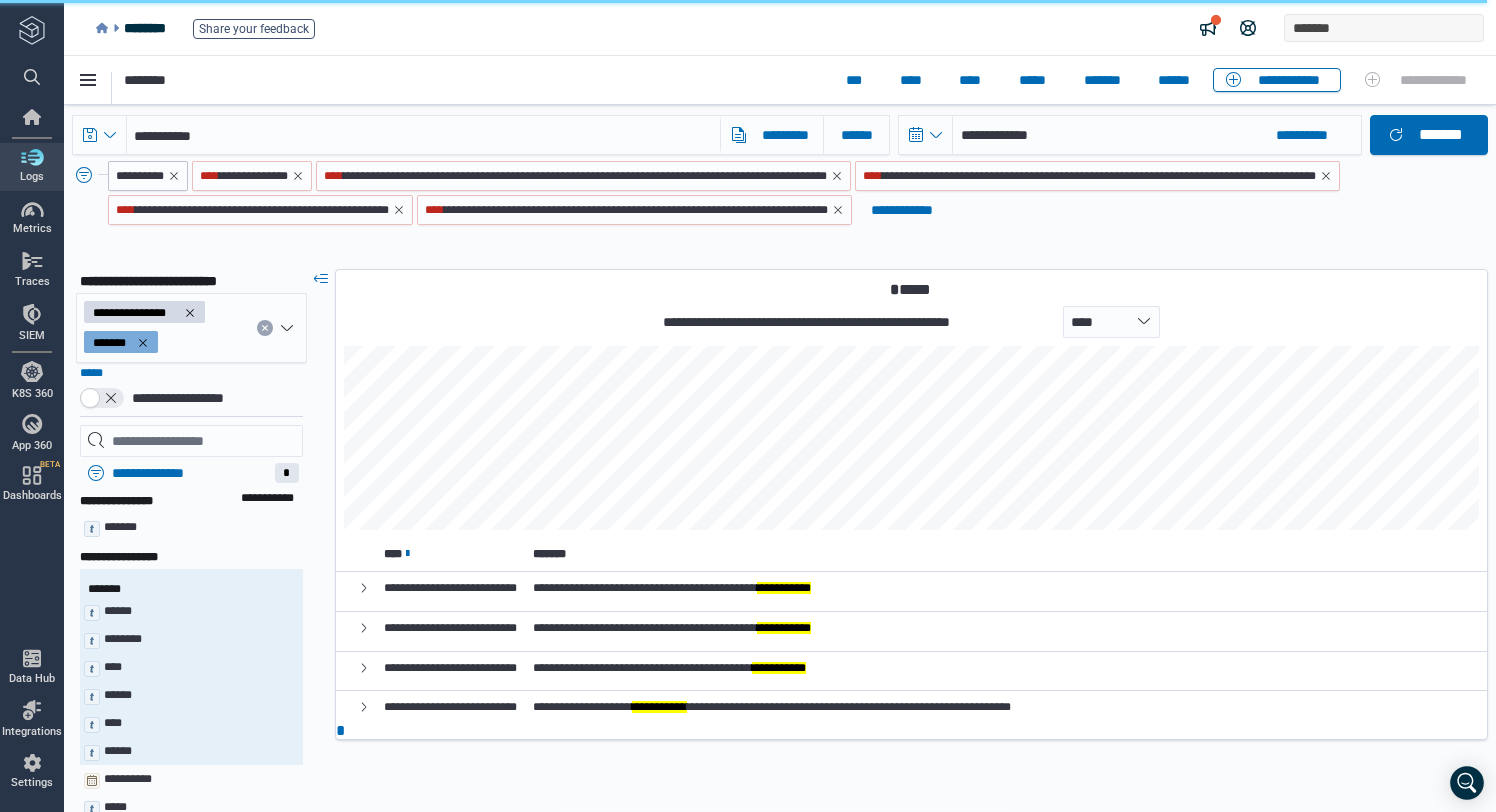 click on "**********" at bounding box center (1097, 176) 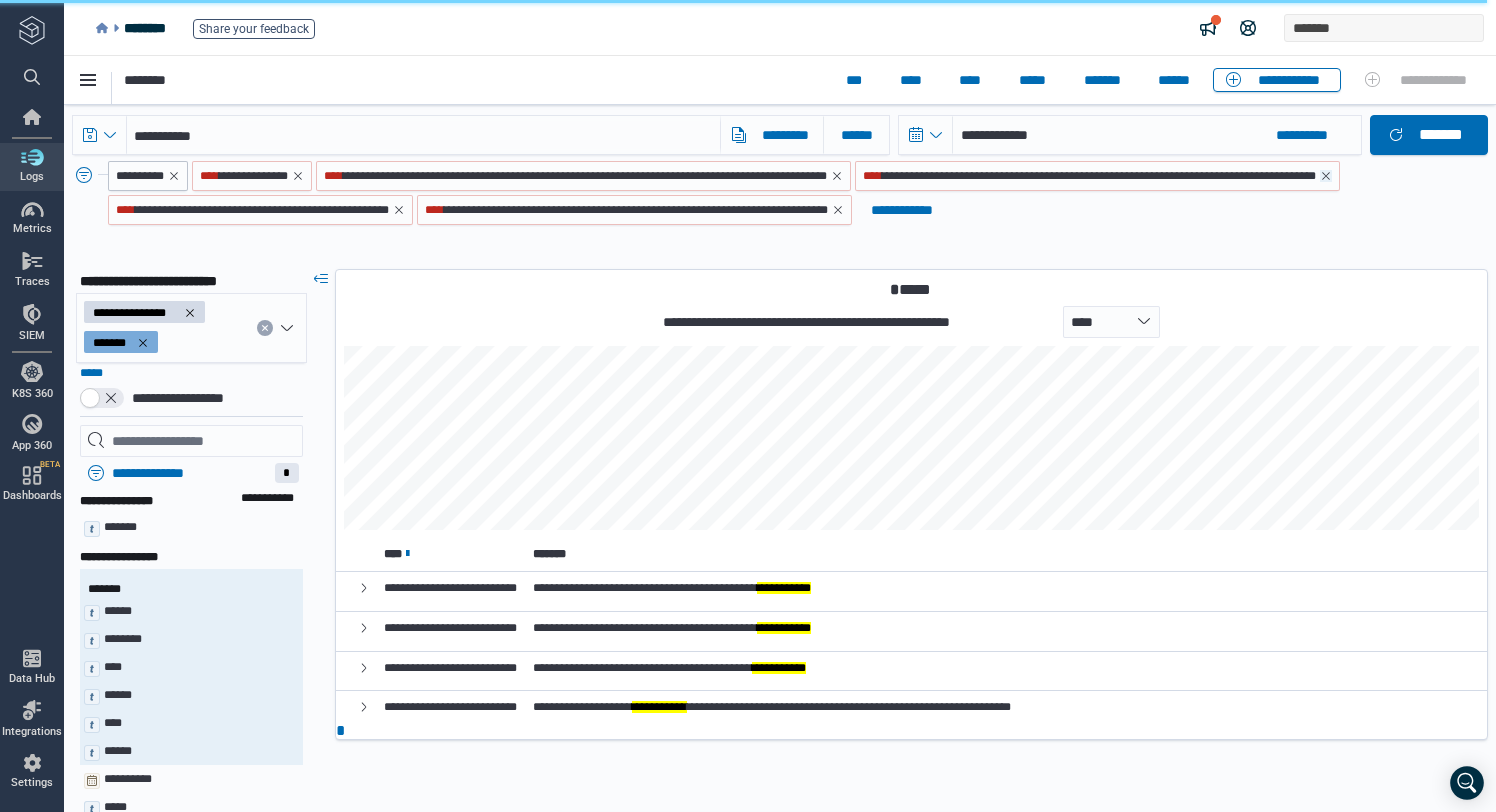 click 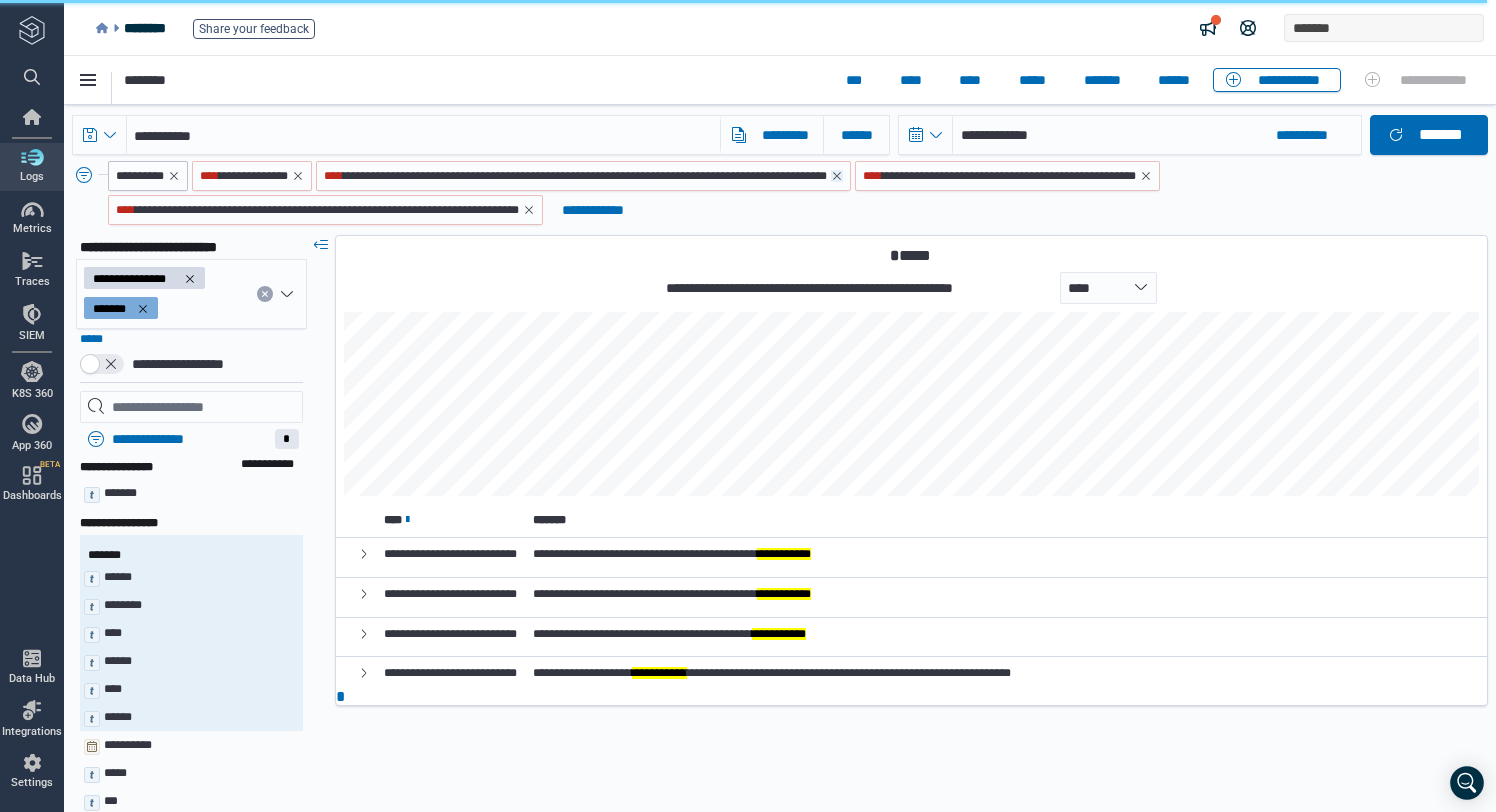 click 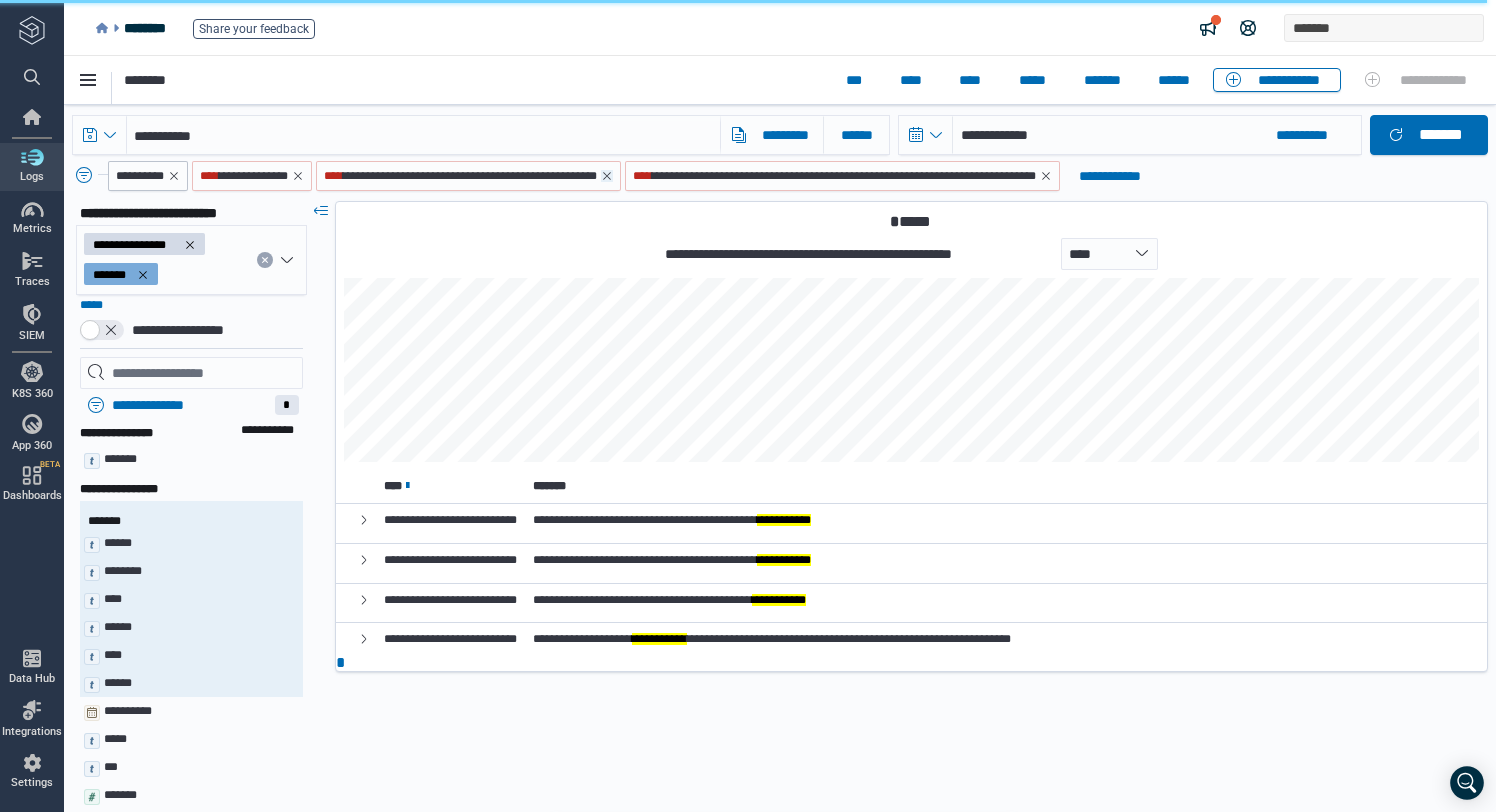 click 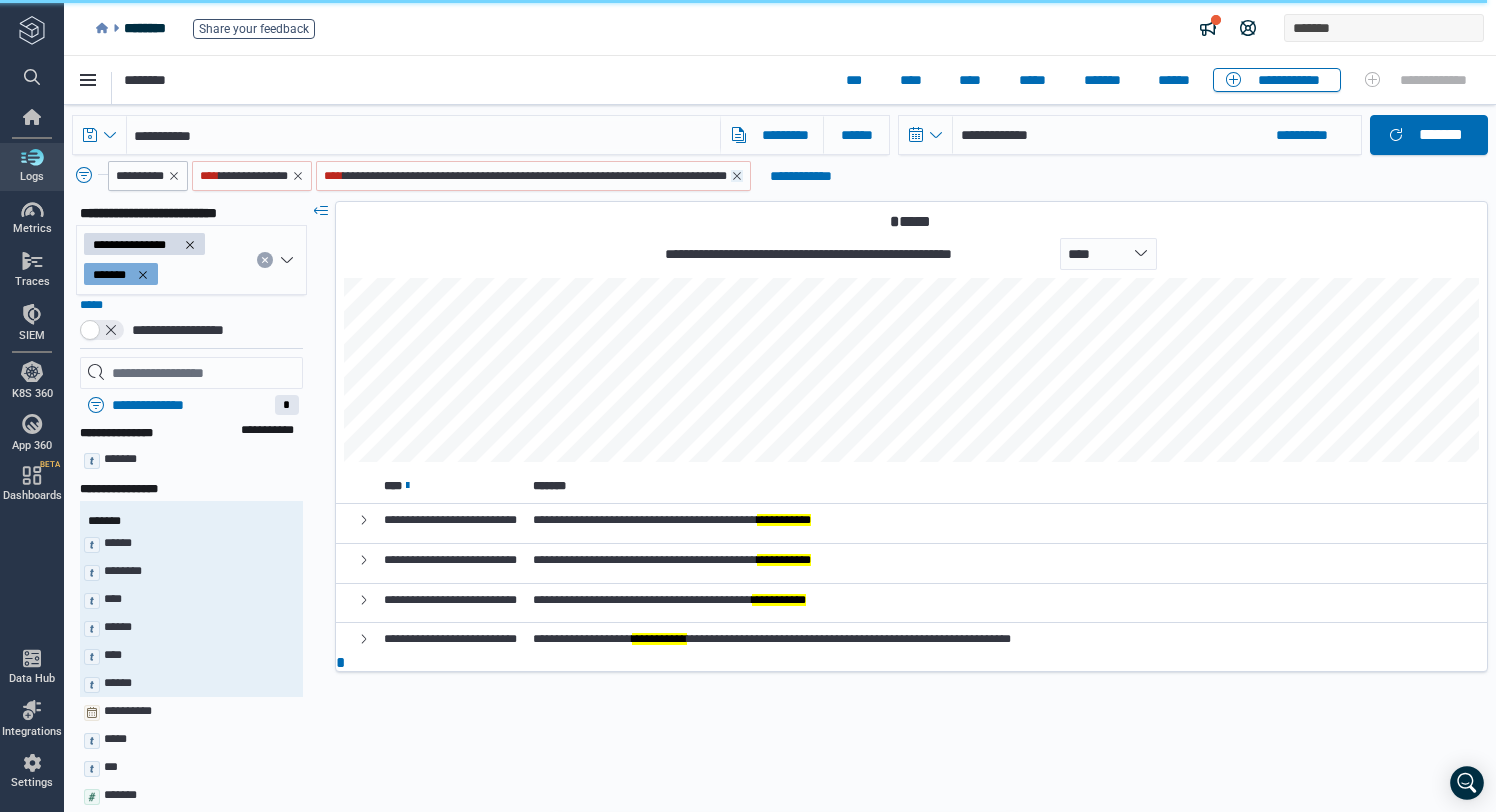 click 